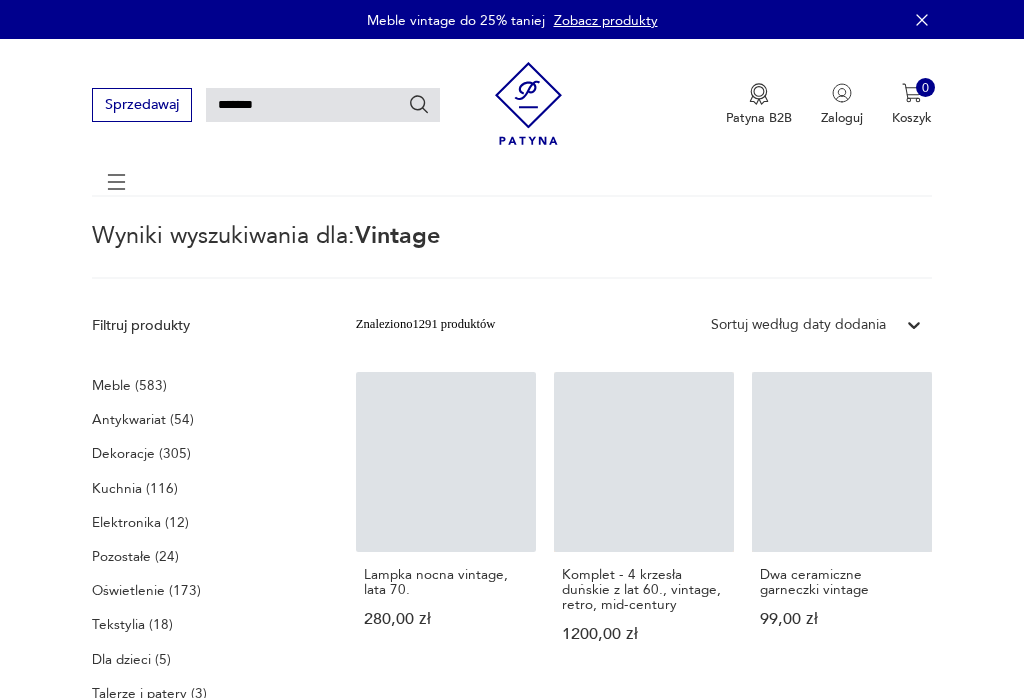scroll, scrollTop: 23, scrollLeft: 26, axis: both 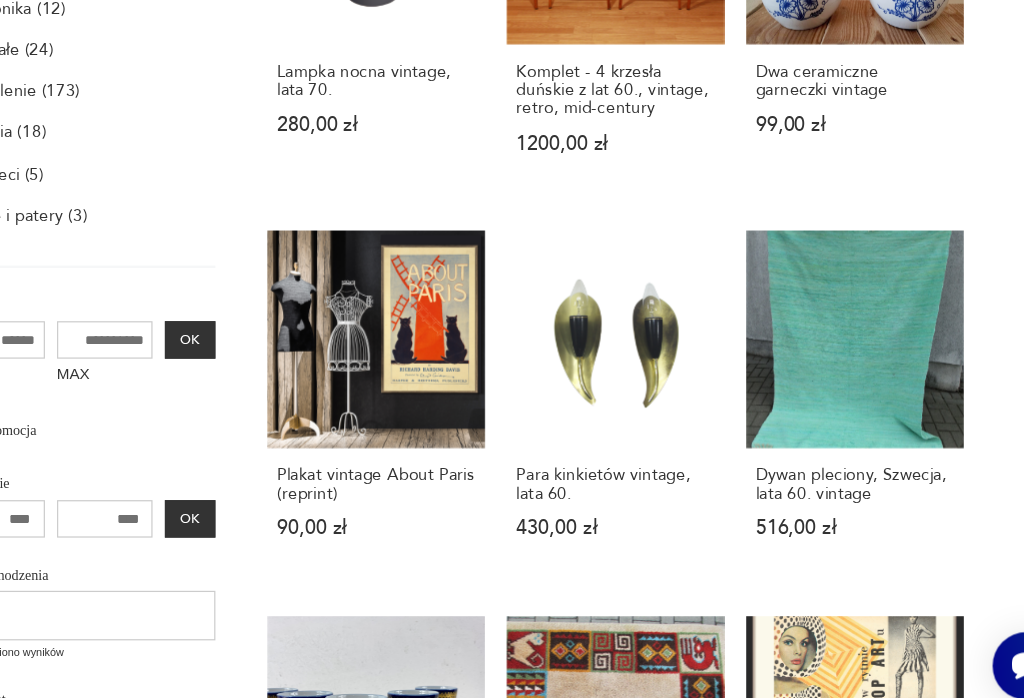 click on "Para kinkietów vintage, lata 60. 430,00 zł" at bounding box center (644, 431) 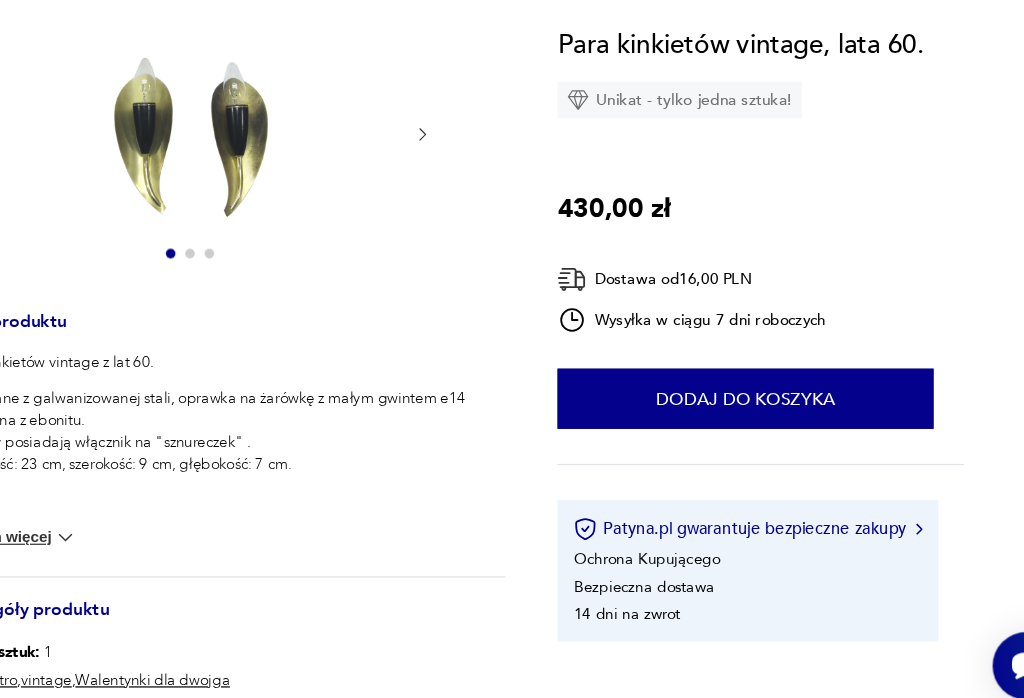 scroll, scrollTop: 177, scrollLeft: 0, axis: vertical 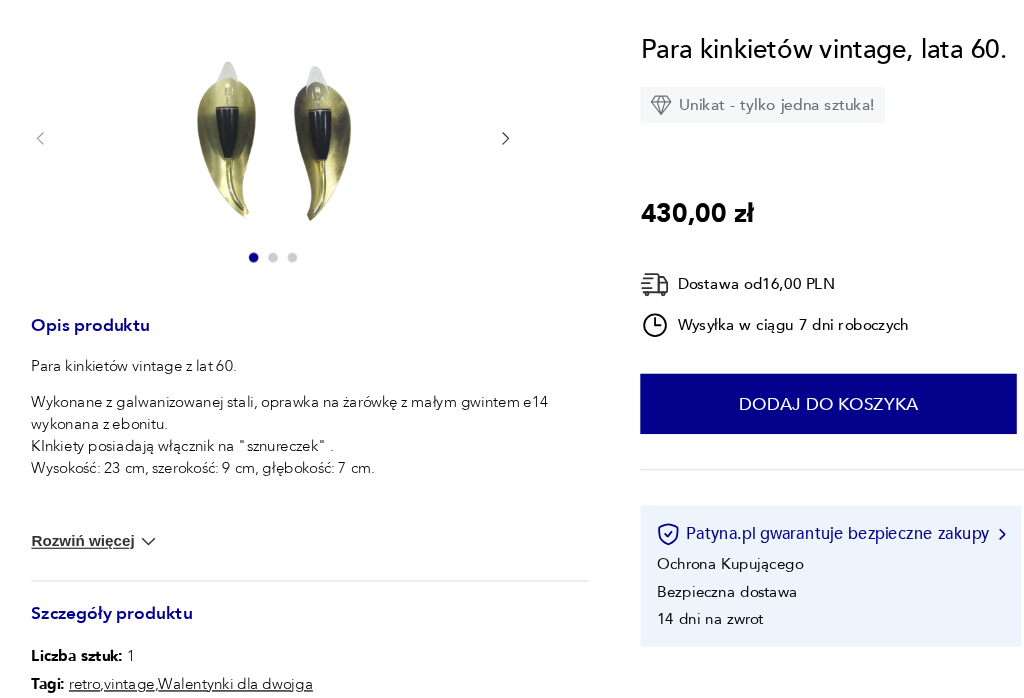 click at bounding box center (189, 539) 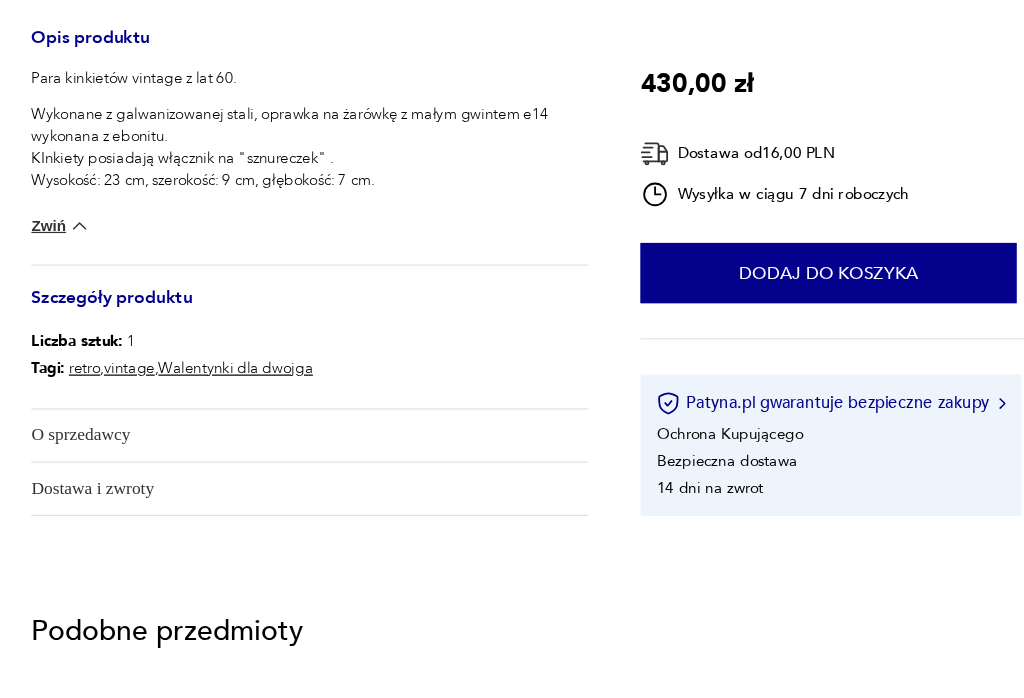 scroll, scrollTop: 412, scrollLeft: 0, axis: vertical 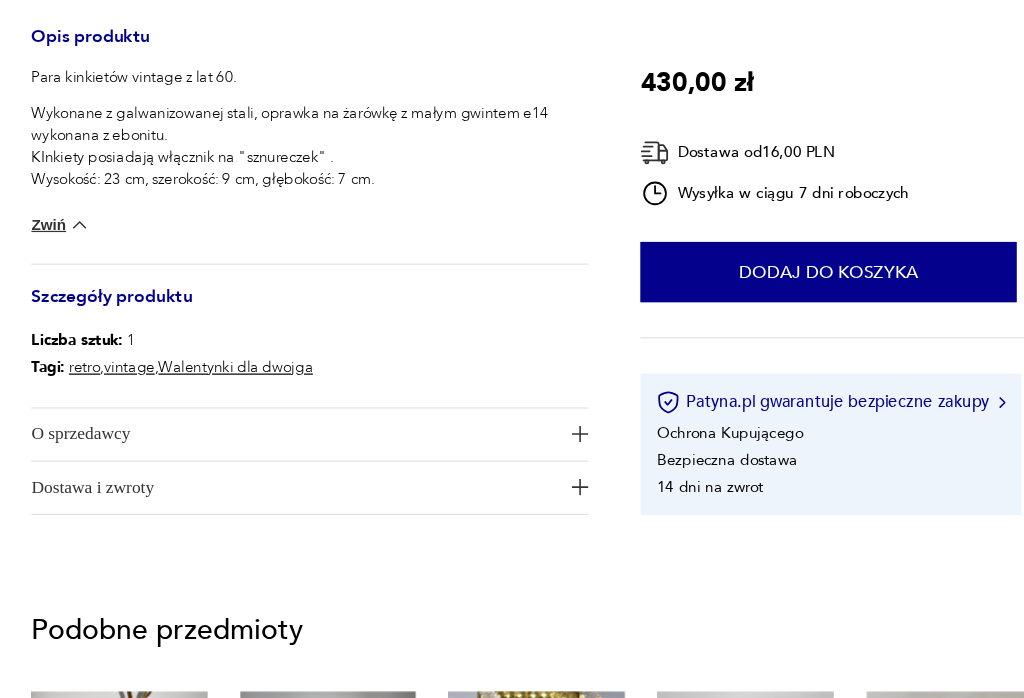 click at bounding box center [546, 454] 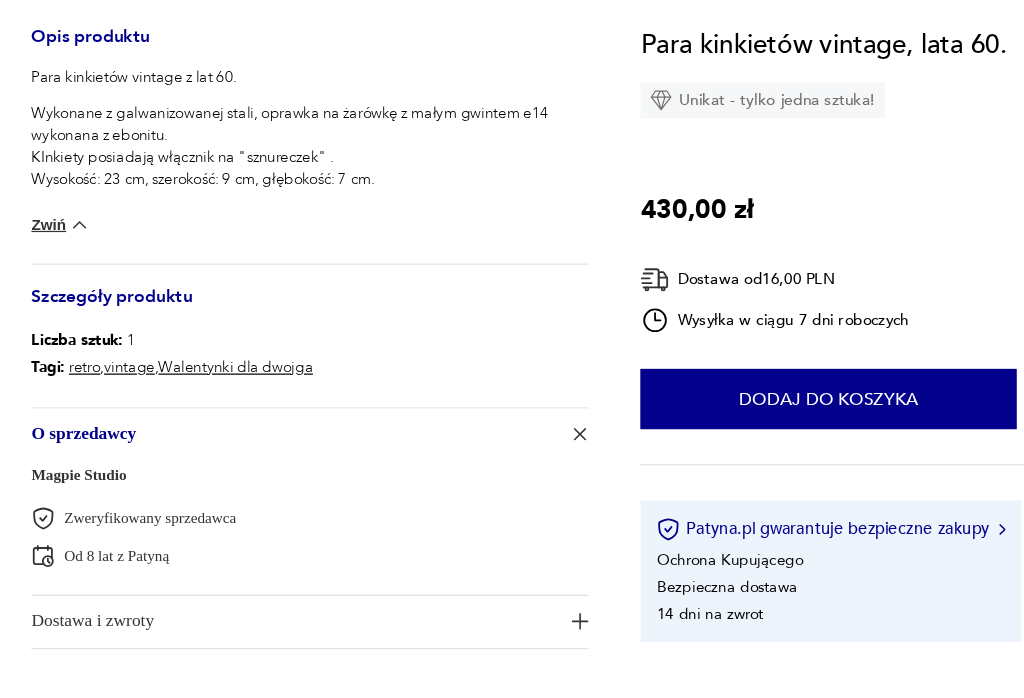 click on "Magpie Studio" at bounding box center [131, 488] 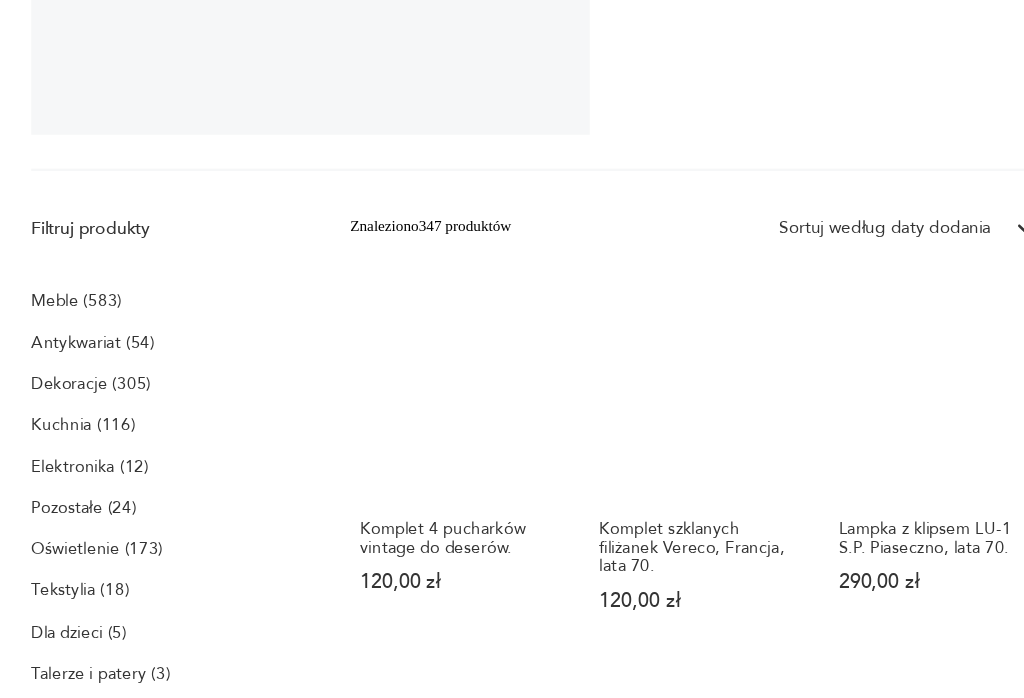 scroll, scrollTop: 348, scrollLeft: 0, axis: vertical 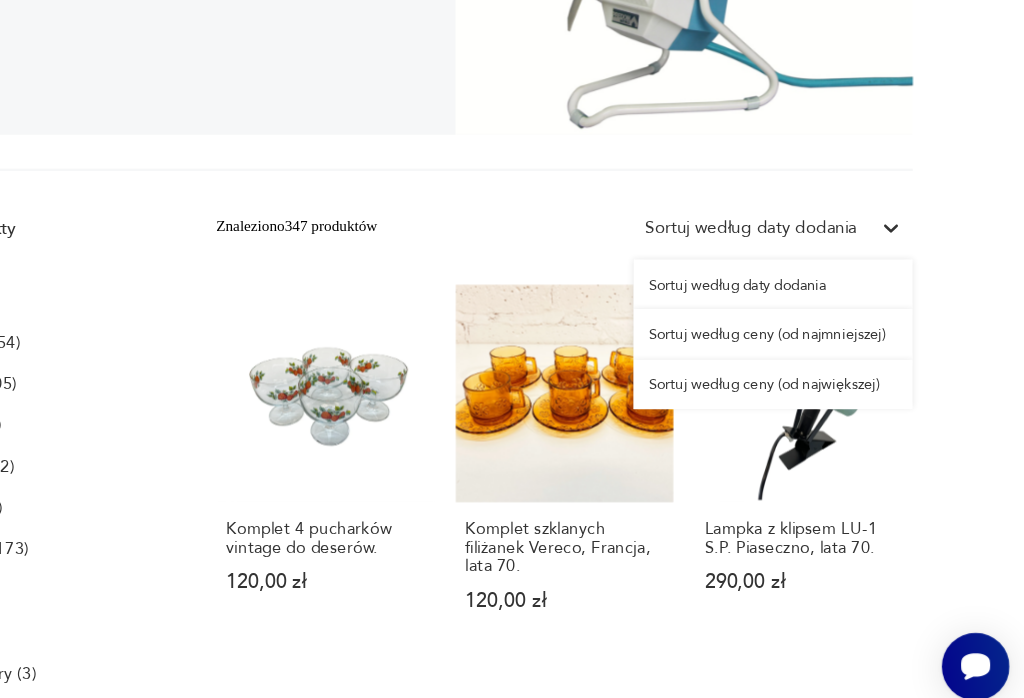 click on "Sortuj według daty dodania" at bounding box center [816, 329] 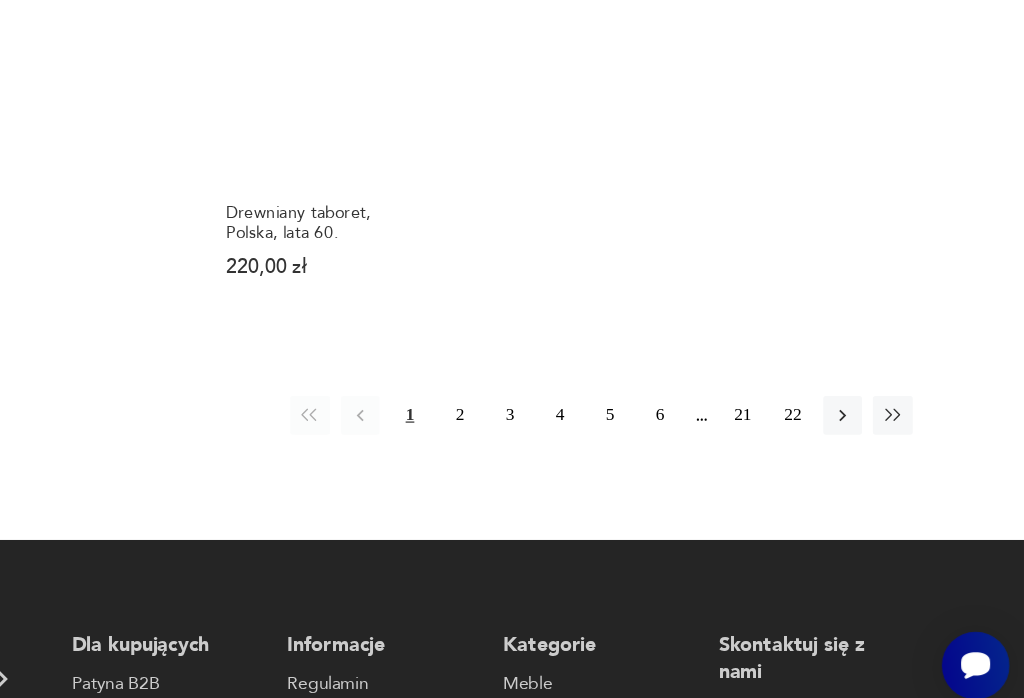 scroll, scrollTop: 2281, scrollLeft: 0, axis: vertical 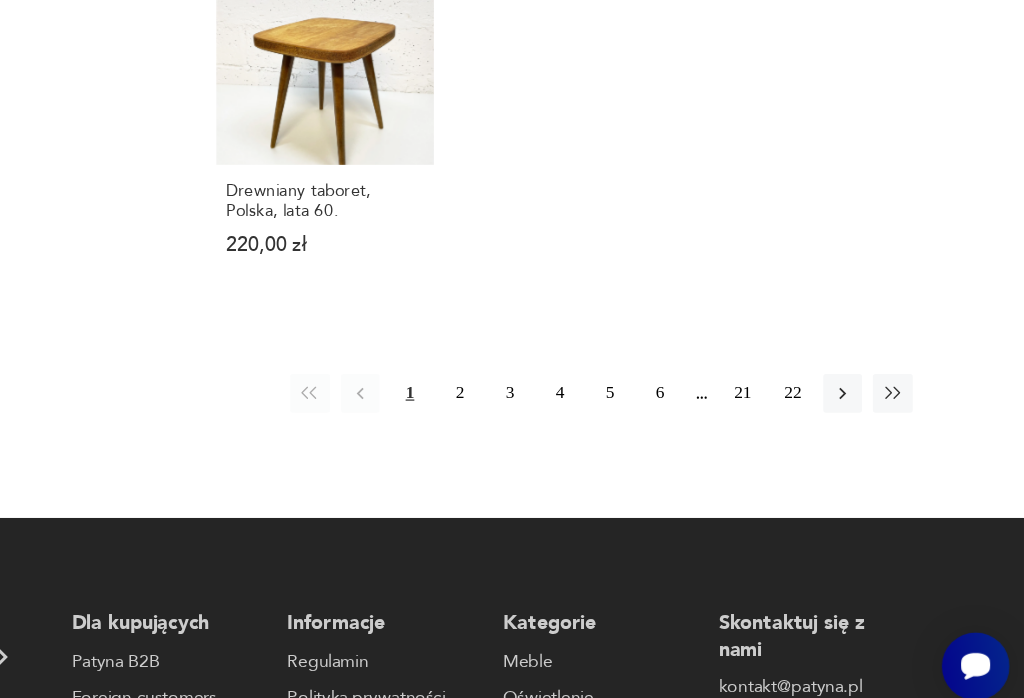 click on "2" at bounding box center (557, 420) 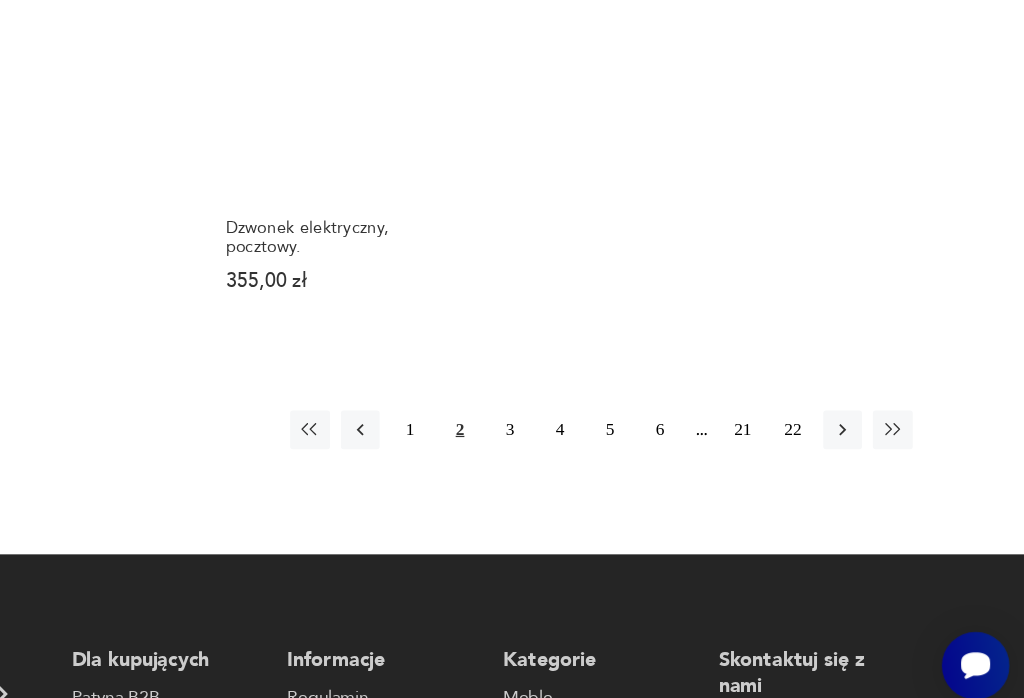 scroll, scrollTop: 2205, scrollLeft: 0, axis: vertical 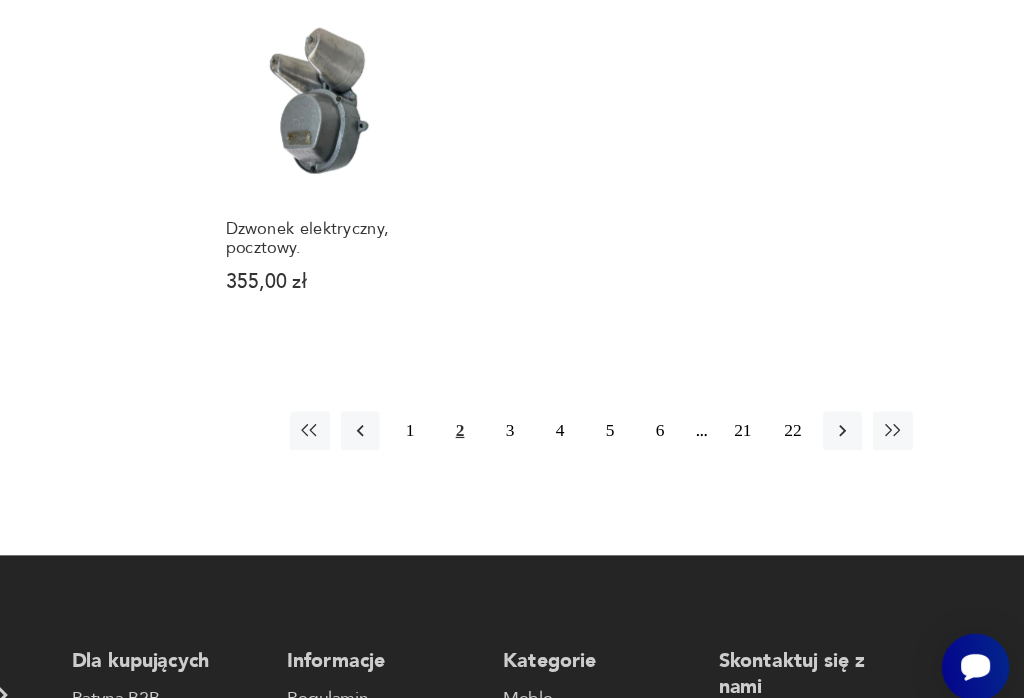 click on "3" at bounding box center [599, 450] 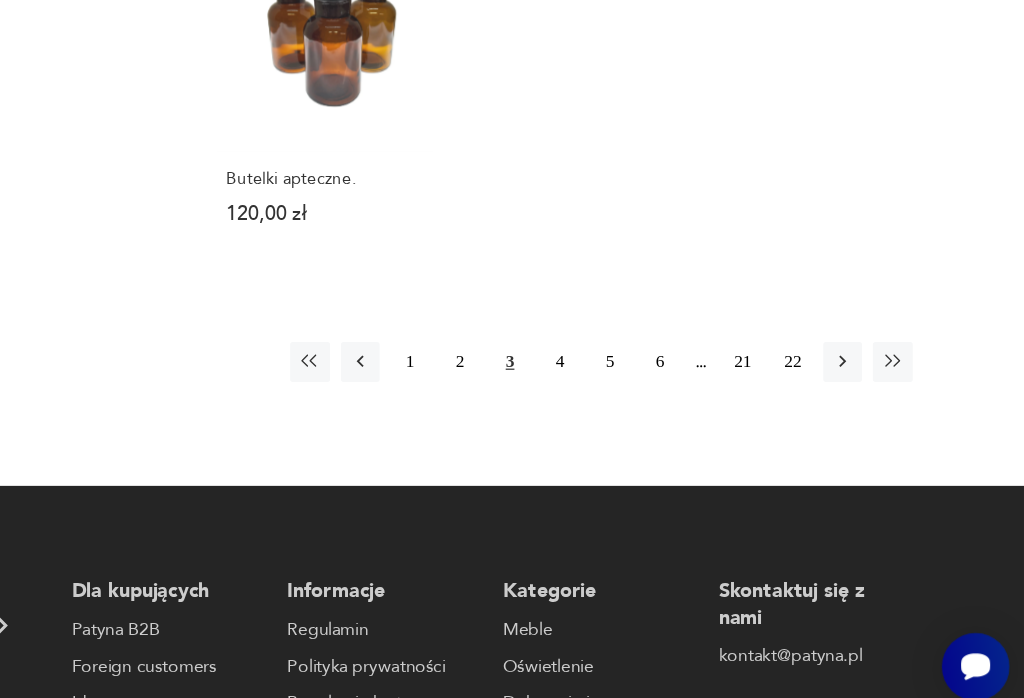 scroll, scrollTop: 2243, scrollLeft: 0, axis: vertical 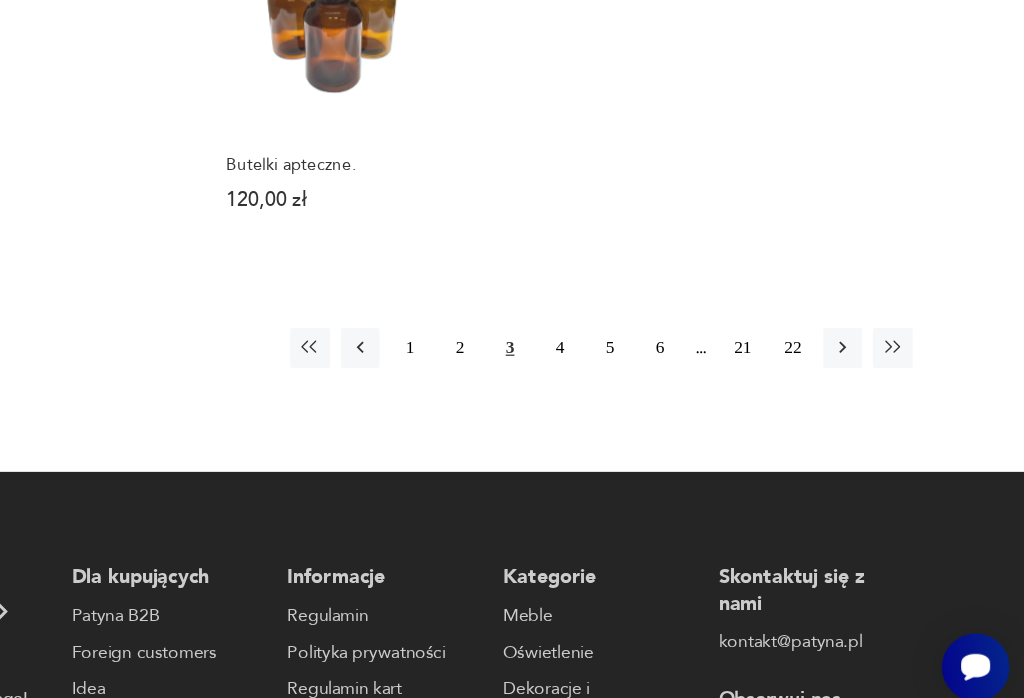 click on "4" at bounding box center (640, 381) 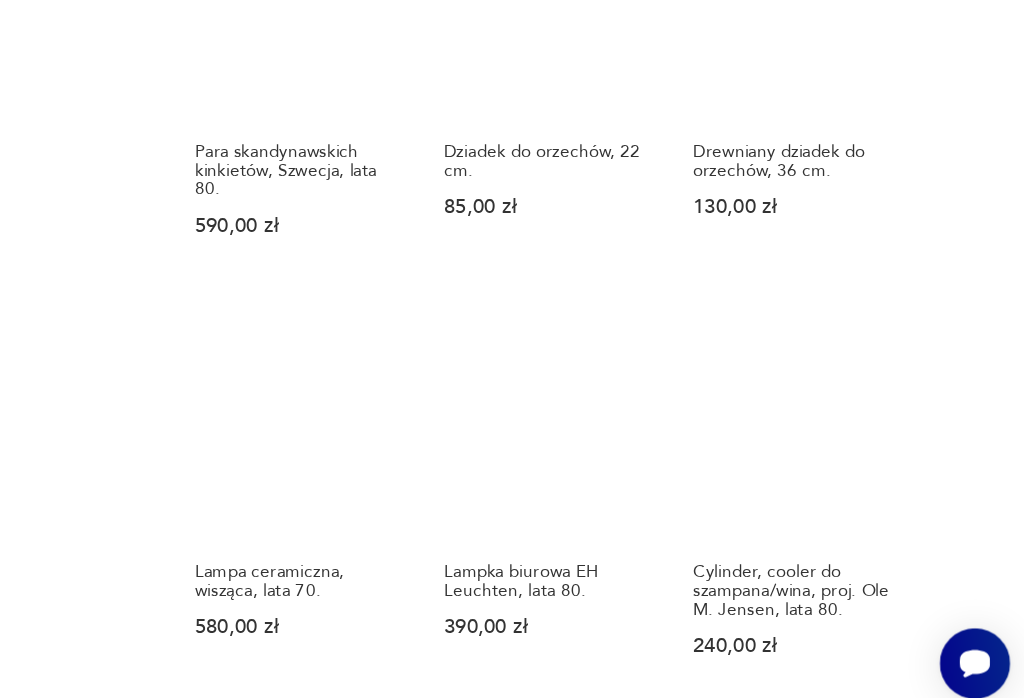 scroll, scrollTop: 1628, scrollLeft: 0, axis: vertical 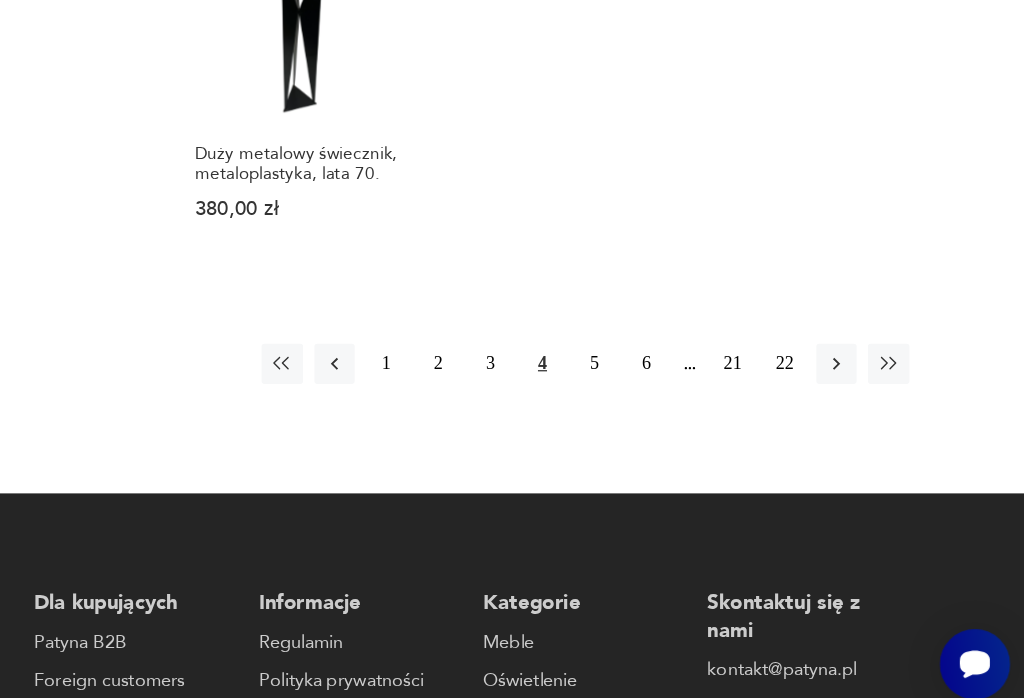 click on "5" at bounding box center (682, 407) 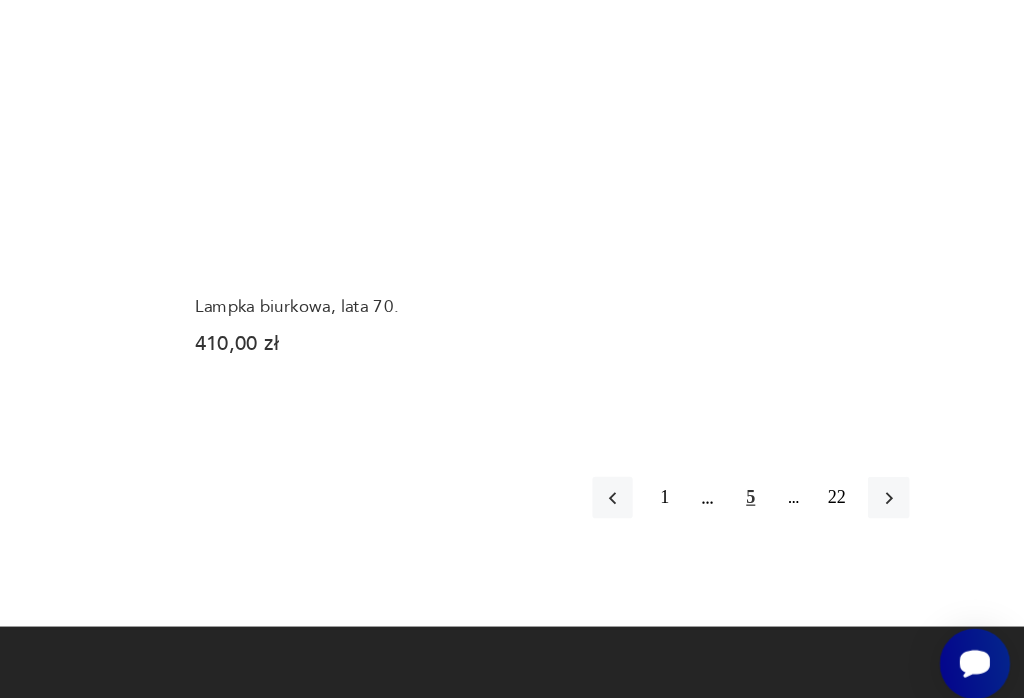 scroll, scrollTop: 2180, scrollLeft: 0, axis: vertical 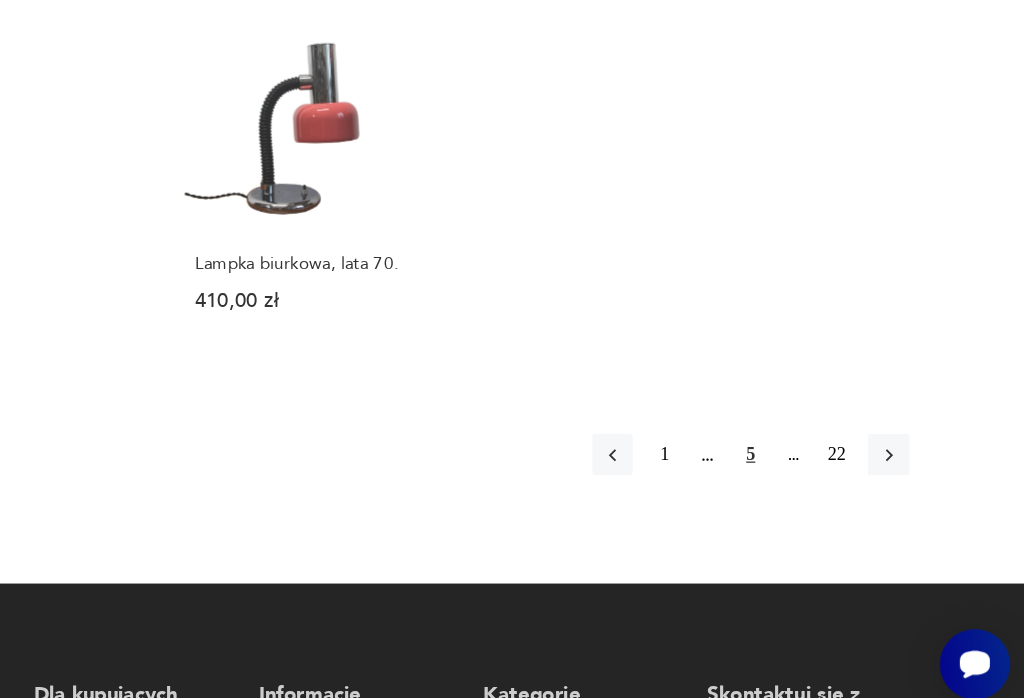 click at bounding box center (915, 479) 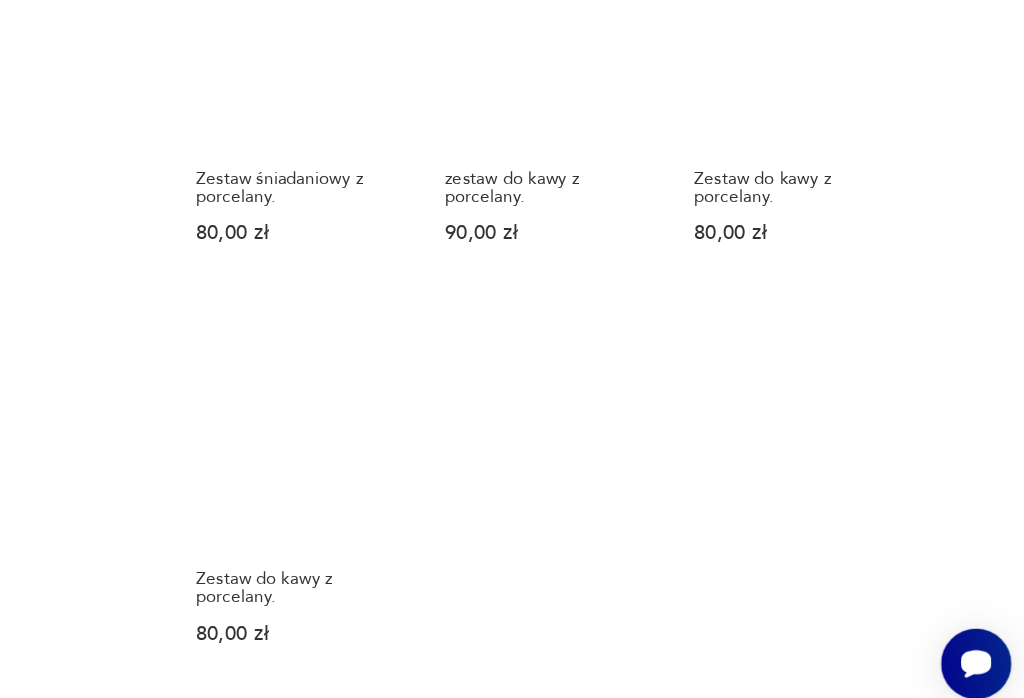 scroll, scrollTop: 1970, scrollLeft: 0, axis: vertical 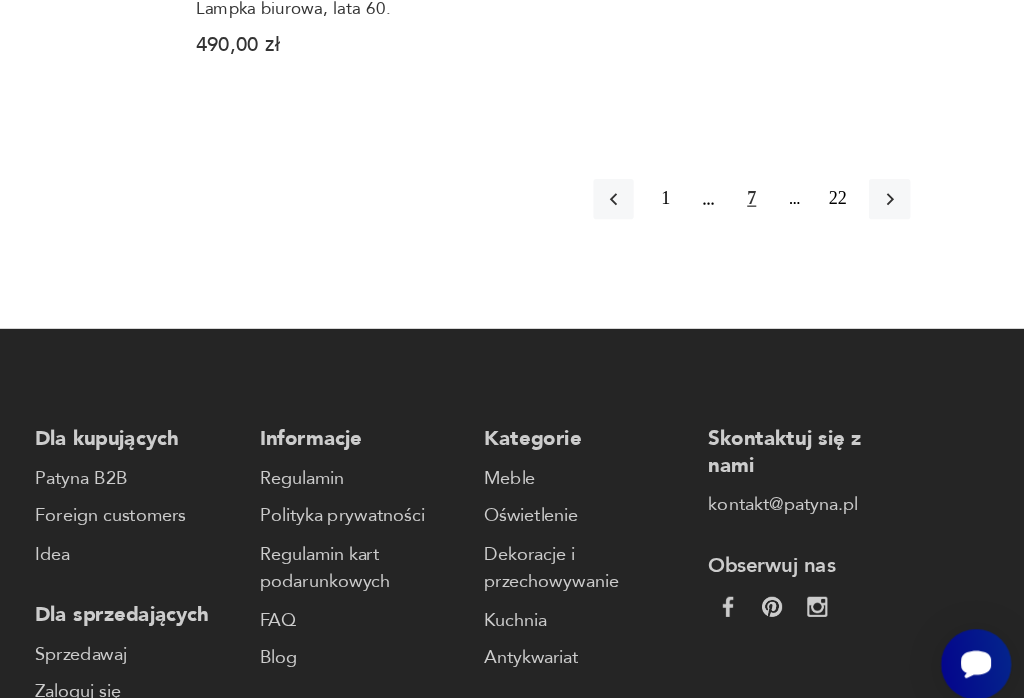click 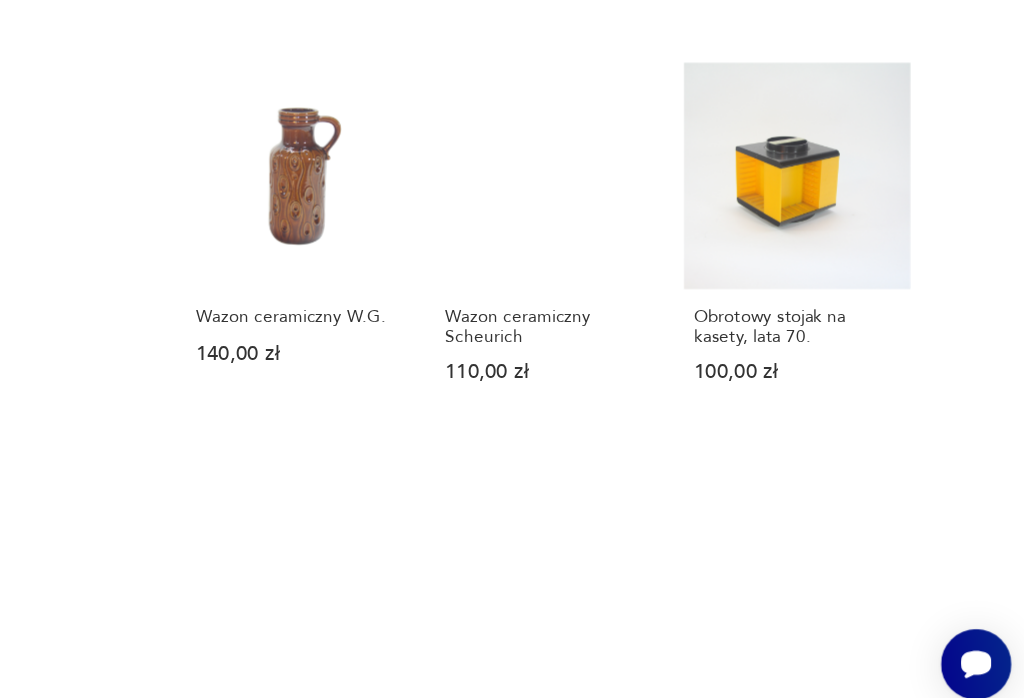 scroll, scrollTop: 1471, scrollLeft: 0, axis: vertical 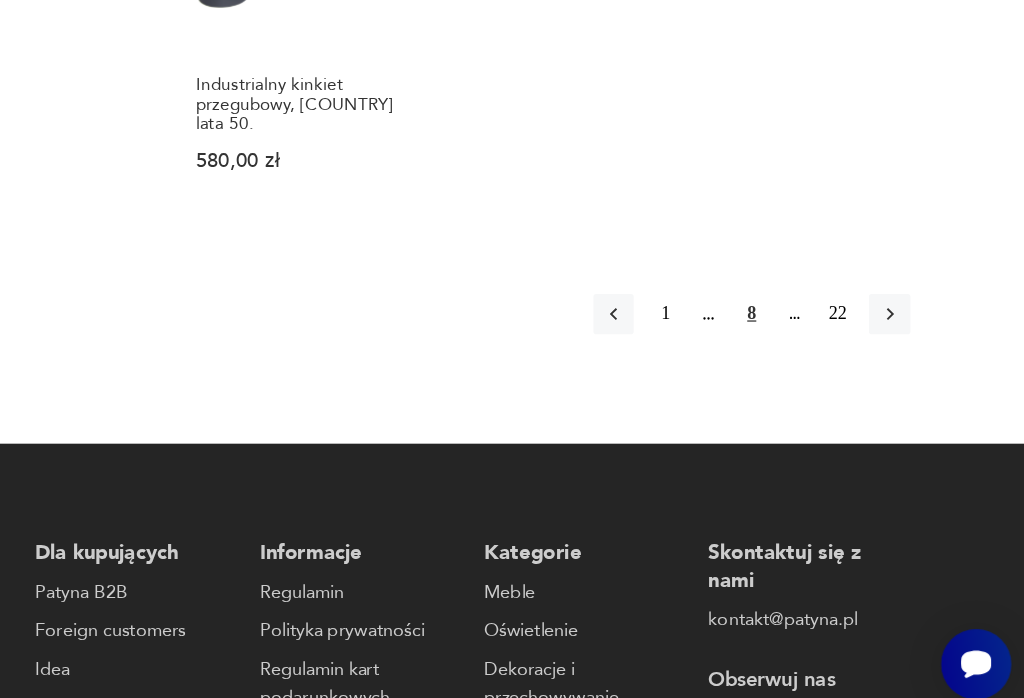 click 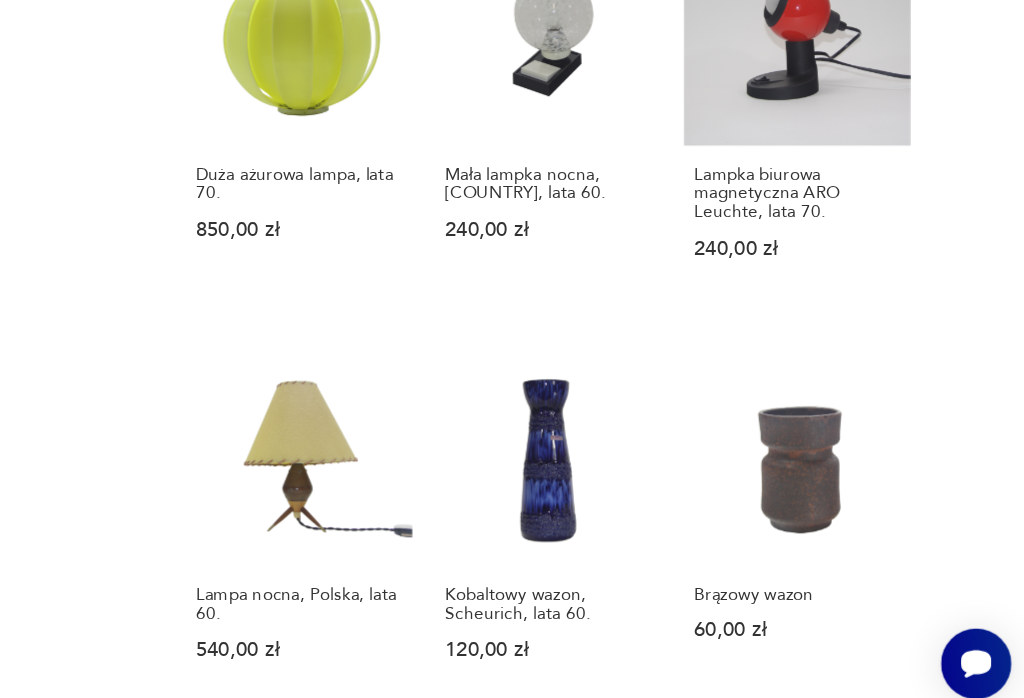 scroll, scrollTop: 1564, scrollLeft: 0, axis: vertical 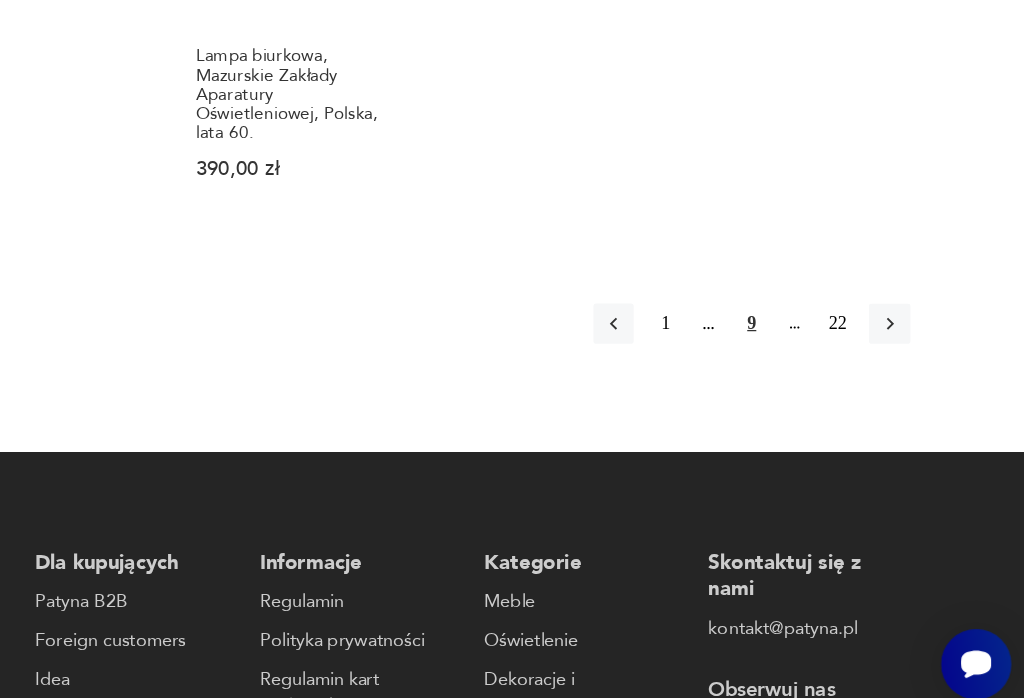 click 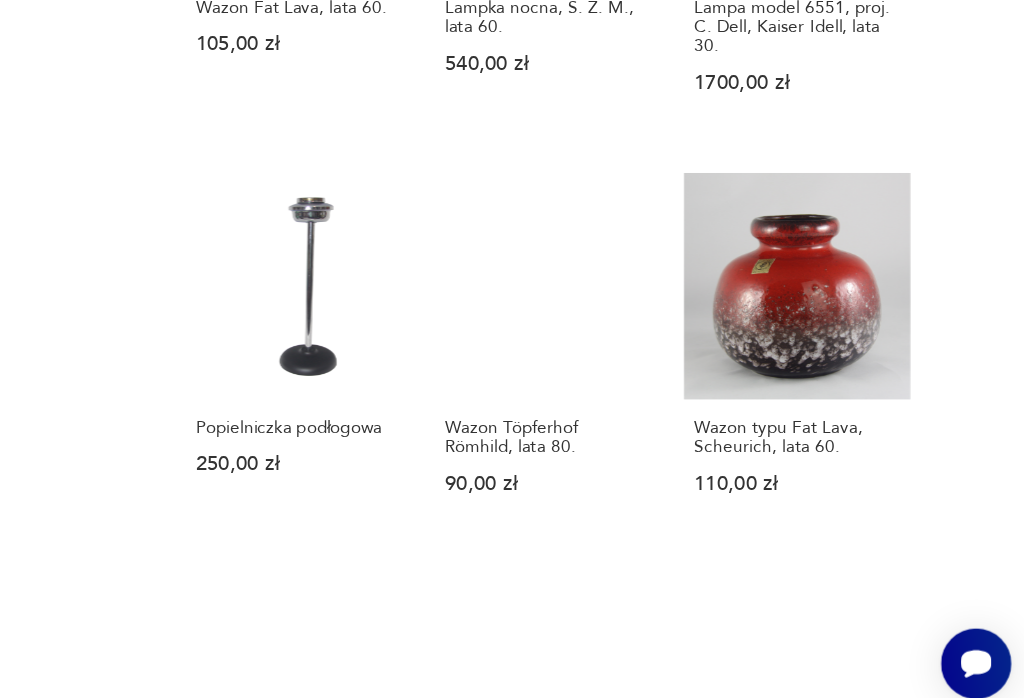 scroll, scrollTop: 1060, scrollLeft: 0, axis: vertical 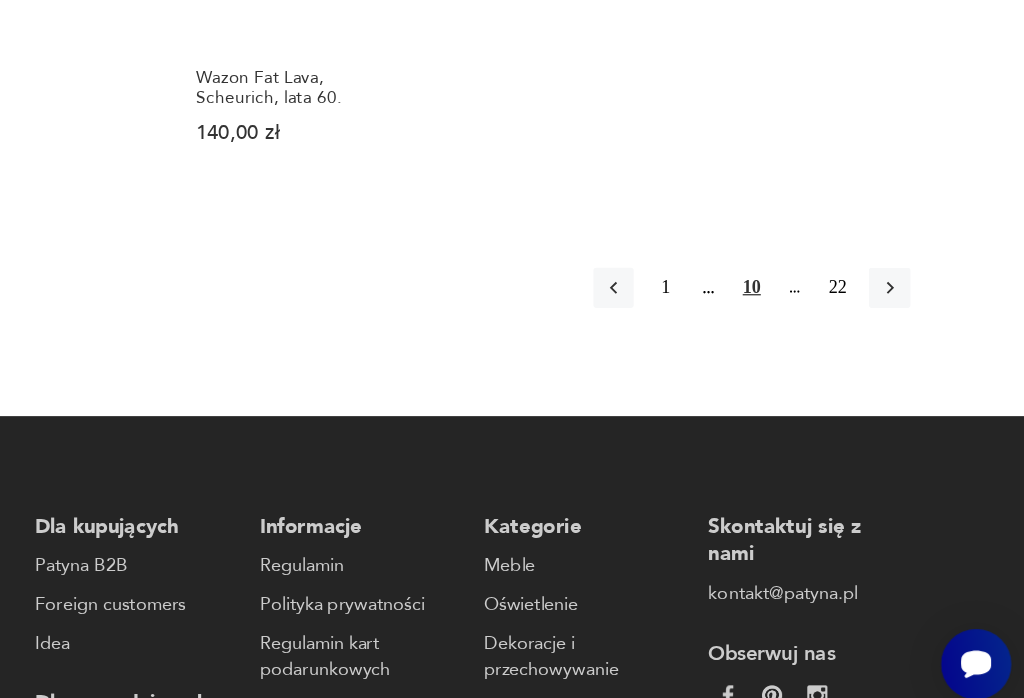 click at bounding box center (915, 347) 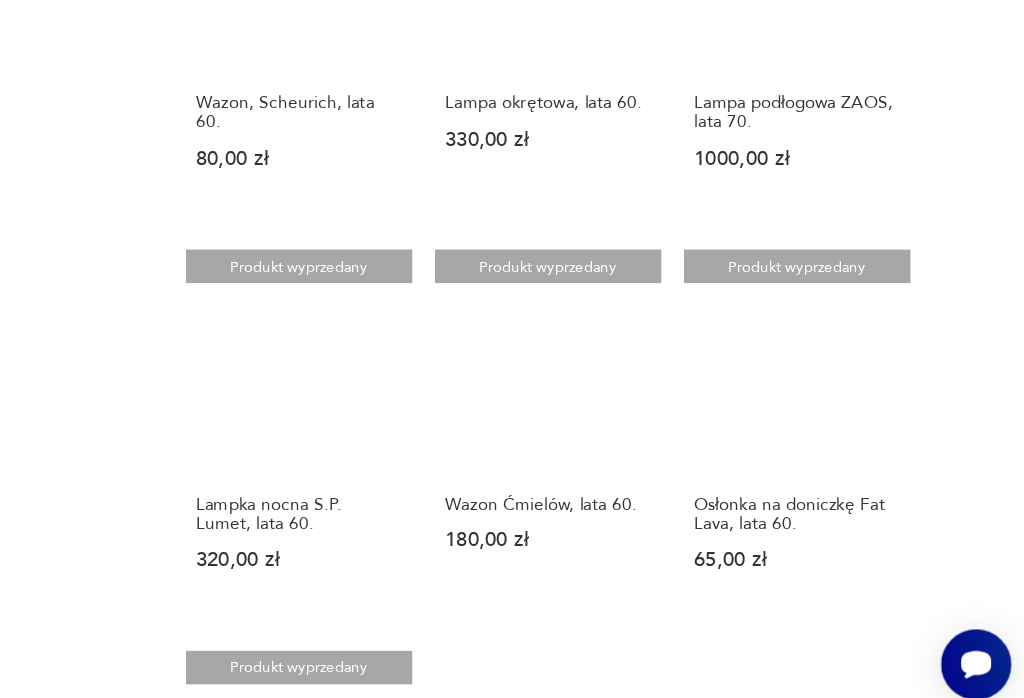 scroll, scrollTop: 1667, scrollLeft: 0, axis: vertical 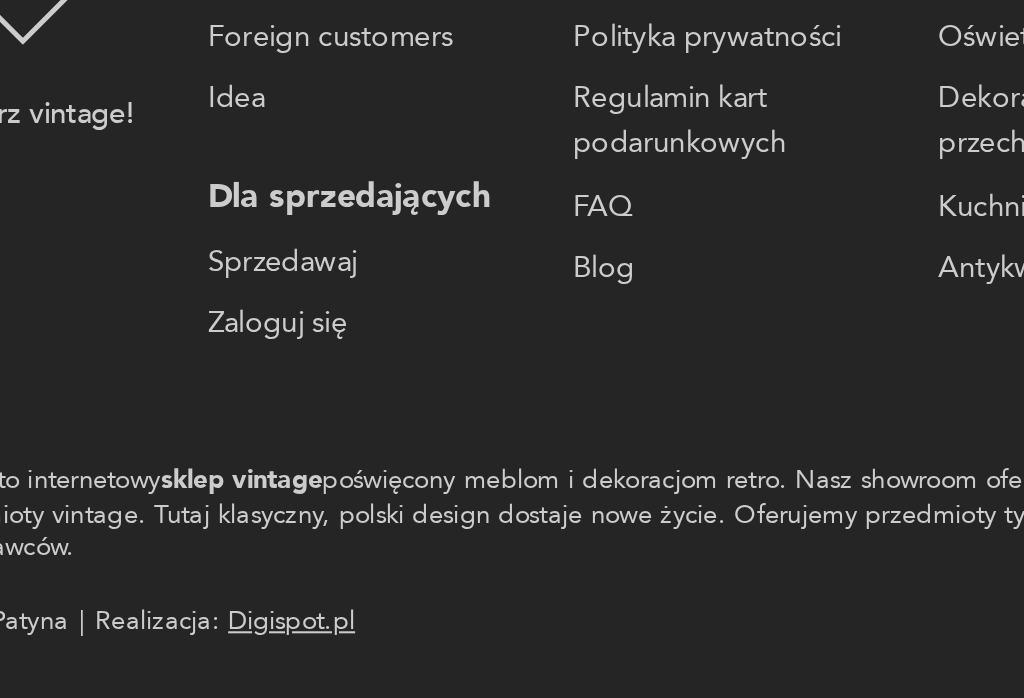 type on "*******" 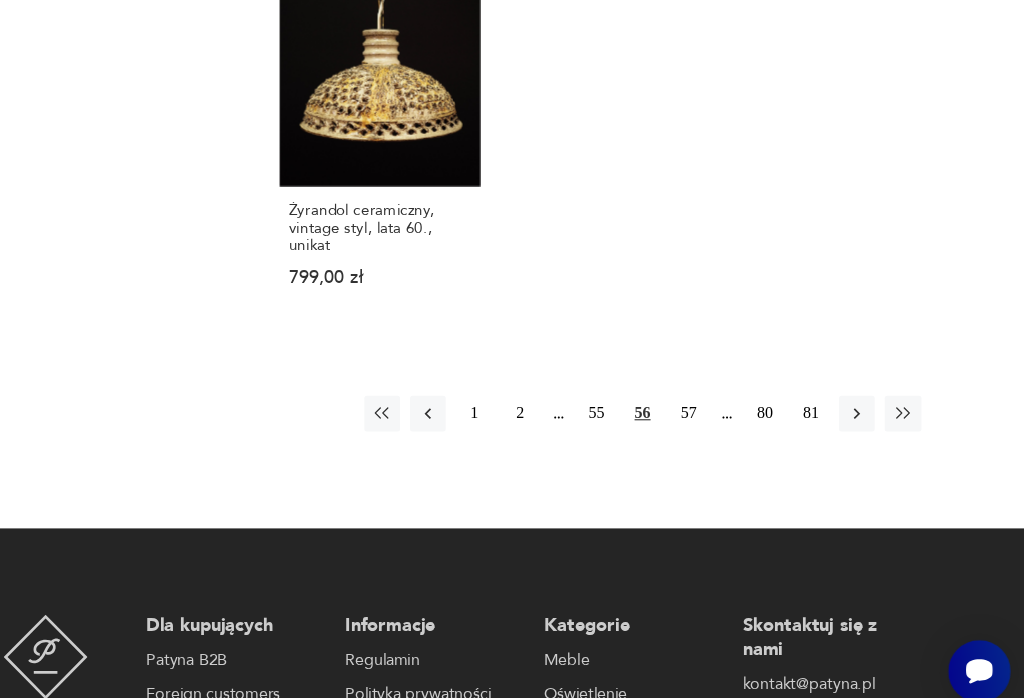 scroll, scrollTop: 1980, scrollLeft: 0, axis: vertical 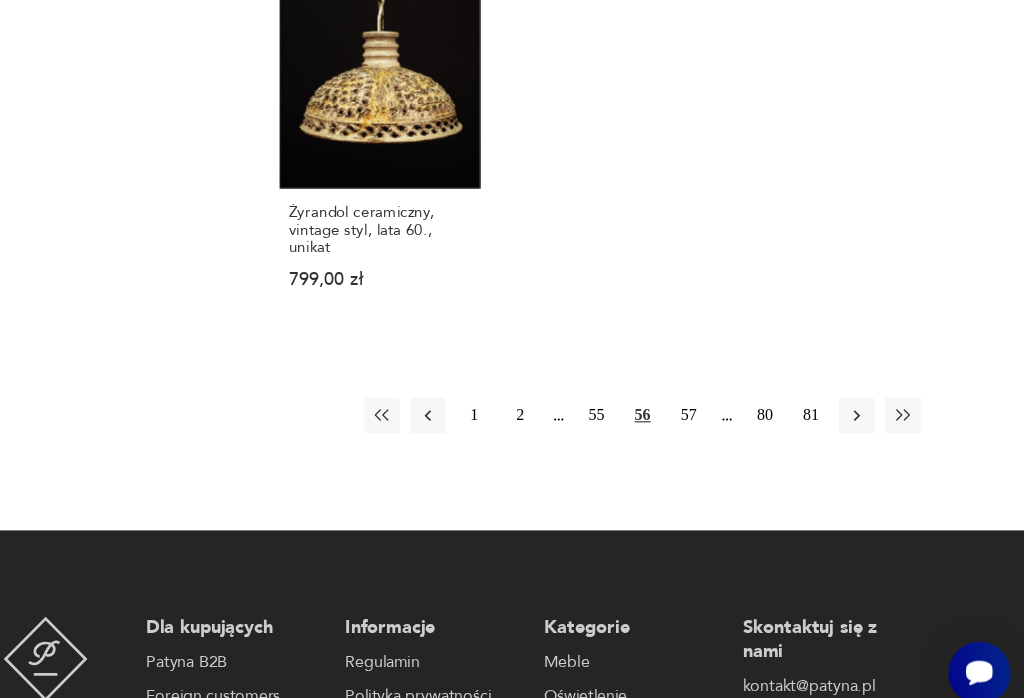 click on "2" at bounding box center (572, 415) 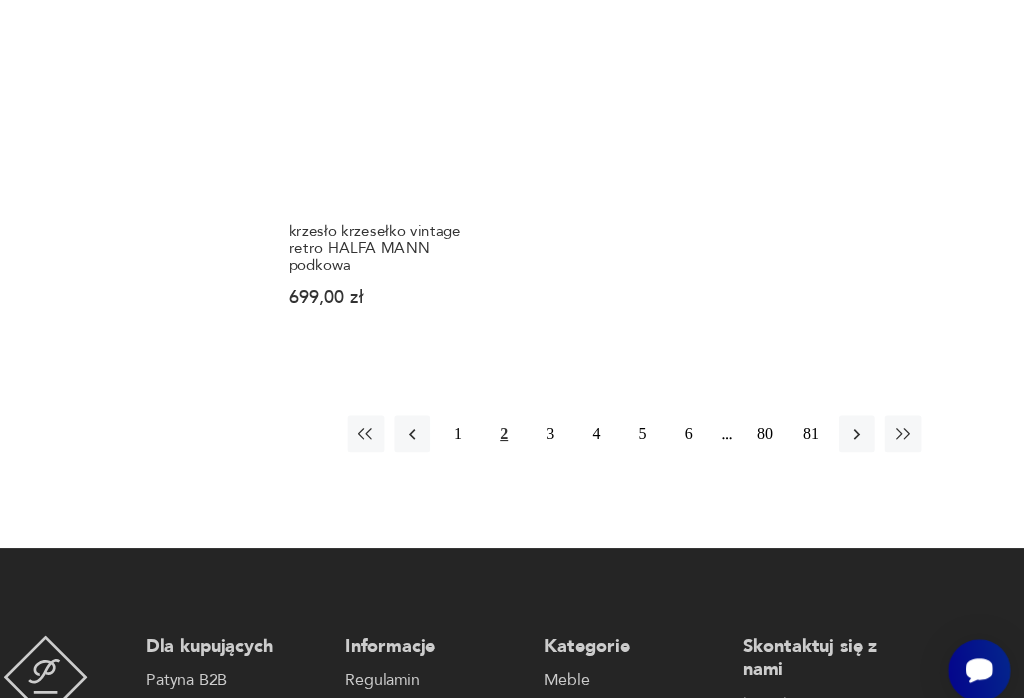 scroll, scrollTop: 2041, scrollLeft: 0, axis: vertical 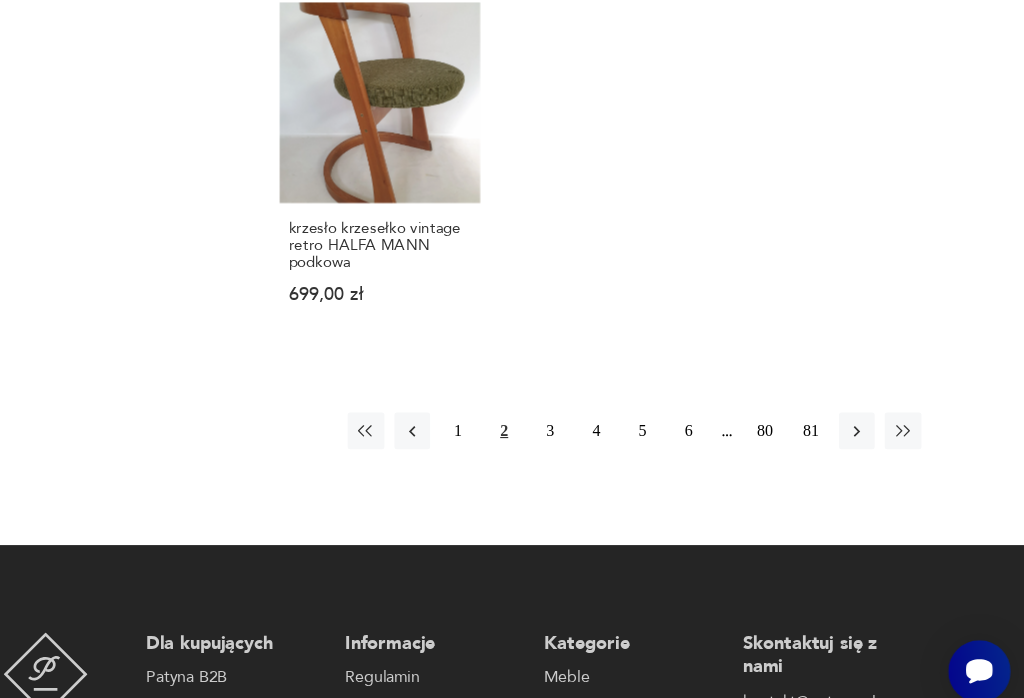 click on "3" at bounding box center (599, 430) 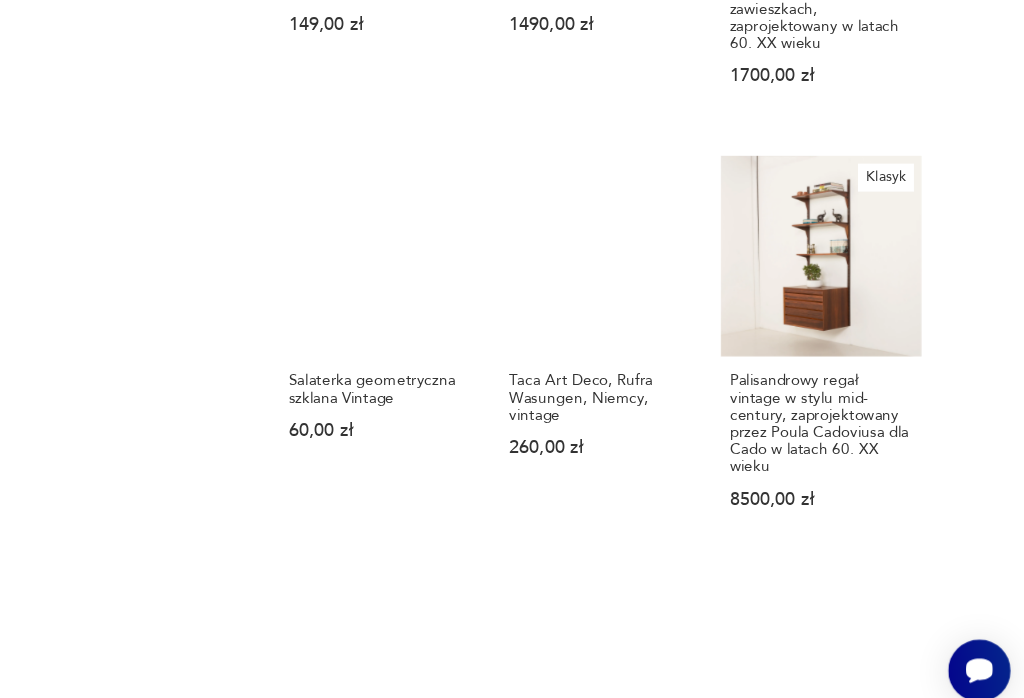 scroll, scrollTop: 1601, scrollLeft: 0, axis: vertical 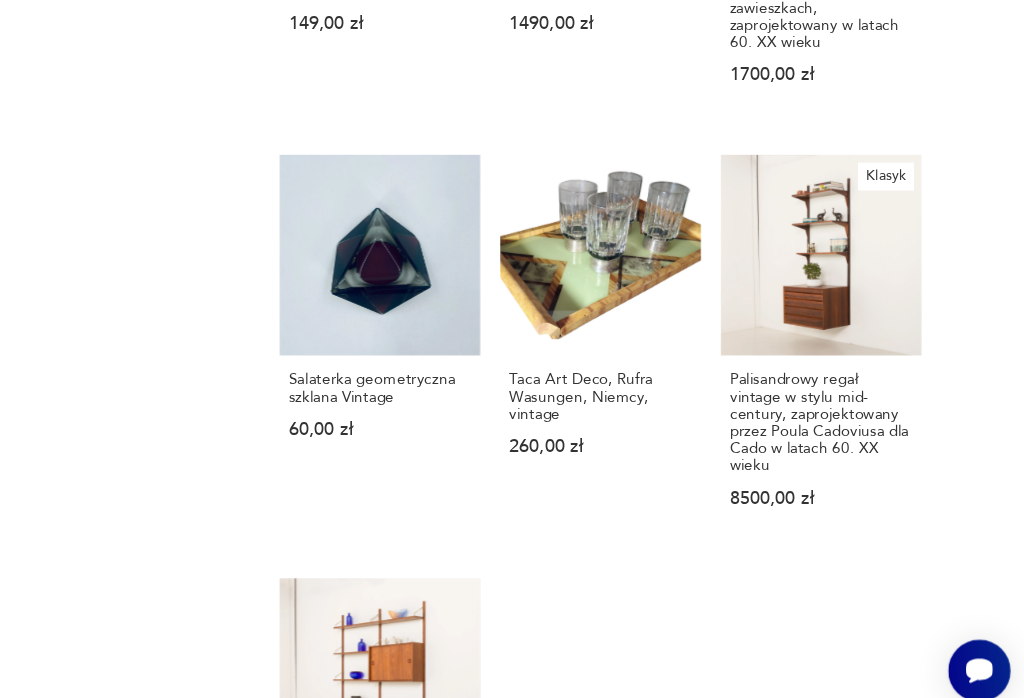 click on "Taca Art Deco, Rufra Wasungen, Niemcy, vintage 260,00 zł" at bounding box center (644, 358) 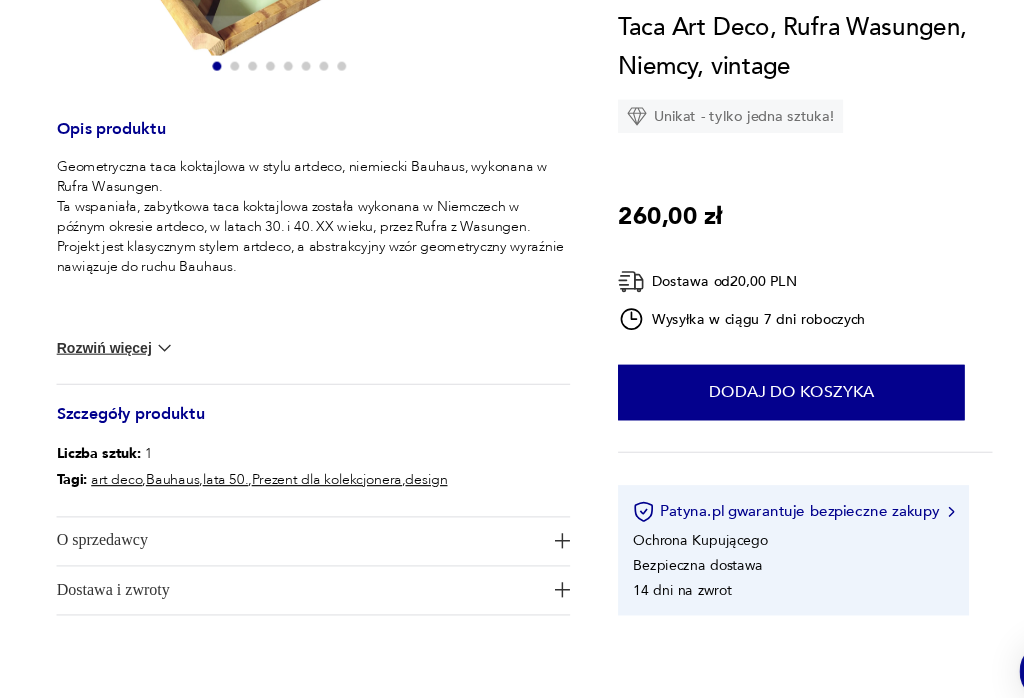 scroll, scrollTop: 411, scrollLeft: 0, axis: vertical 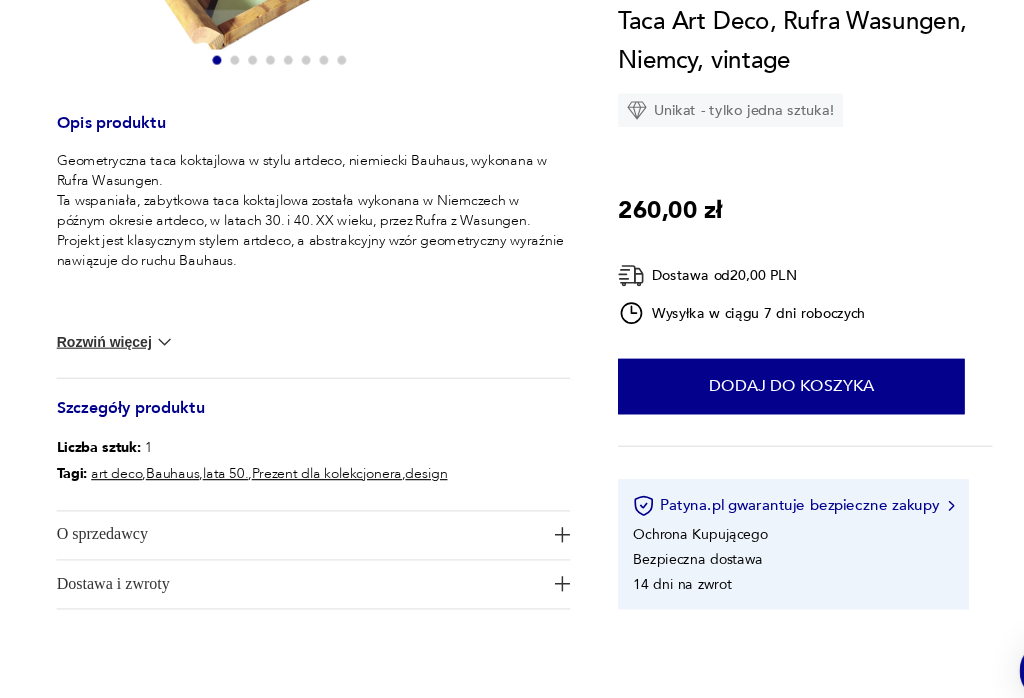 click at bounding box center (546, 524) 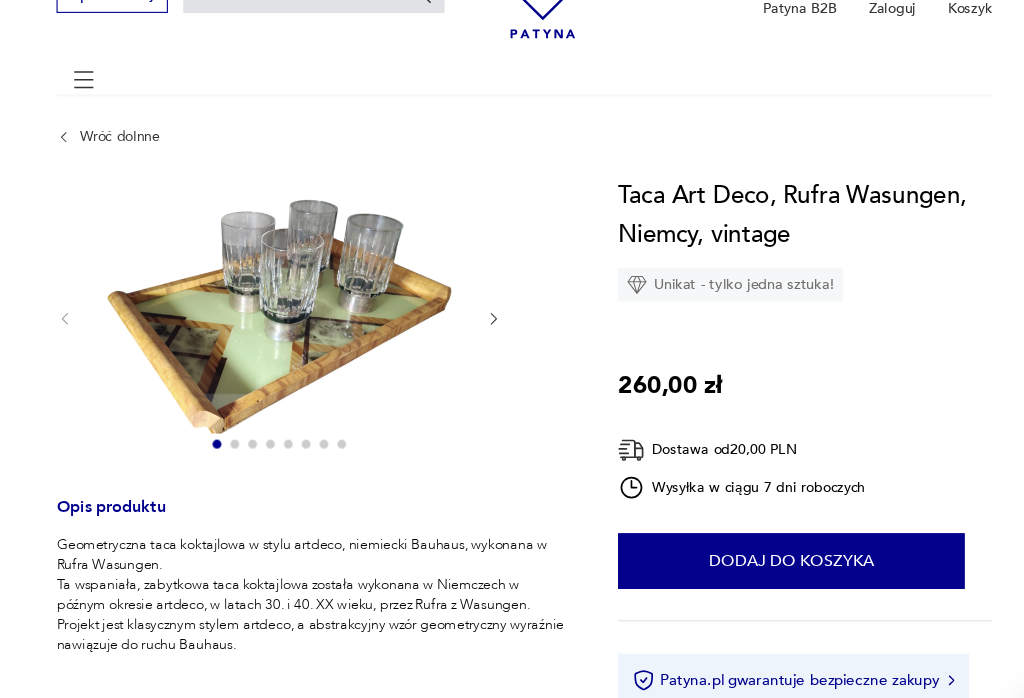 scroll, scrollTop: 38, scrollLeft: 0, axis: vertical 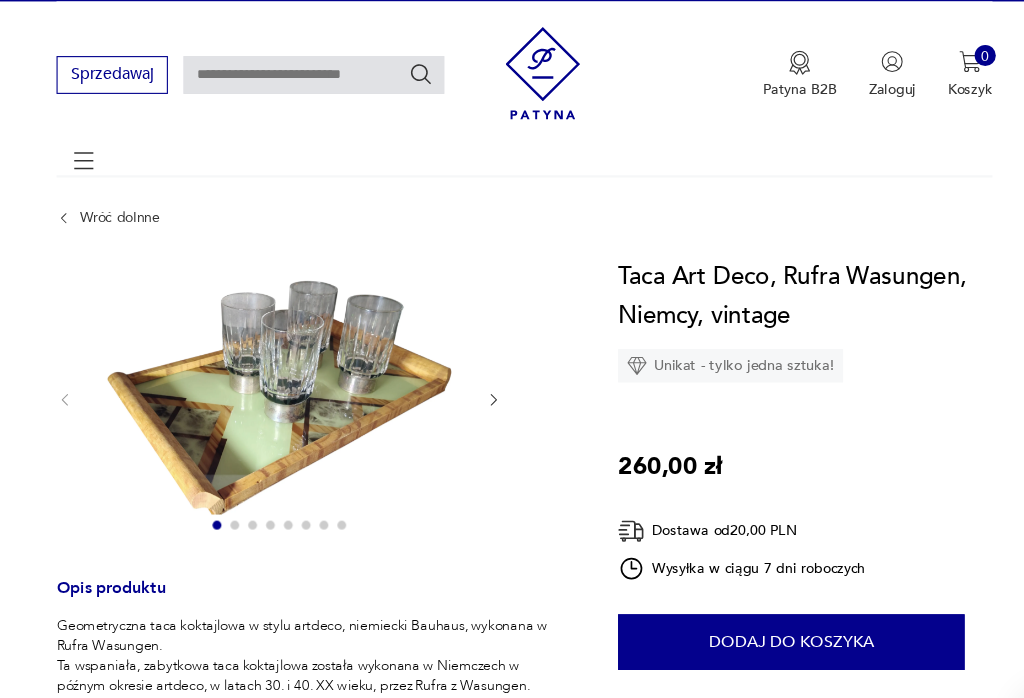 click at bounding box center [484, 359] 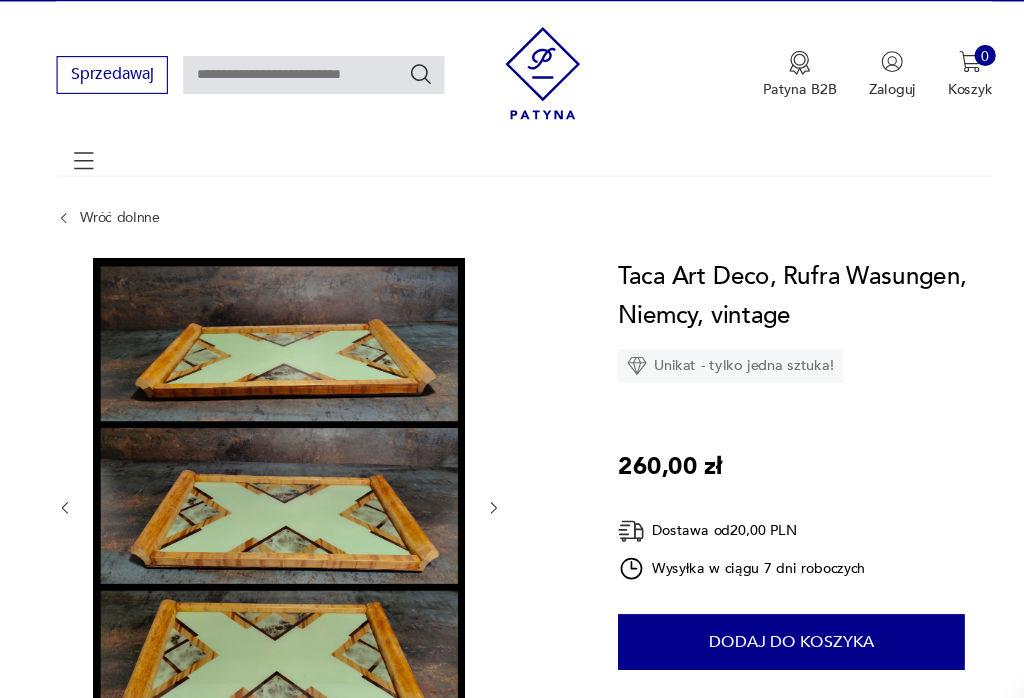 click 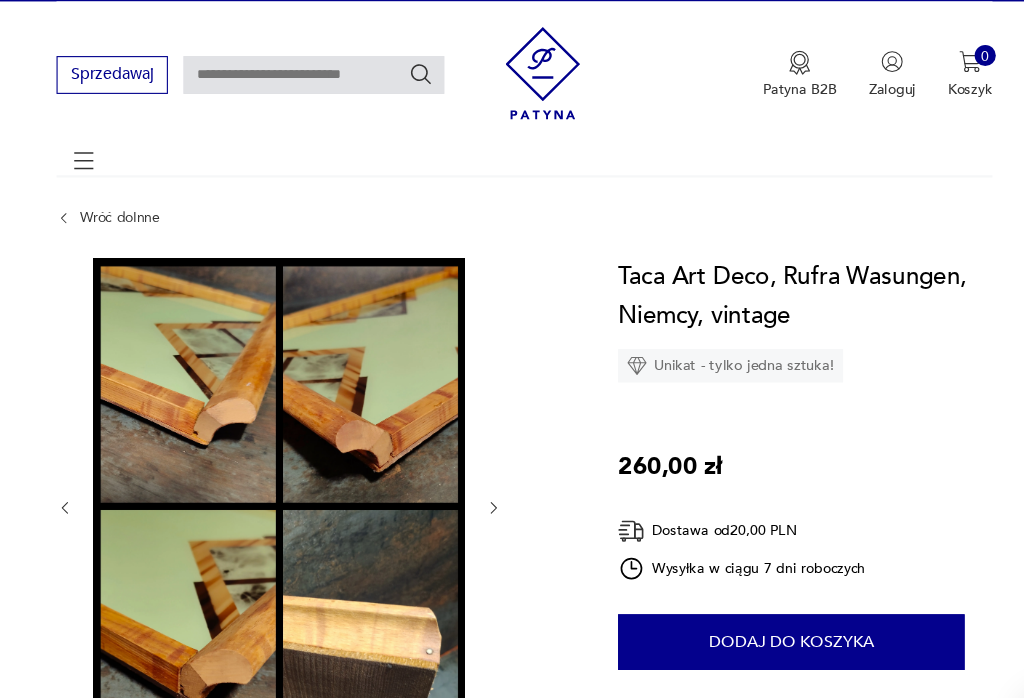 click 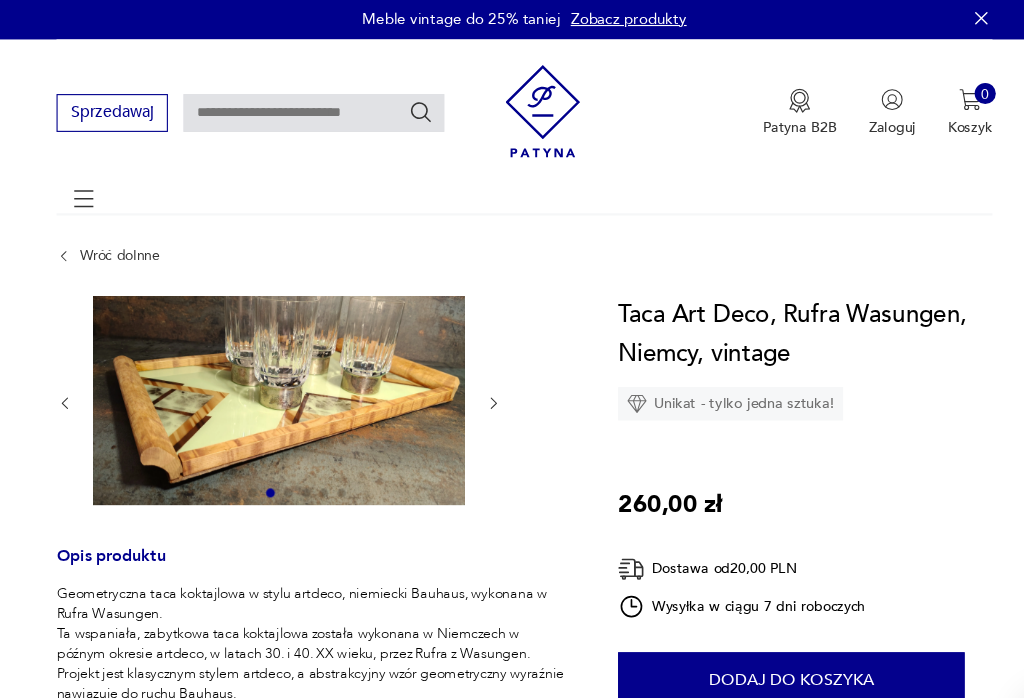 scroll, scrollTop: 0, scrollLeft: 0, axis: both 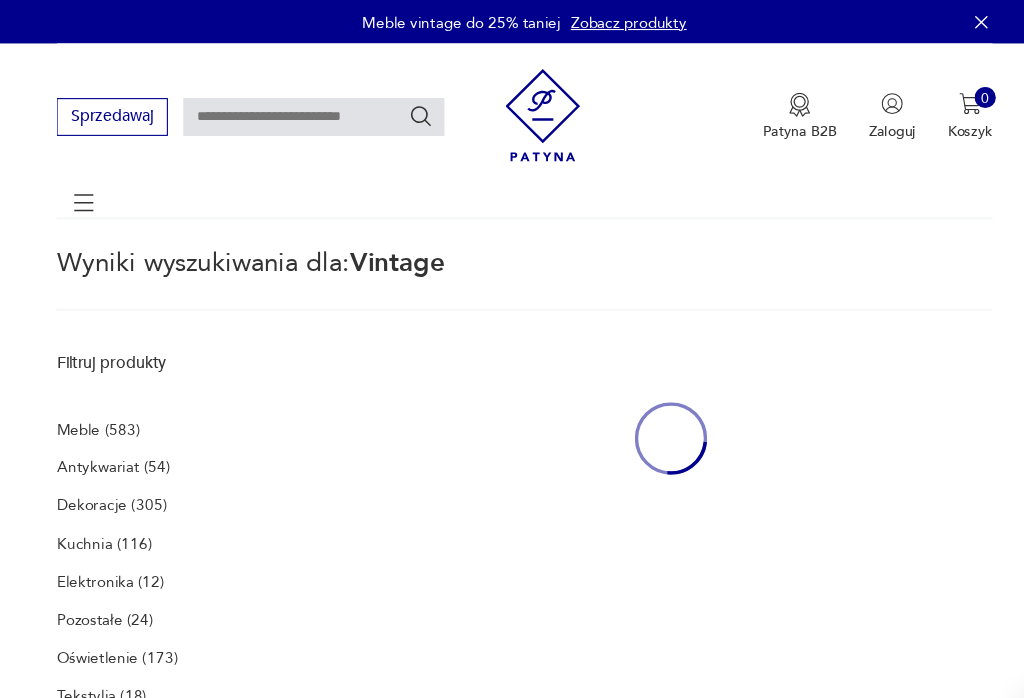type on "*******" 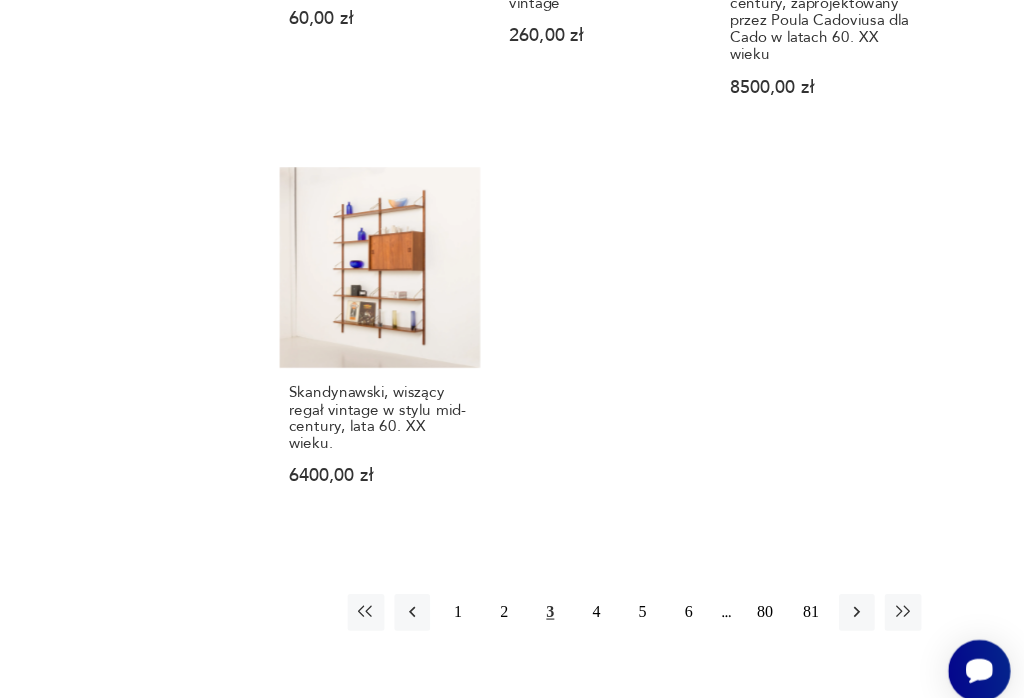 scroll, scrollTop: 1970, scrollLeft: 0, axis: vertical 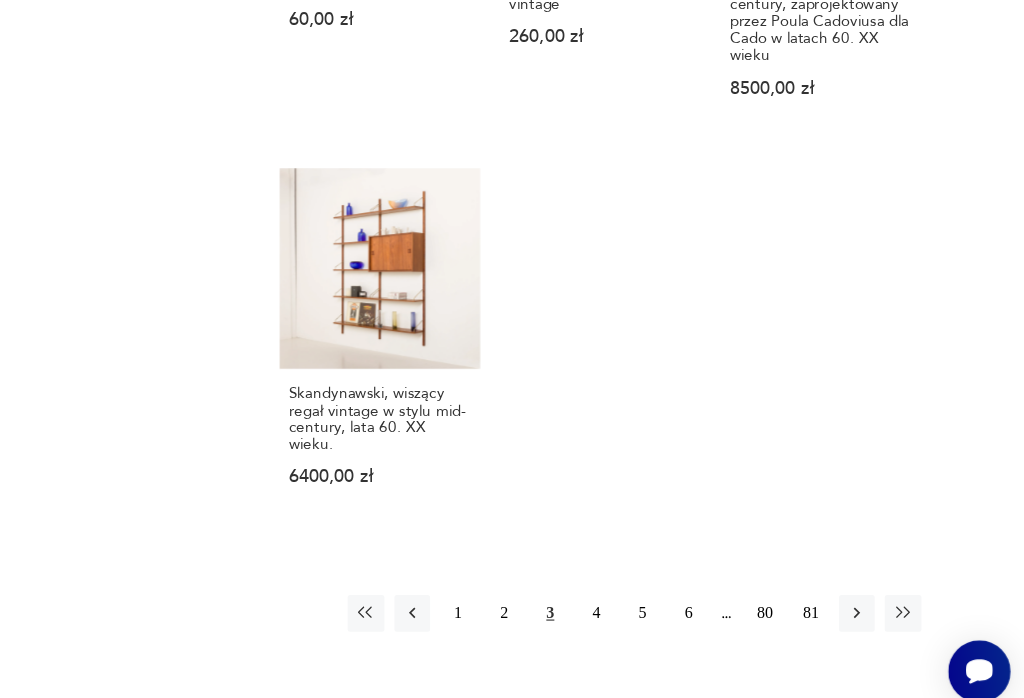 click on "4" at bounding box center (640, 593) 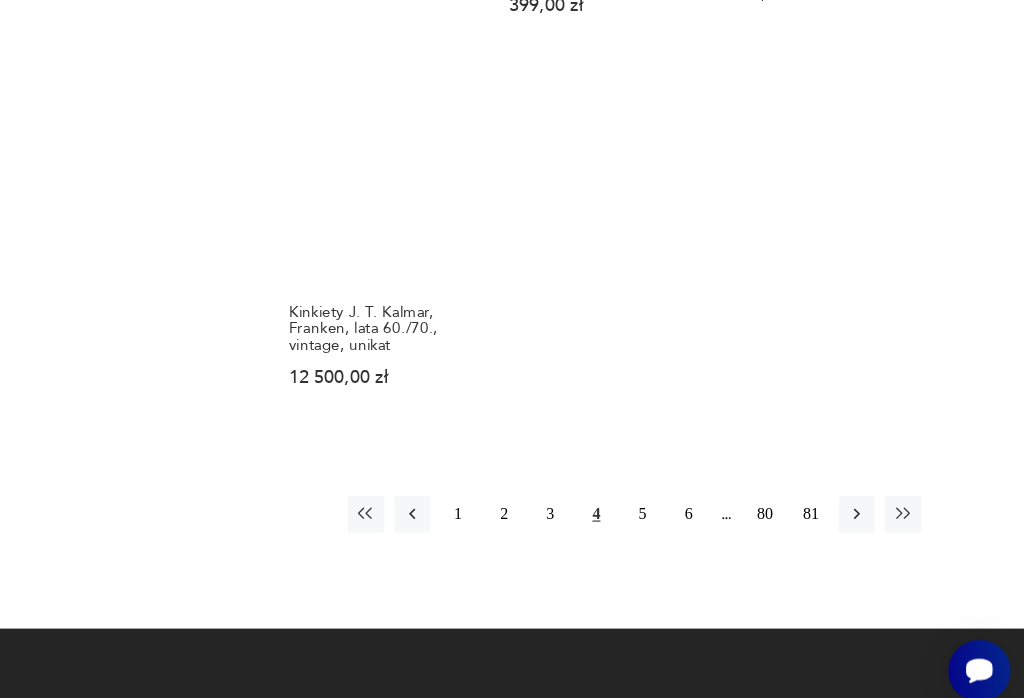 scroll, scrollTop: 2072, scrollLeft: 0, axis: vertical 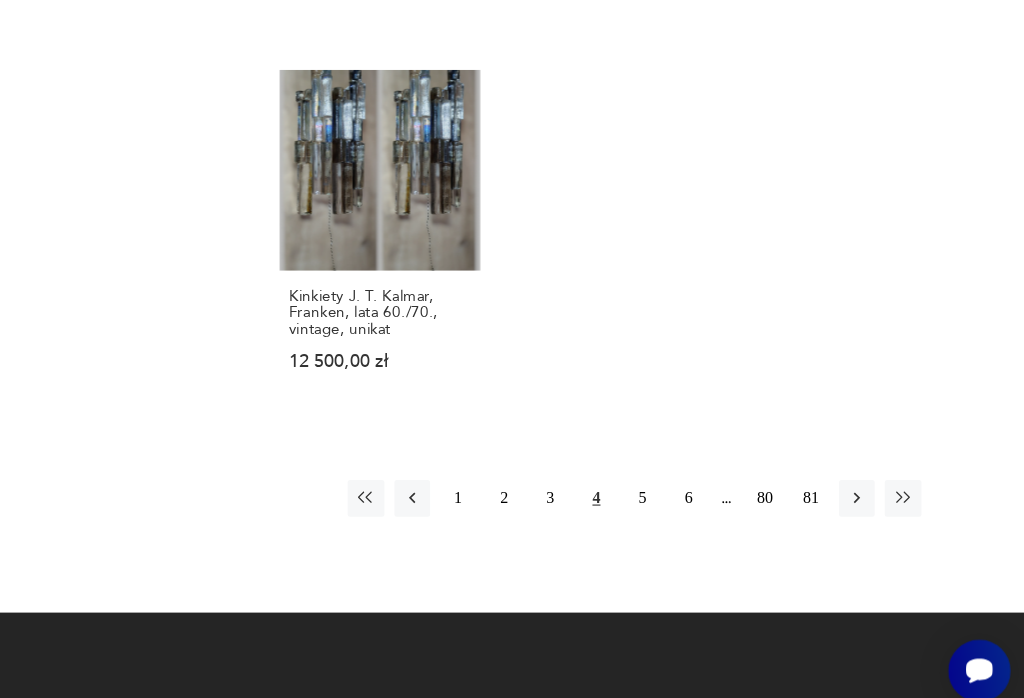 click on "6" at bounding box center (723, 491) 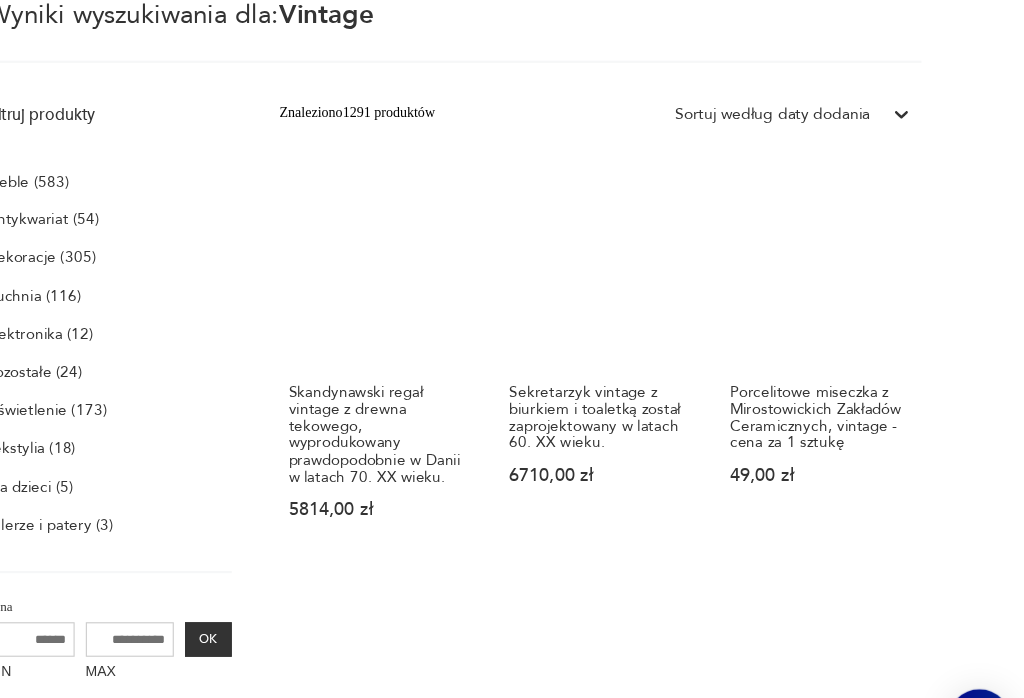 scroll, scrollTop: 7, scrollLeft: 0, axis: vertical 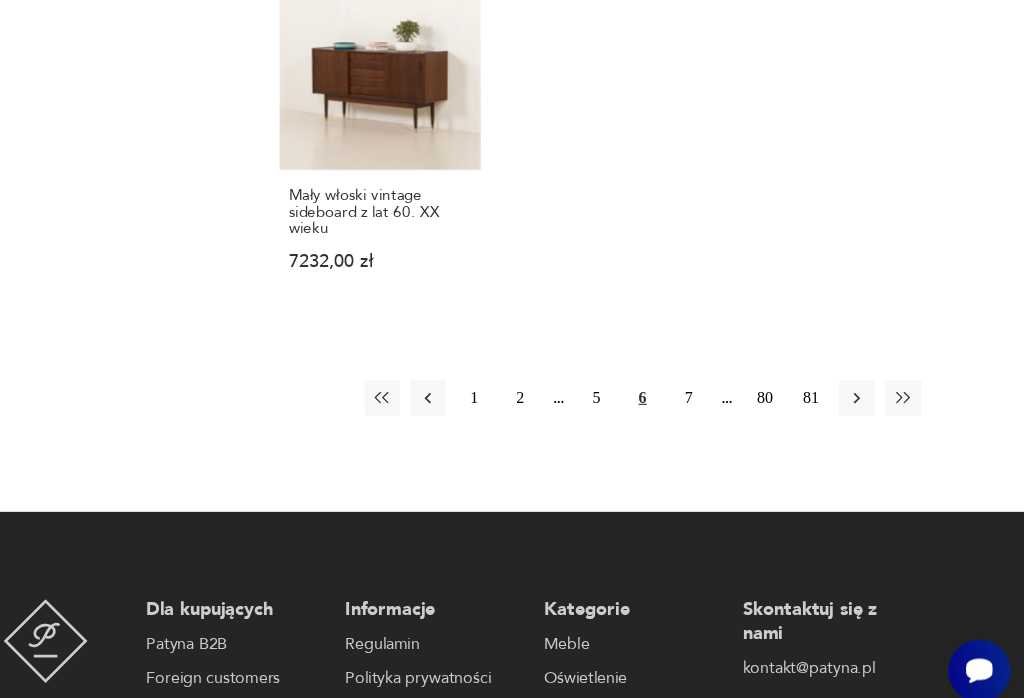 click on "7" at bounding box center (723, 401) 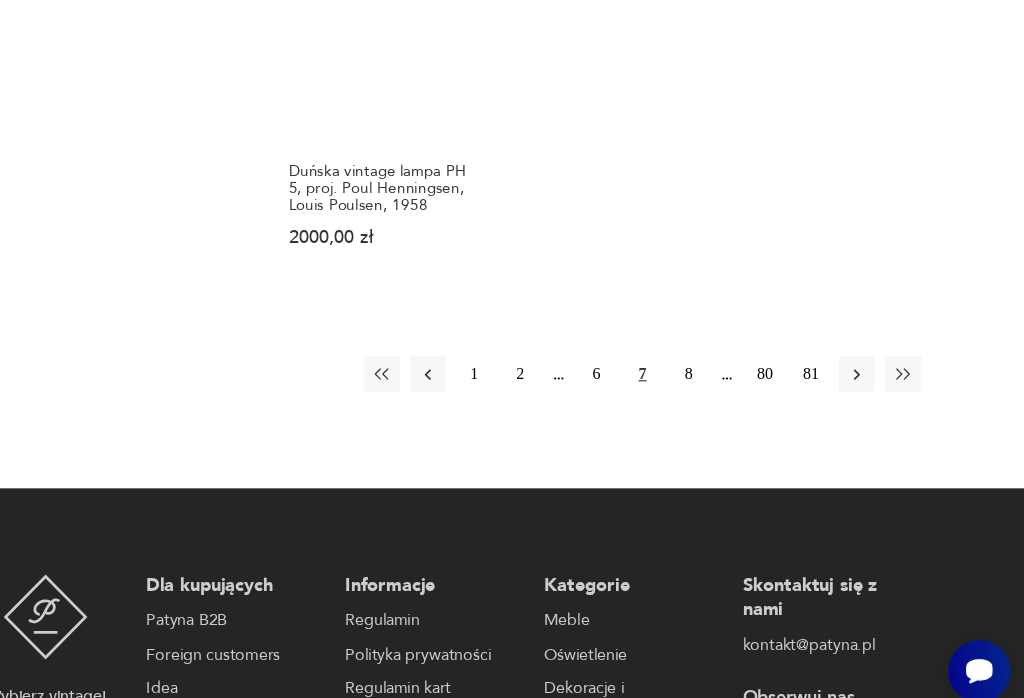 scroll, scrollTop: 2159, scrollLeft: 0, axis: vertical 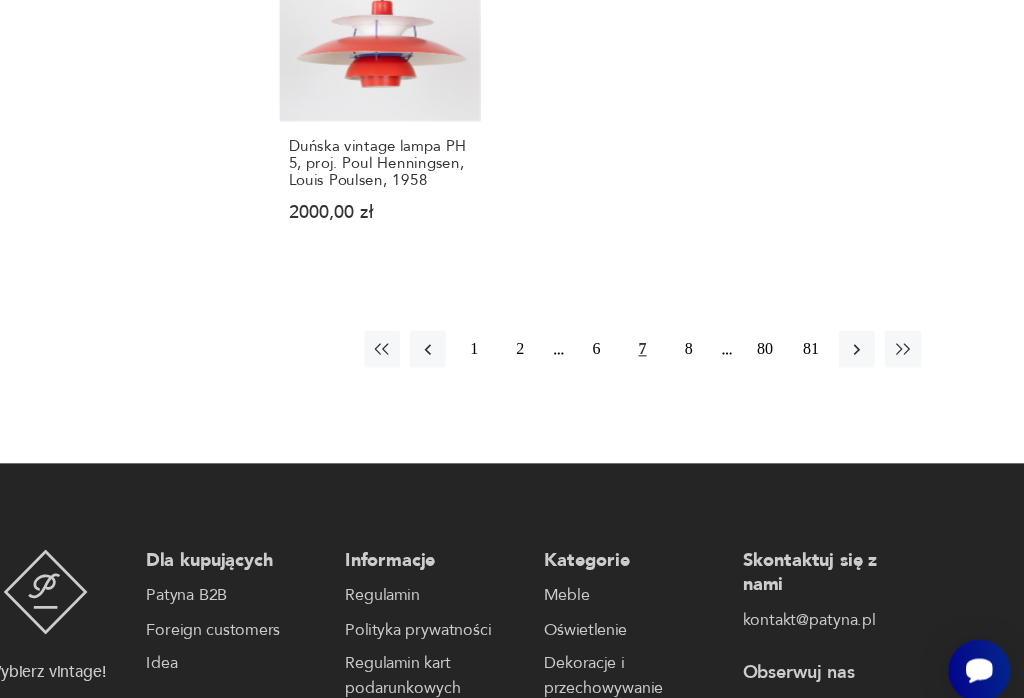 click on "8" at bounding box center (723, 357) 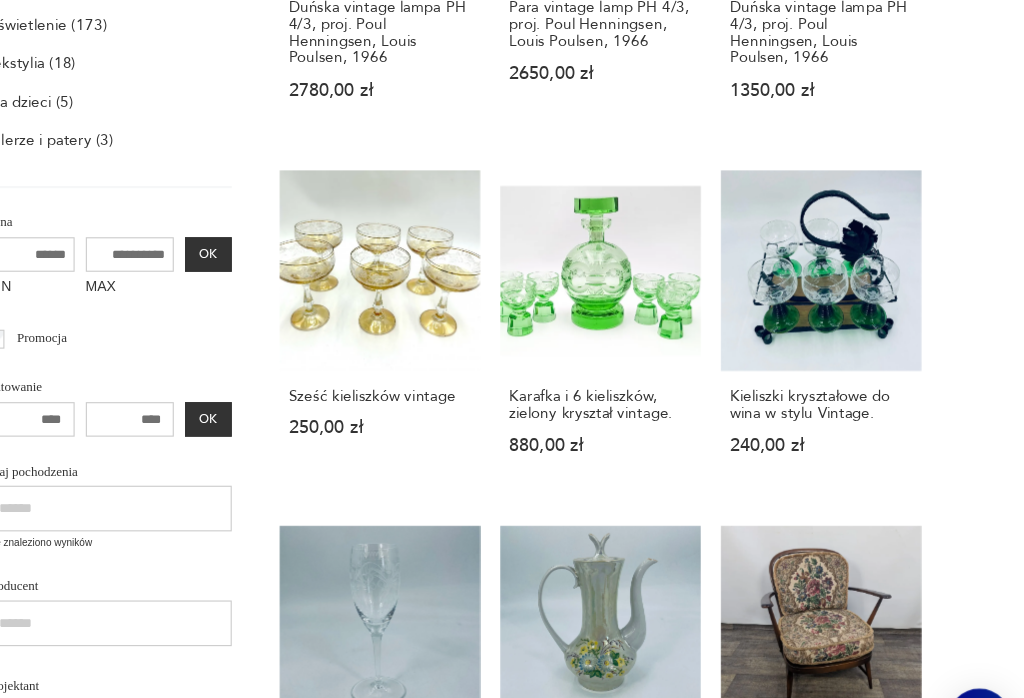 scroll, scrollTop: 568, scrollLeft: 0, axis: vertical 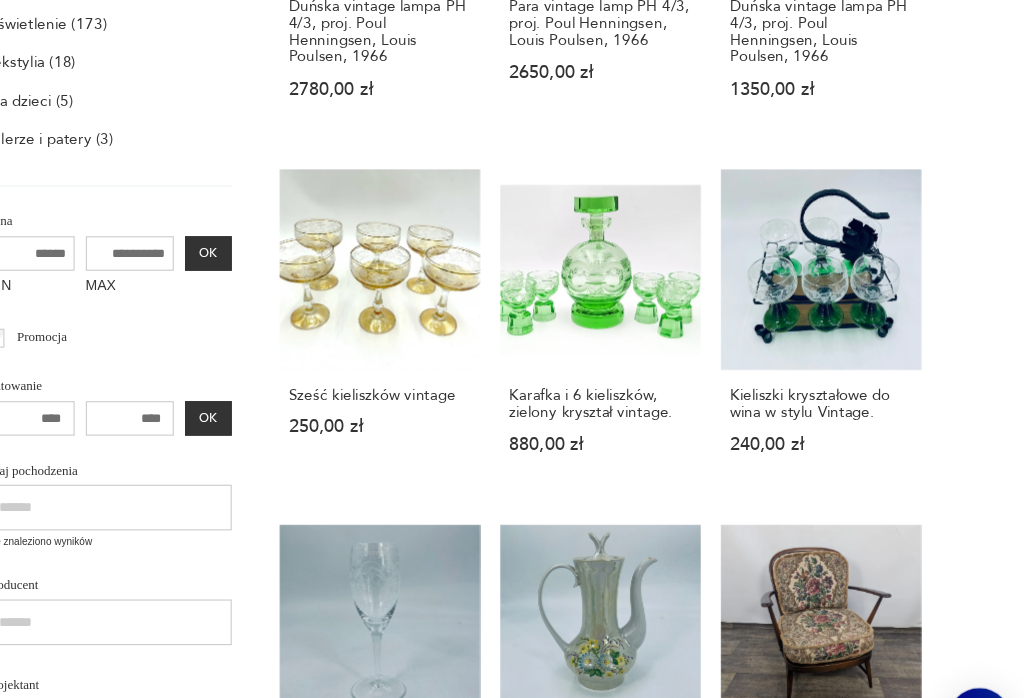 click on "Kieliszki kryształowe do wina w stylu Vintage. 240,00 zł" at bounding box center (842, 298) 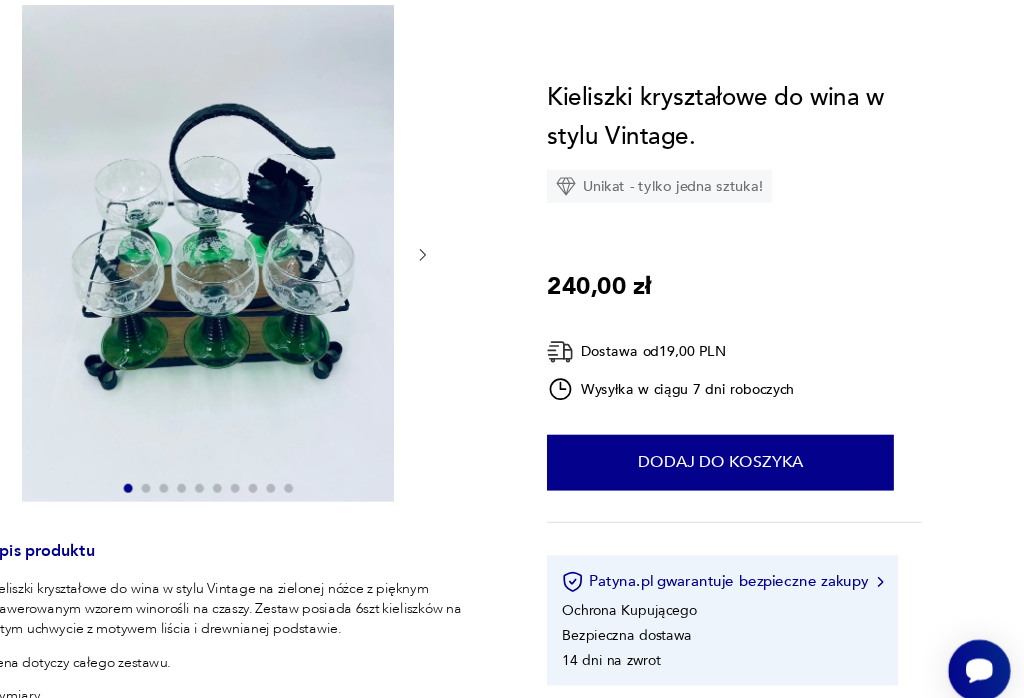 scroll, scrollTop: 0, scrollLeft: 0, axis: both 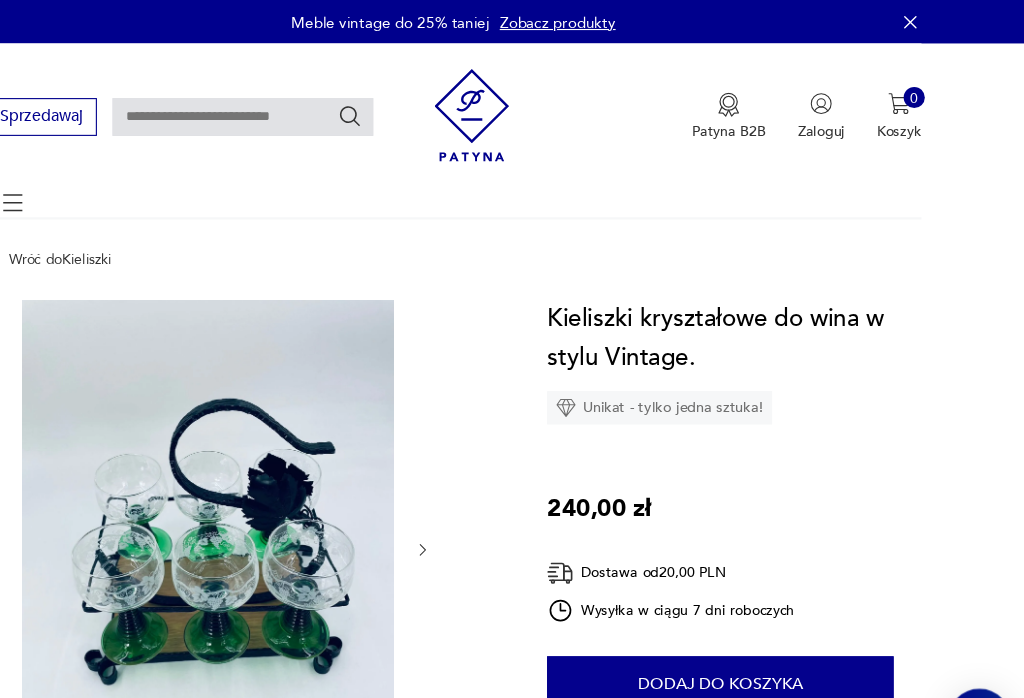 click 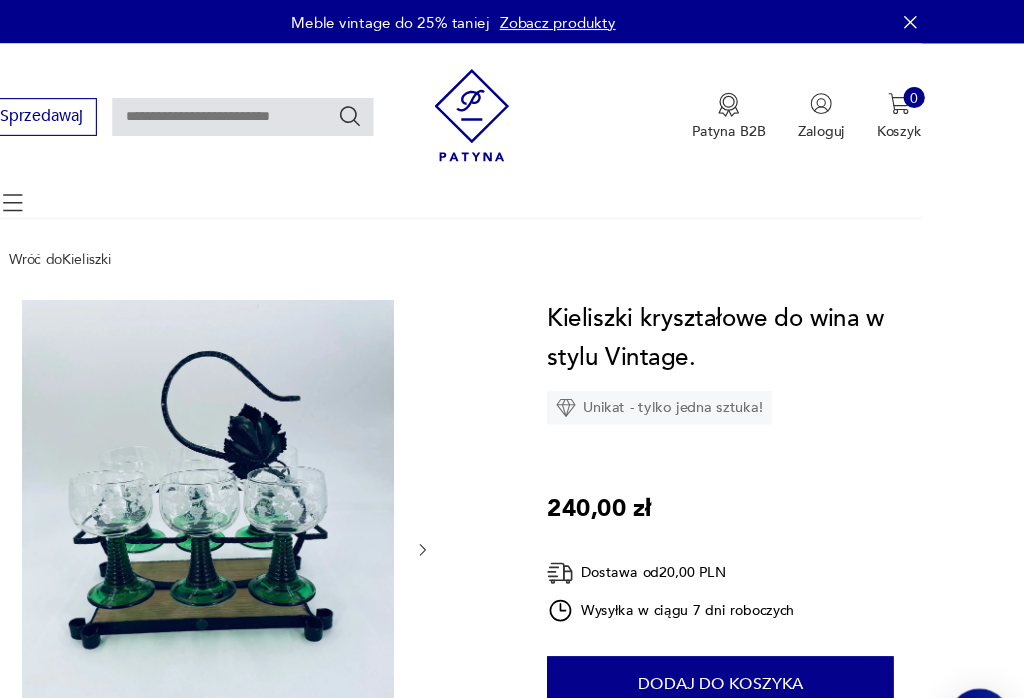 click 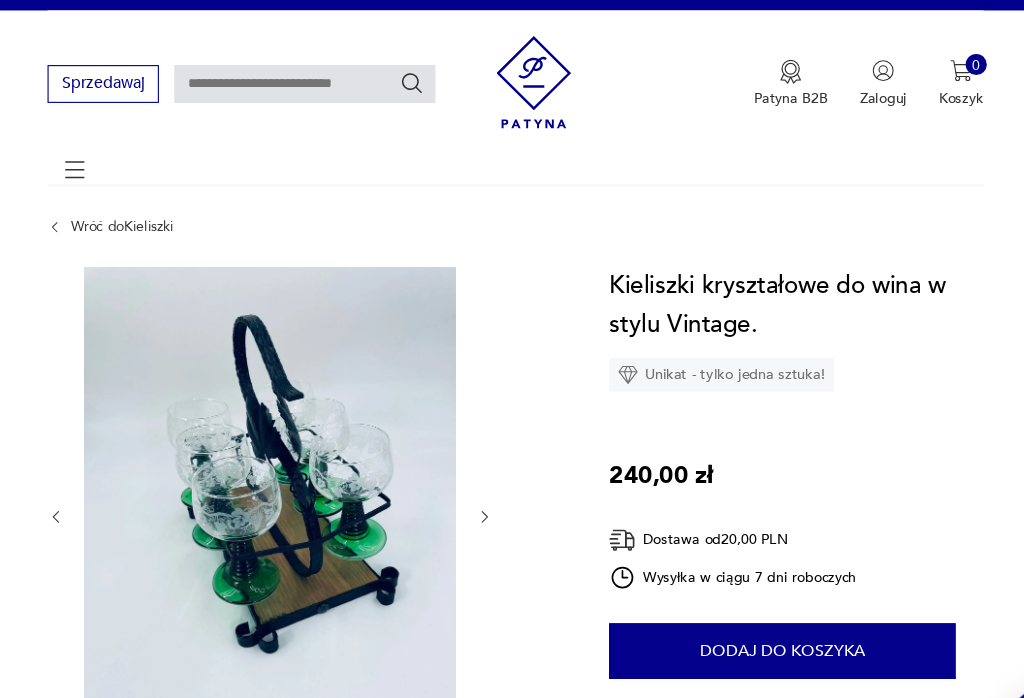 scroll, scrollTop: 0, scrollLeft: 0, axis: both 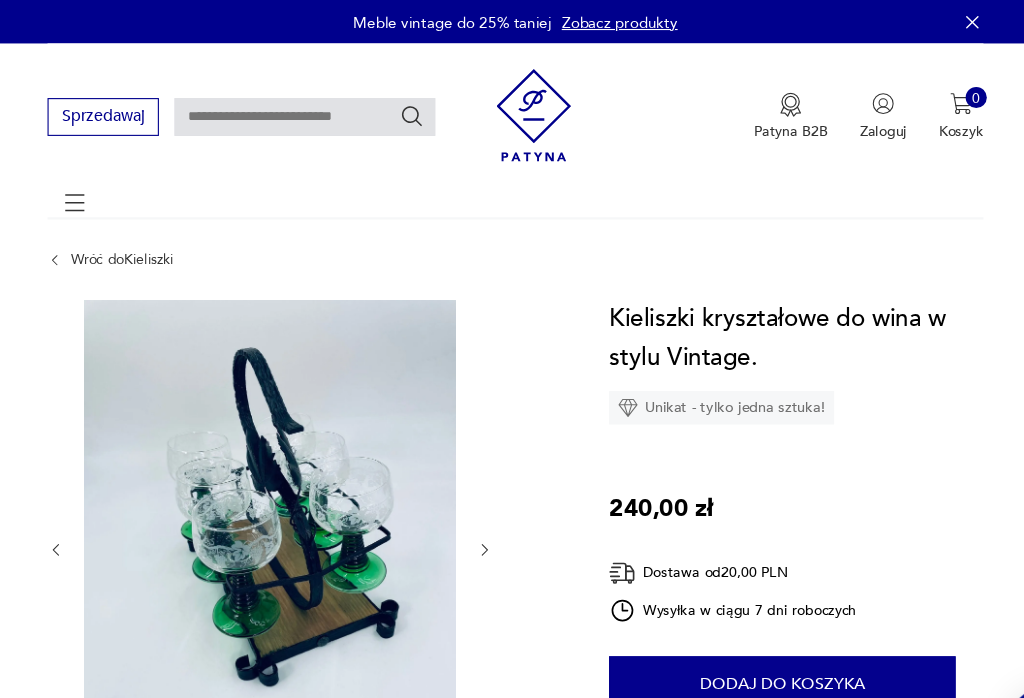 type on "*******" 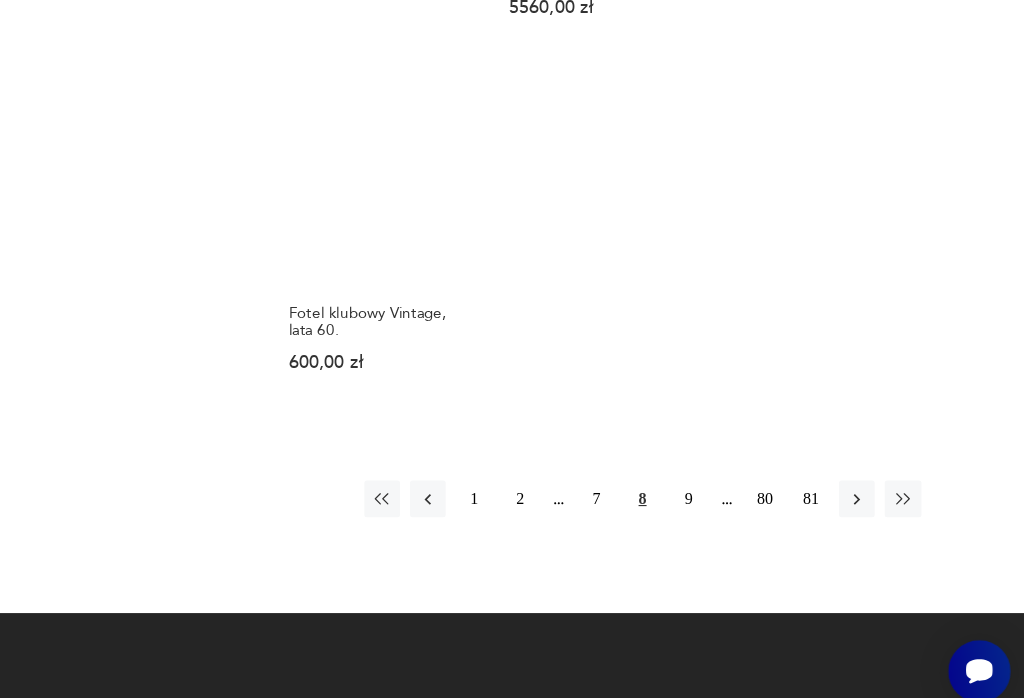 scroll, scrollTop: 2002, scrollLeft: 0, axis: vertical 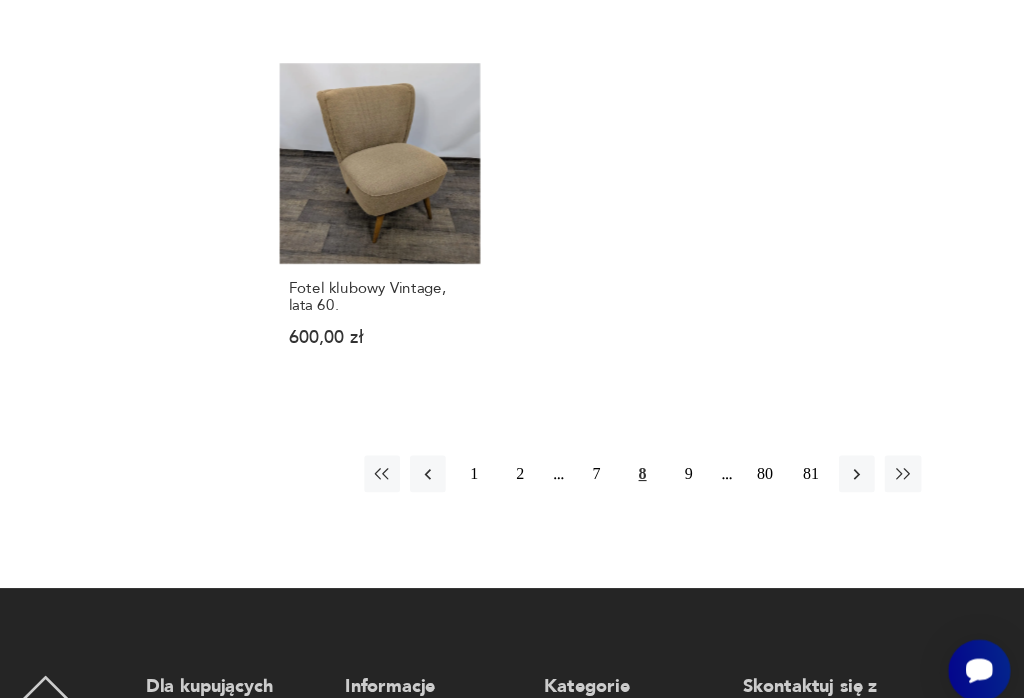 click on "9" at bounding box center [723, 469] 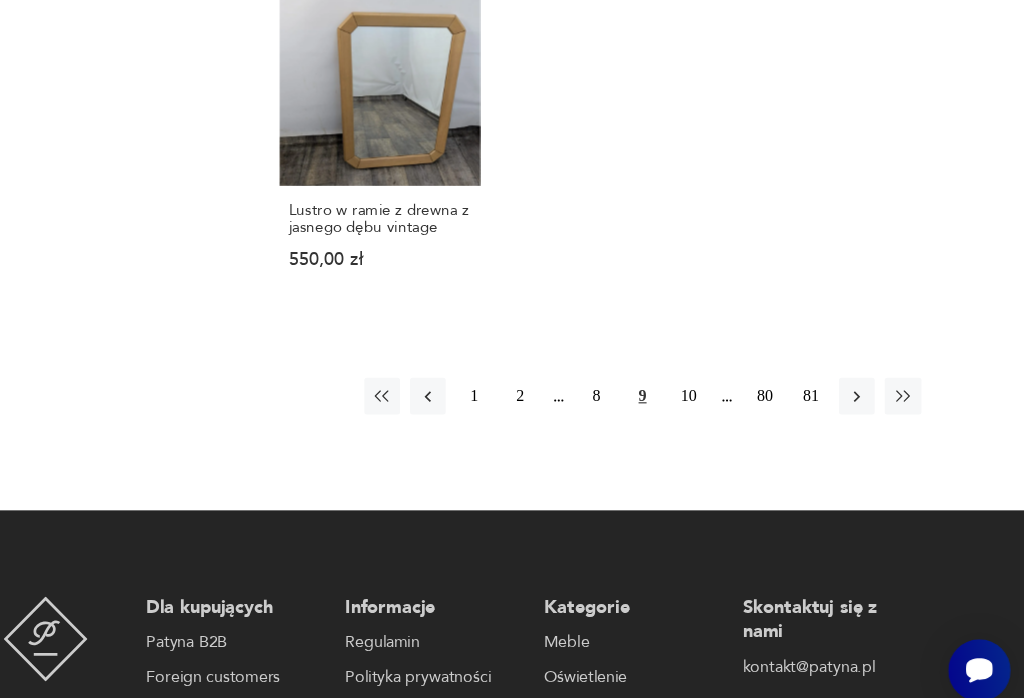 scroll, scrollTop: 2119, scrollLeft: 0, axis: vertical 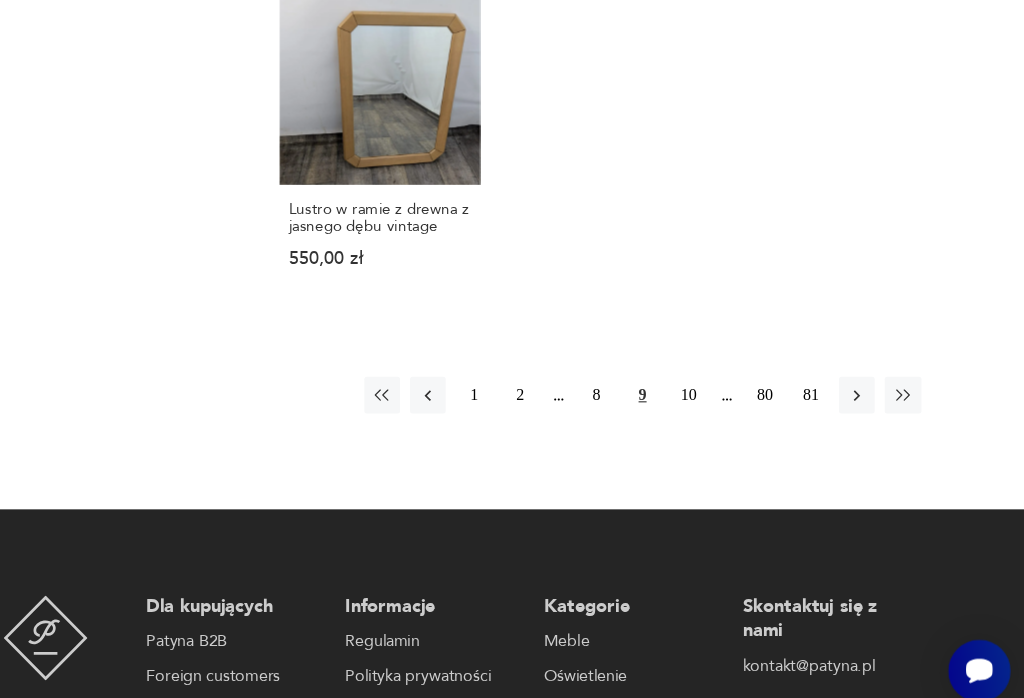 click on "10" at bounding box center (723, 398) 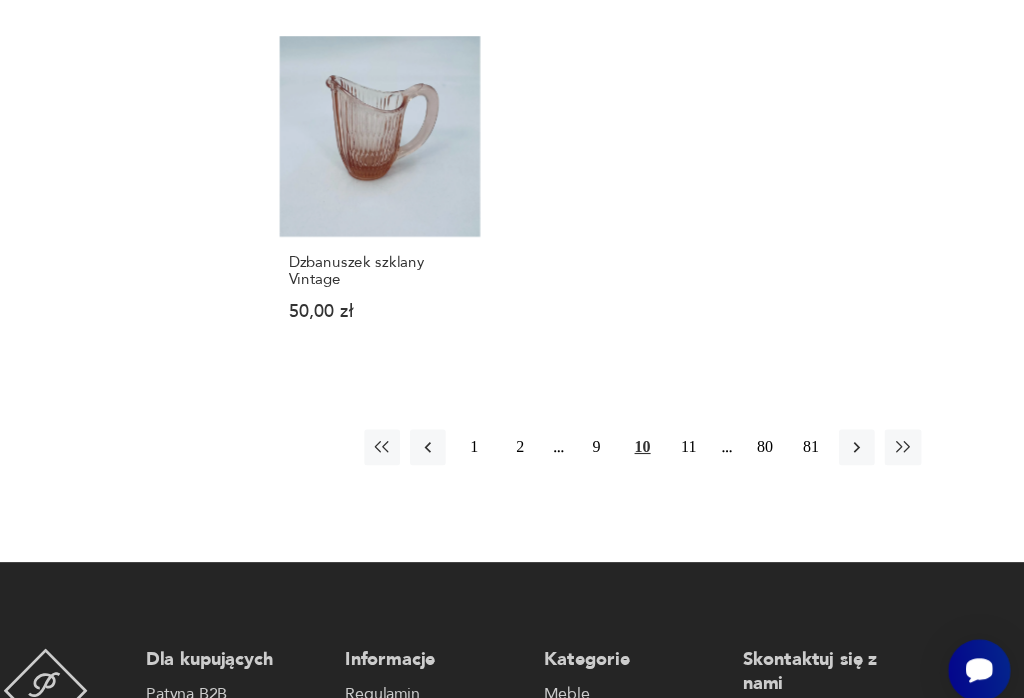 scroll, scrollTop: 1945, scrollLeft: 0, axis: vertical 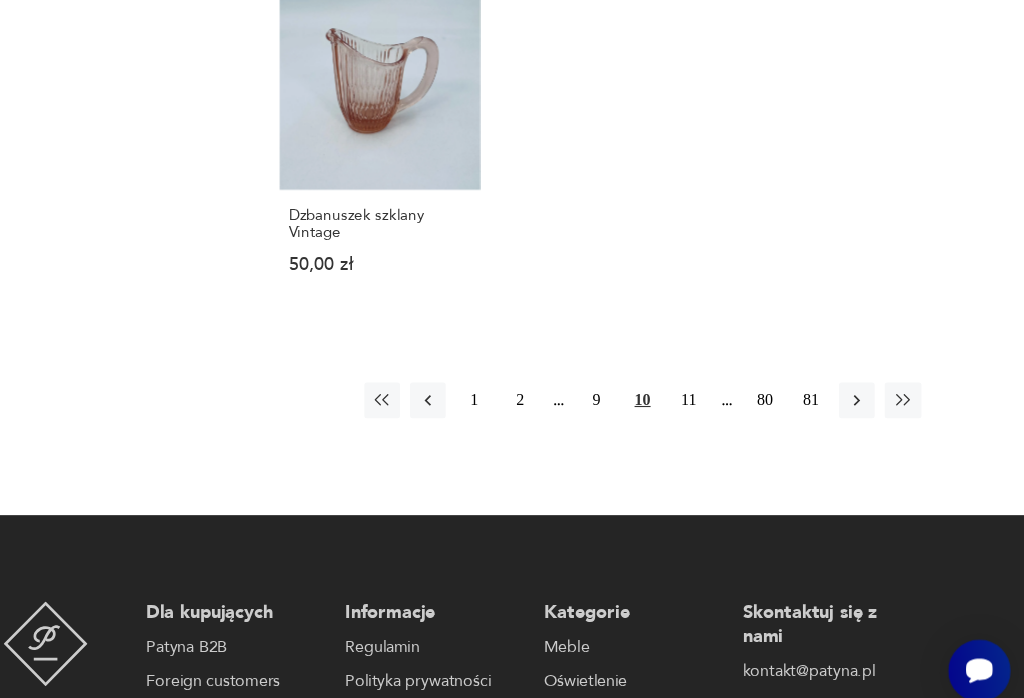 click on "11" at bounding box center (723, 403) 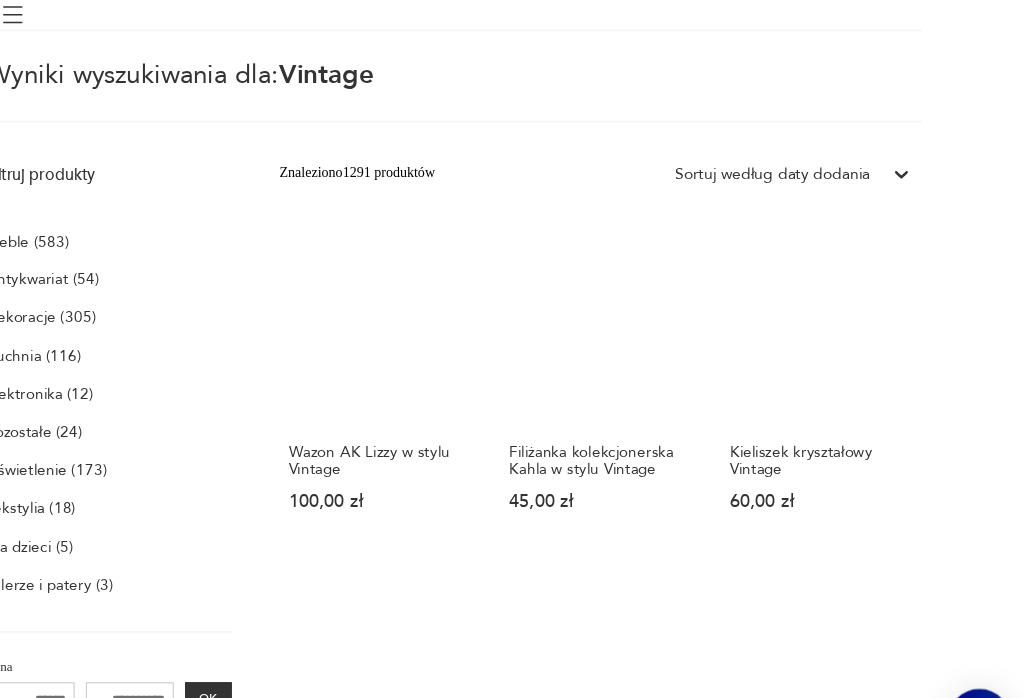 scroll, scrollTop: 7, scrollLeft: 0, axis: vertical 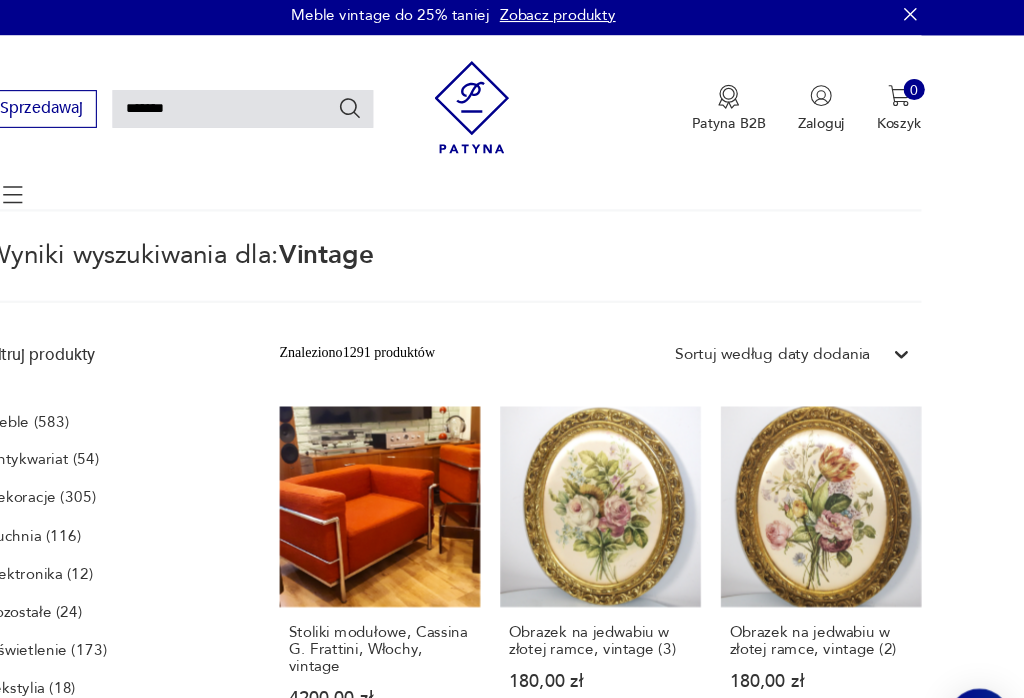 click on "Stoliki modułowe, Cassina G. Frattini, Włochy, vintage 4200,00 zł" at bounding box center [446, 517] 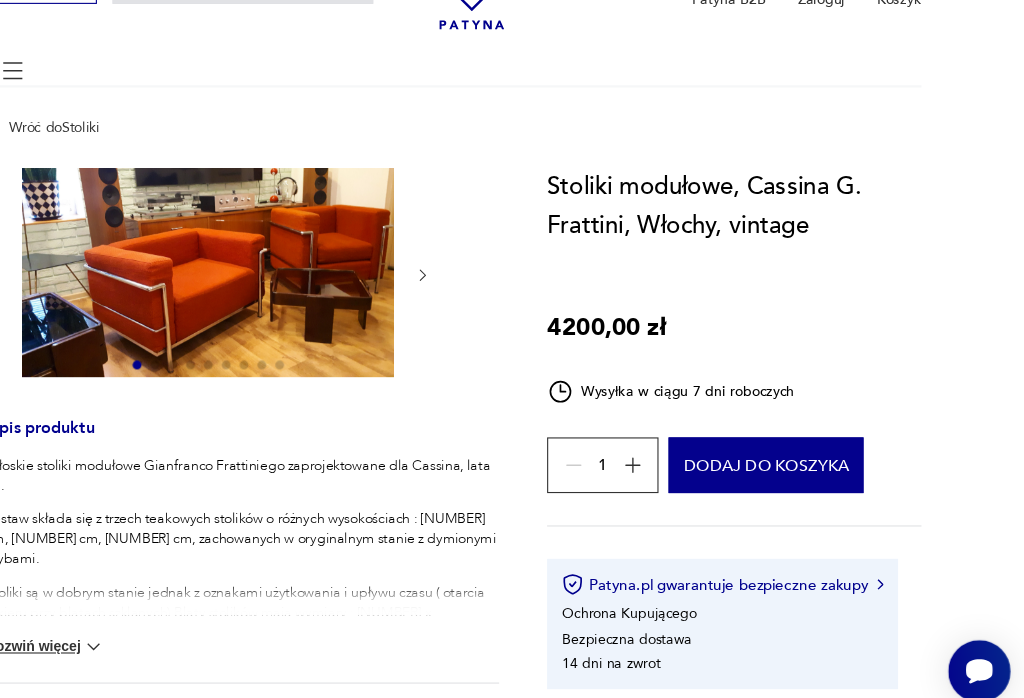 scroll, scrollTop: 76, scrollLeft: 0, axis: vertical 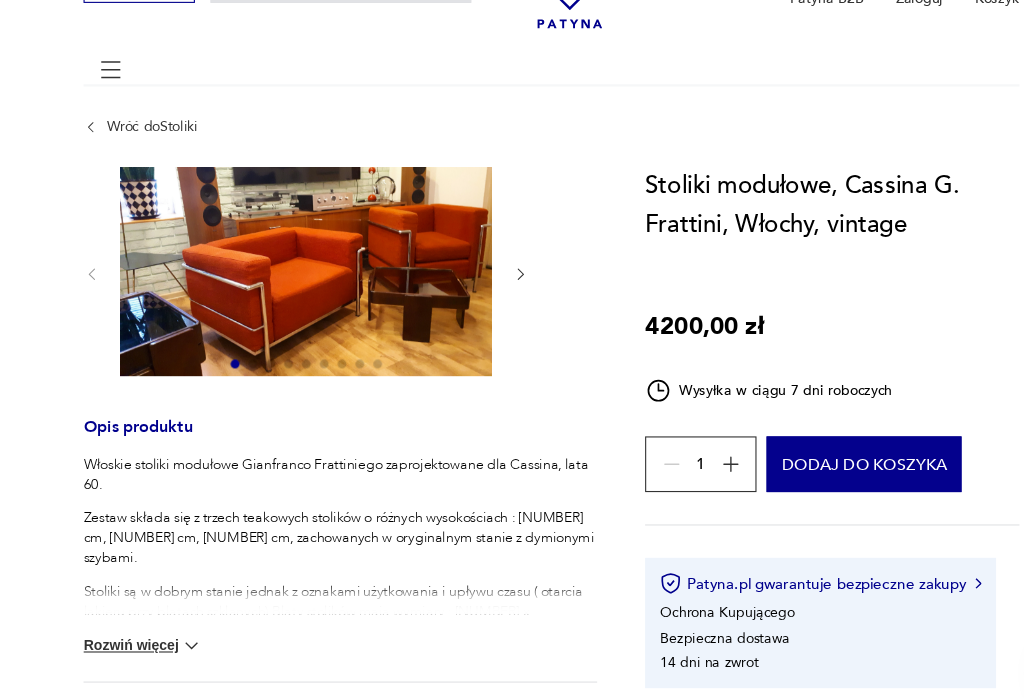 click 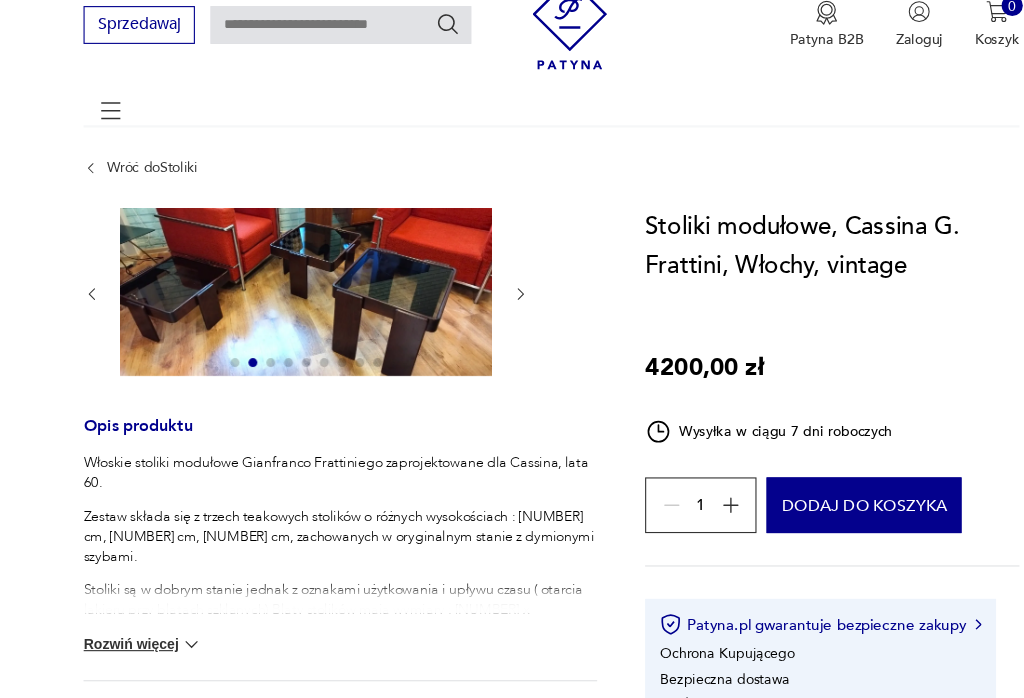 scroll, scrollTop: 0, scrollLeft: 0, axis: both 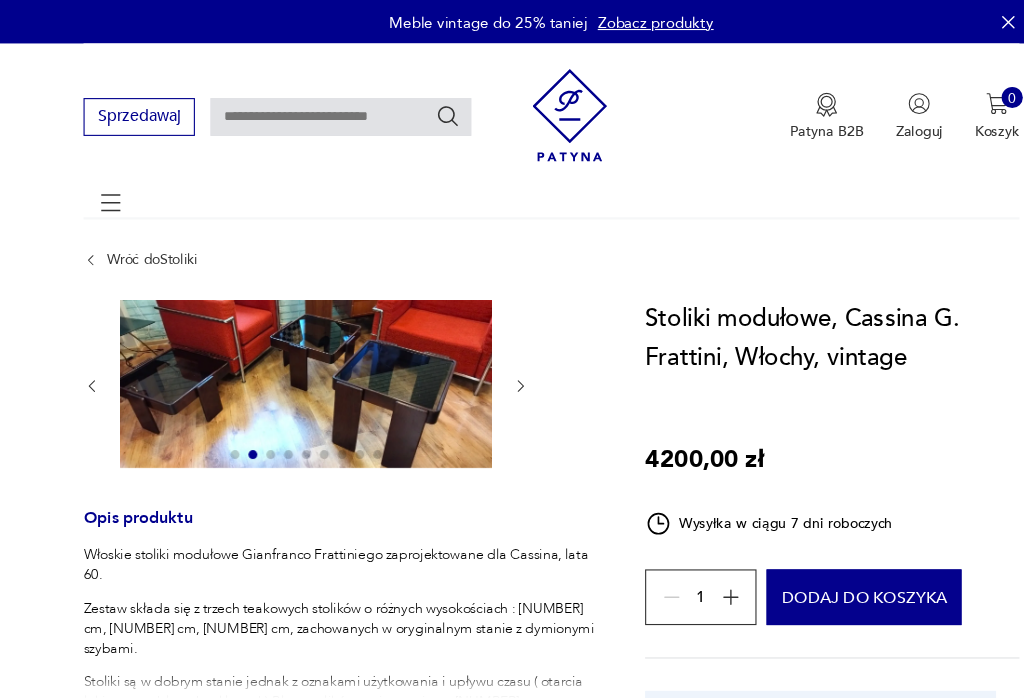 type on "*******" 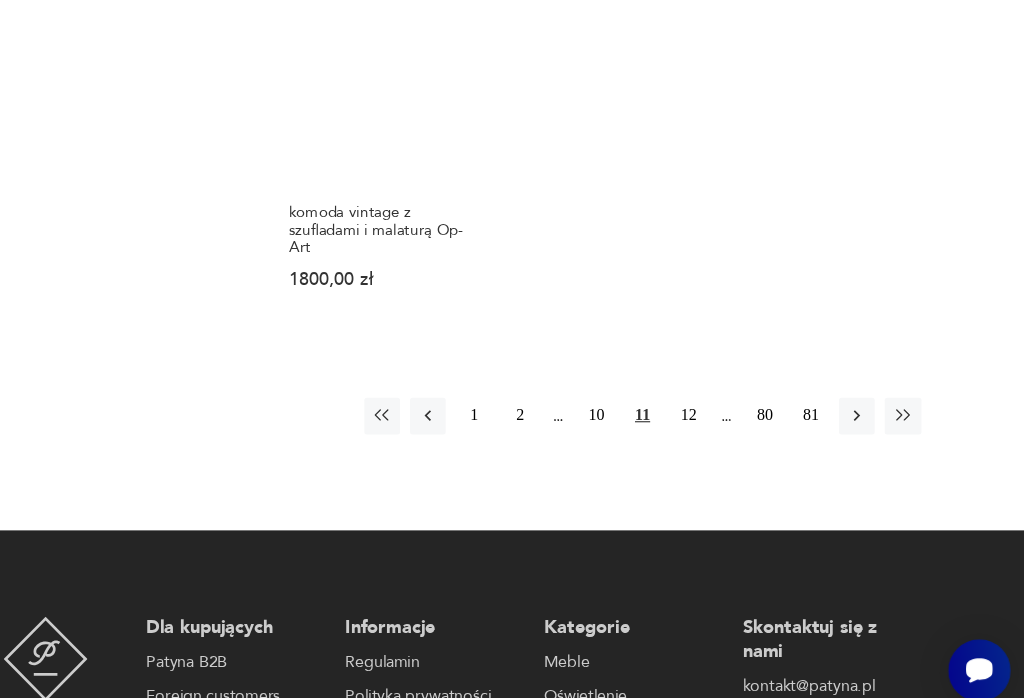 scroll, scrollTop: 2063, scrollLeft: 0, axis: vertical 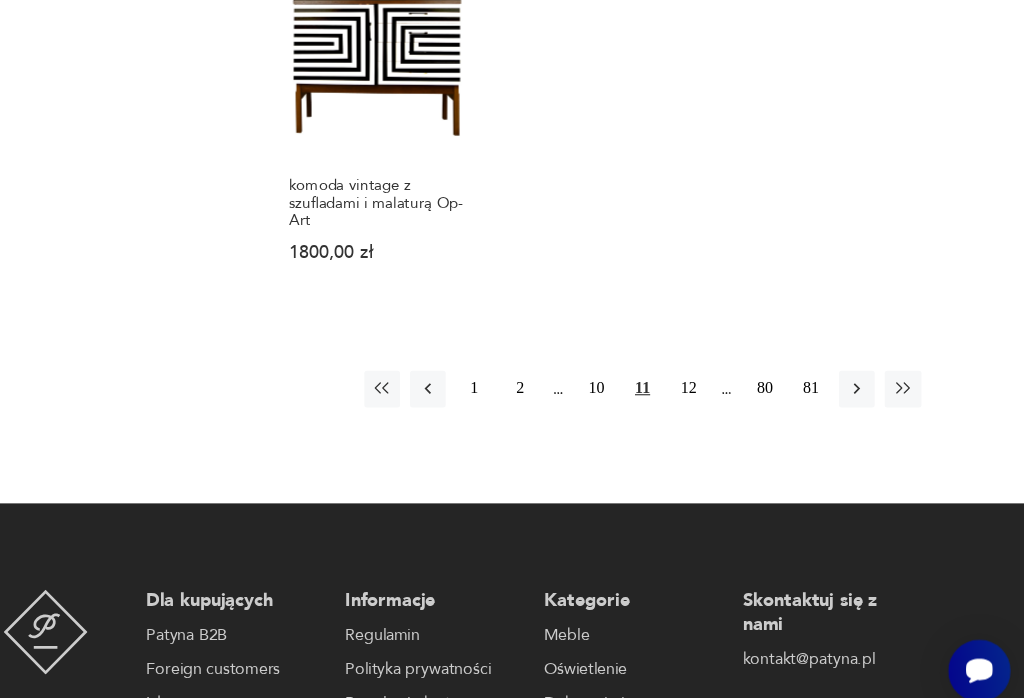 click on "12" at bounding box center [723, 393] 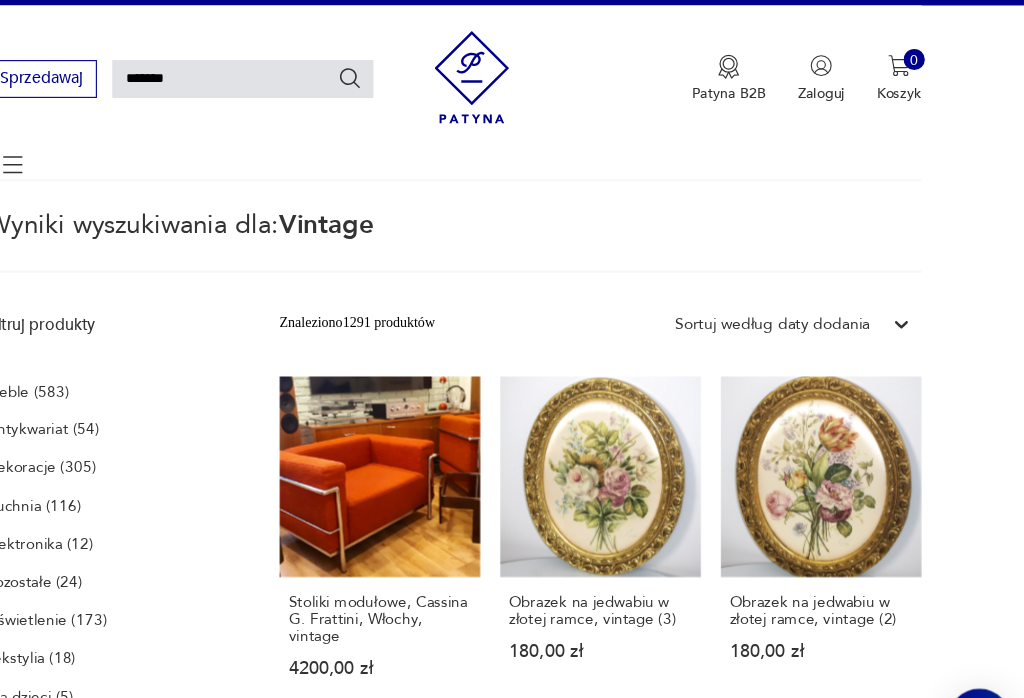 scroll, scrollTop: 7, scrollLeft: 0, axis: vertical 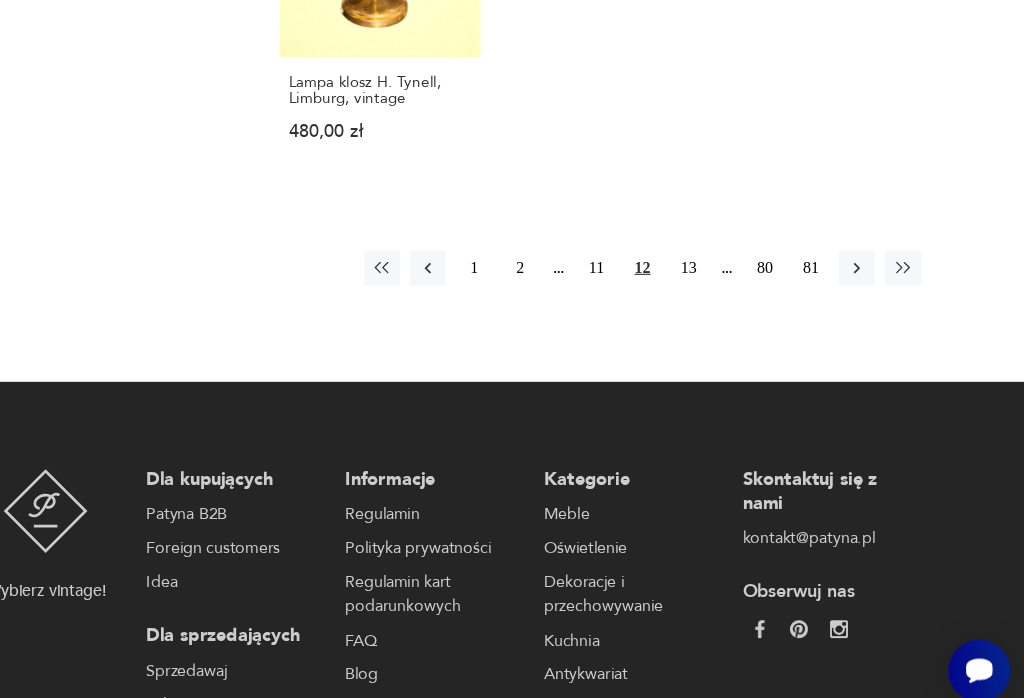click on "13" at bounding box center [723, 285] 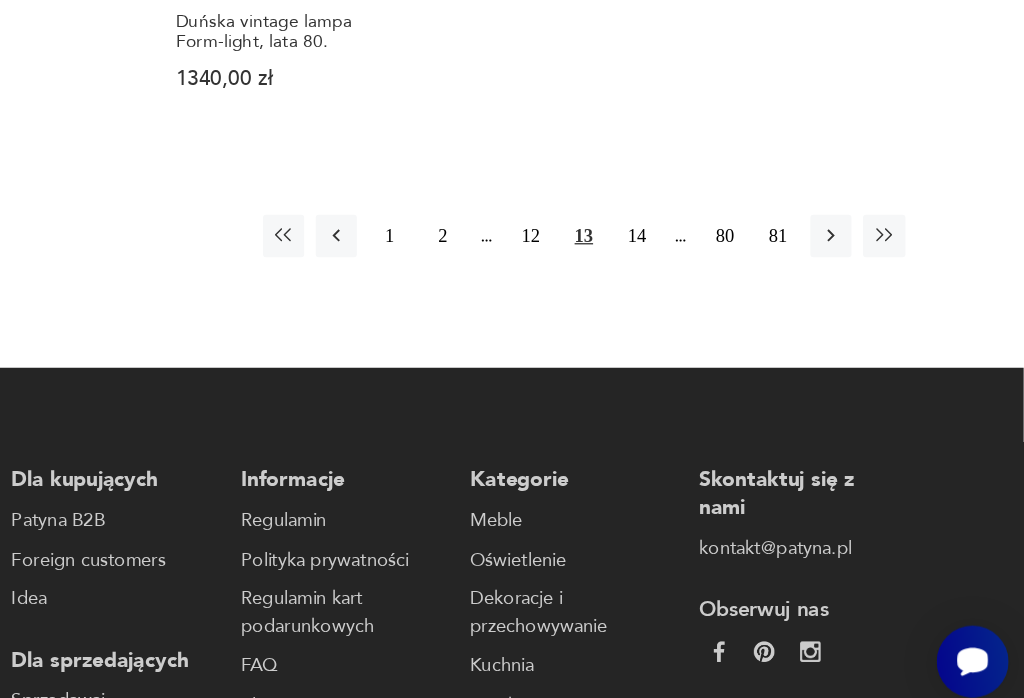 scroll, scrollTop: 2102, scrollLeft: 0, axis: vertical 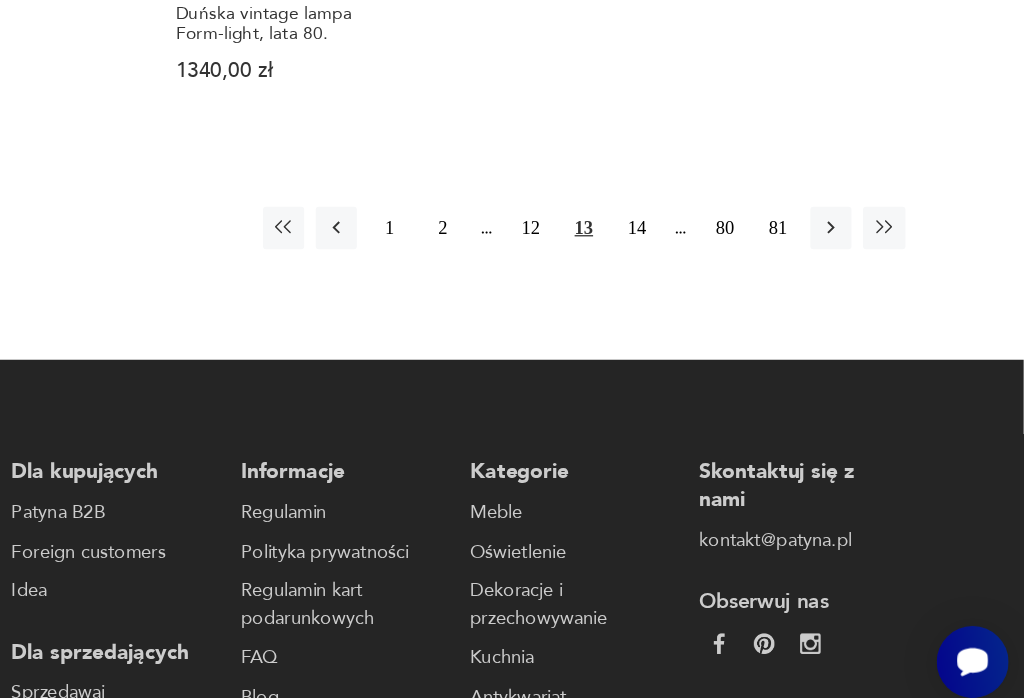 click on "14" at bounding box center [723, 308] 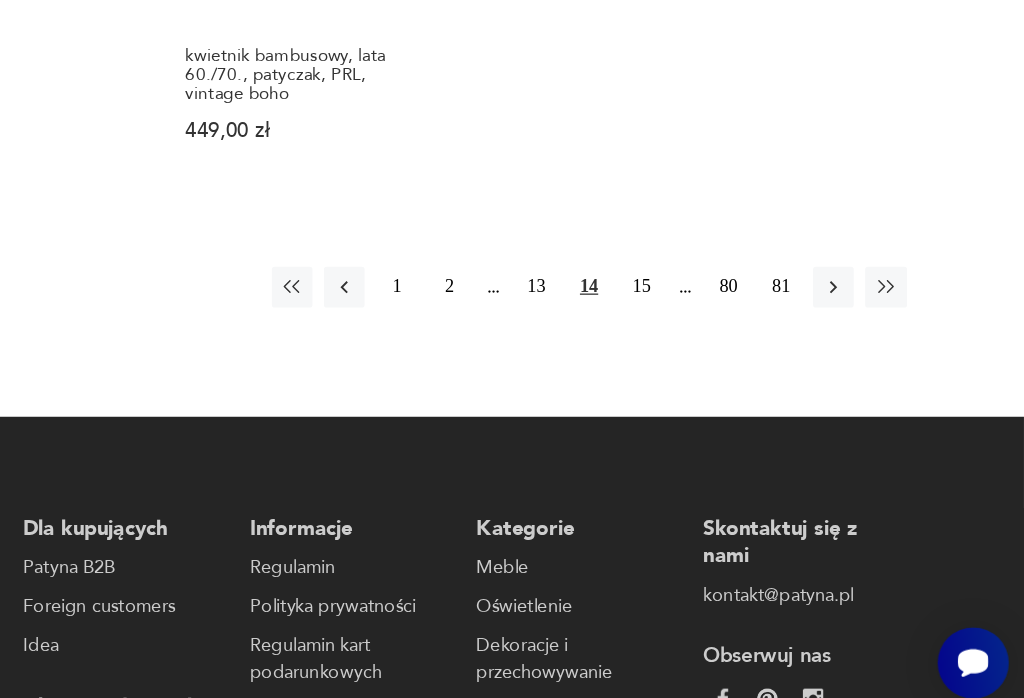 scroll, scrollTop: 2078, scrollLeft: 0, axis: vertical 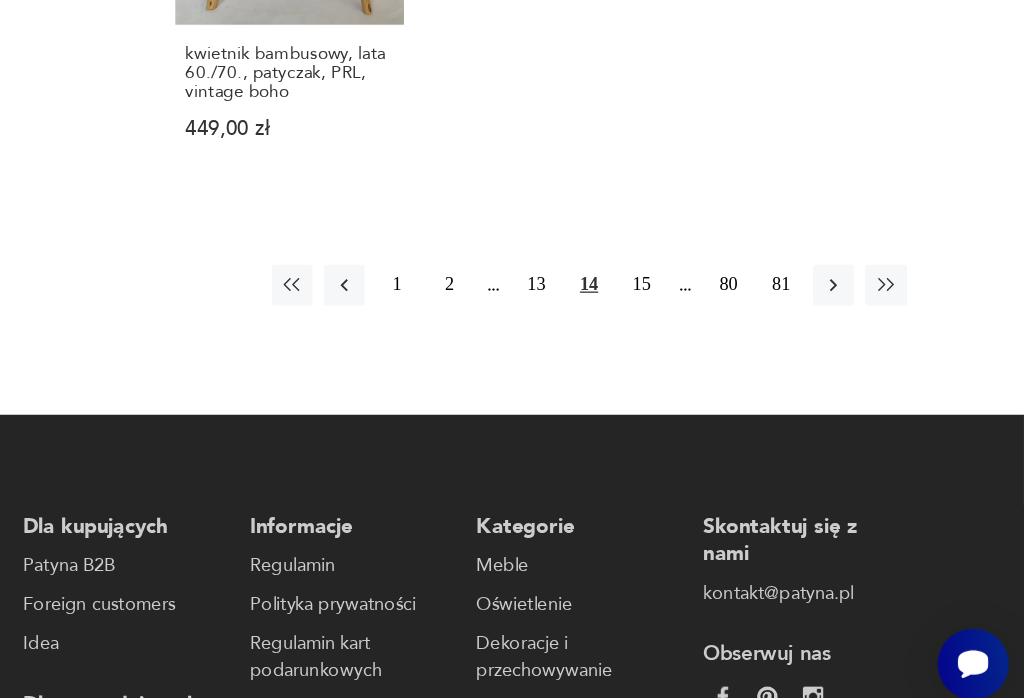 click on "15" at bounding box center (723, 348) 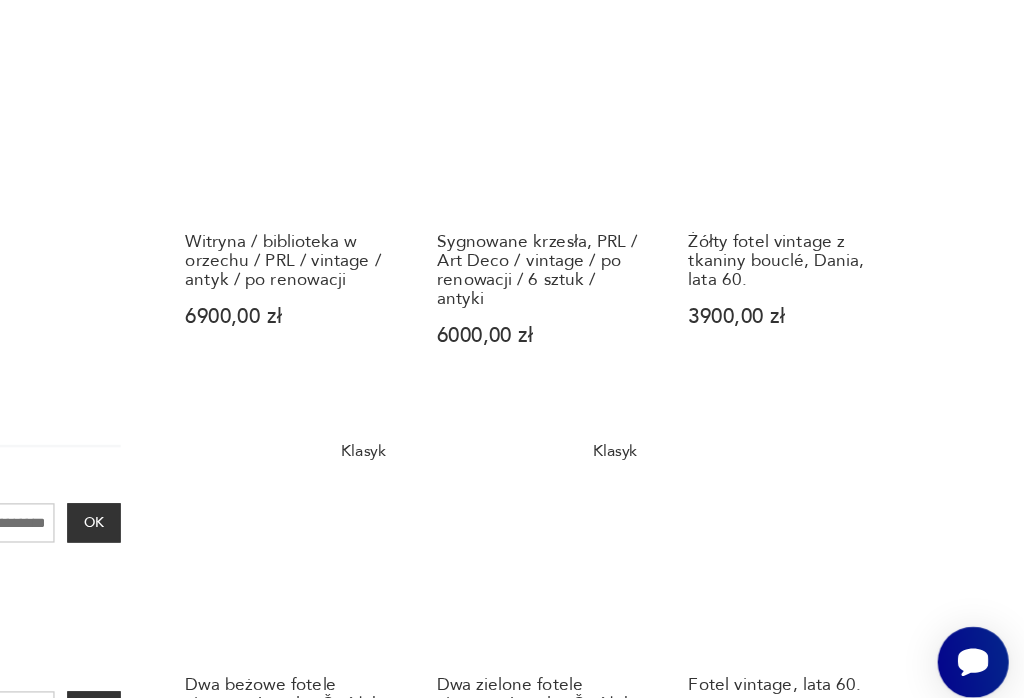 scroll, scrollTop: 261, scrollLeft: 0, axis: vertical 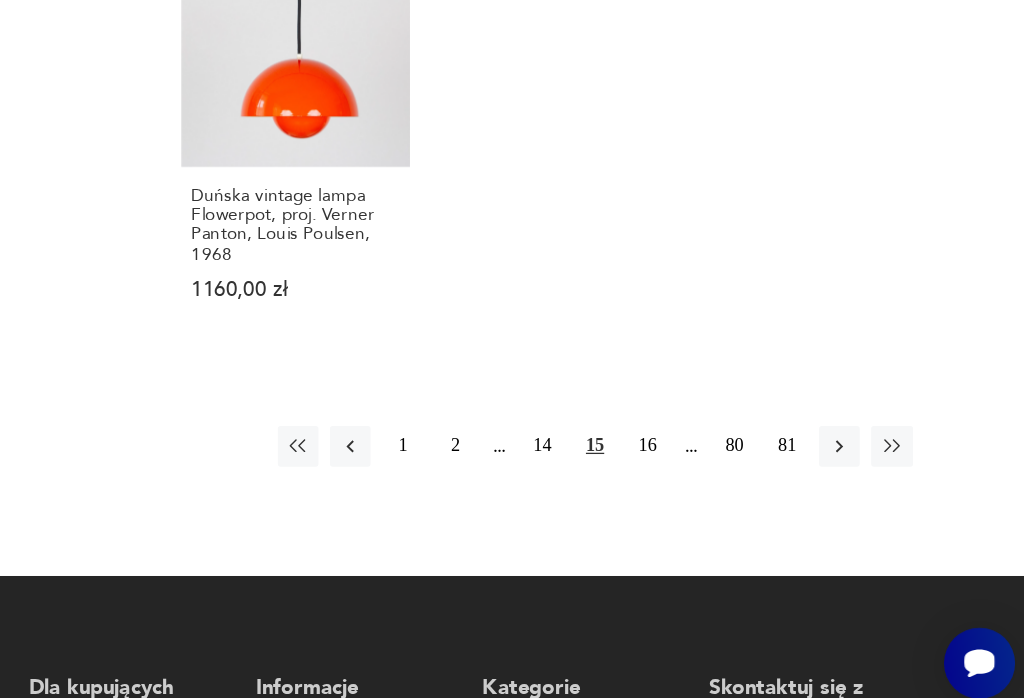 click on "16" at bounding box center [723, 475] 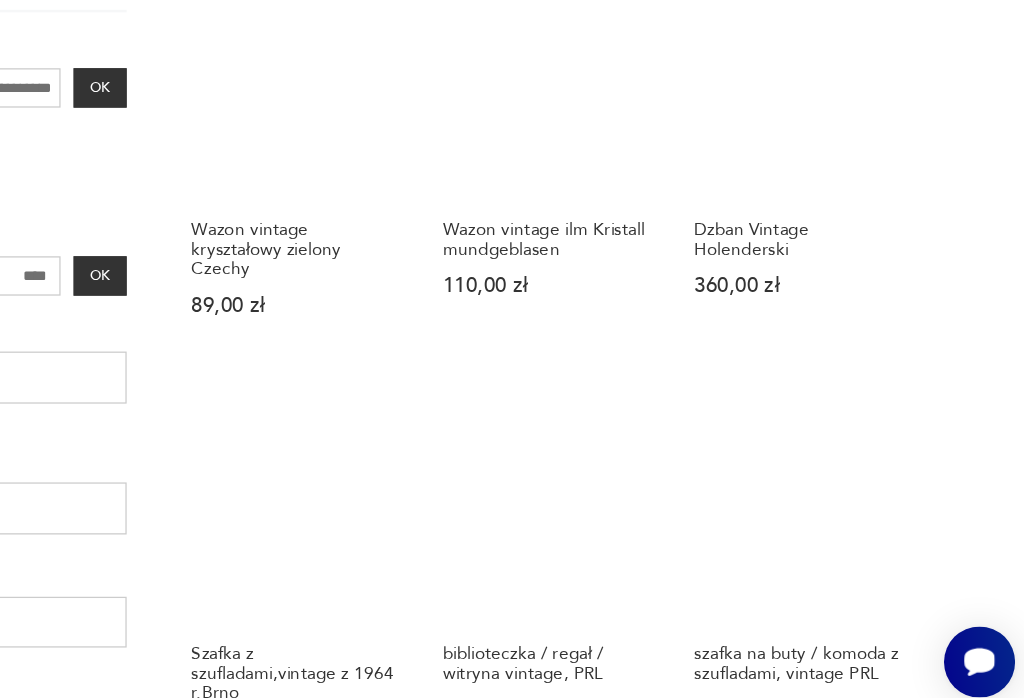 scroll, scrollTop: 602, scrollLeft: 0, axis: vertical 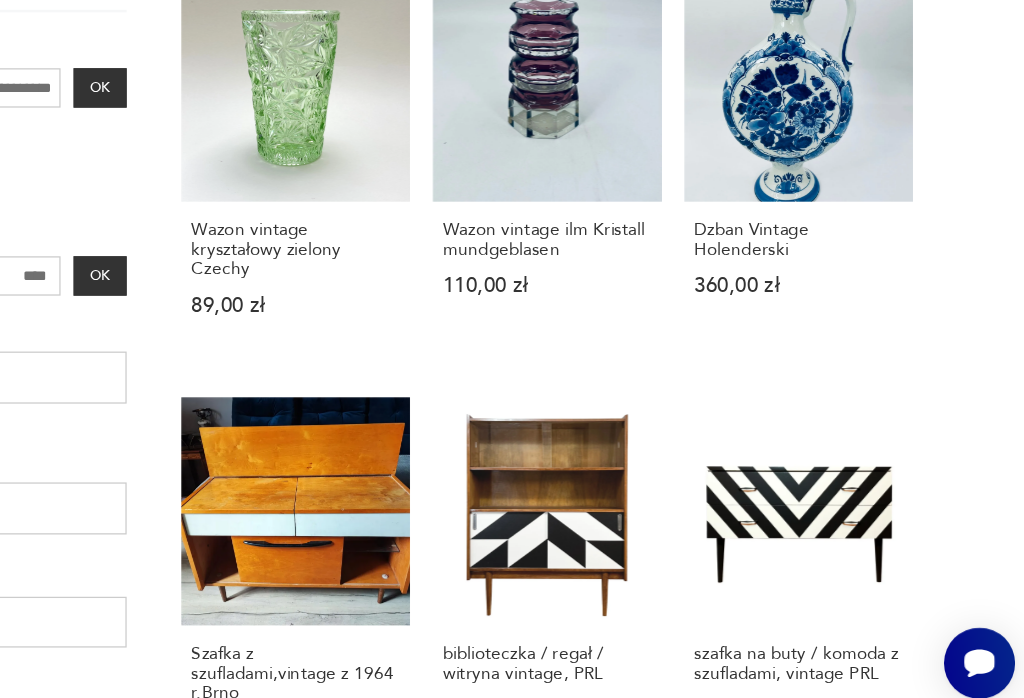 click on "Wazon vintage kryształowy zielony Czechy 89,00 zł" at bounding box center (446, 255) 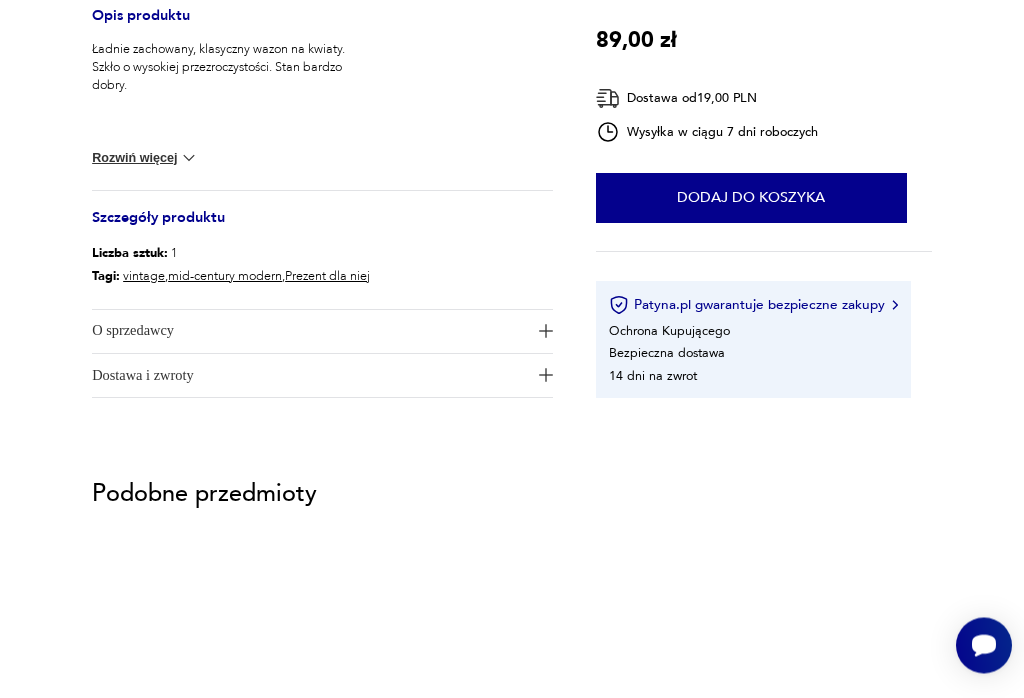 scroll, scrollTop: 633, scrollLeft: 0, axis: vertical 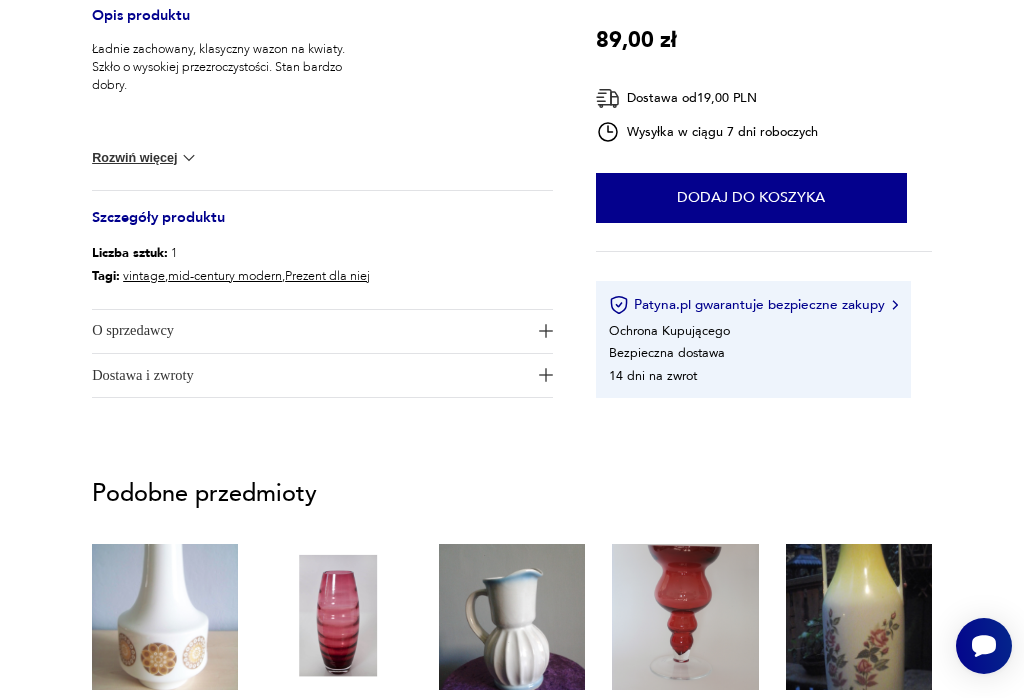 click at bounding box center (546, 331) 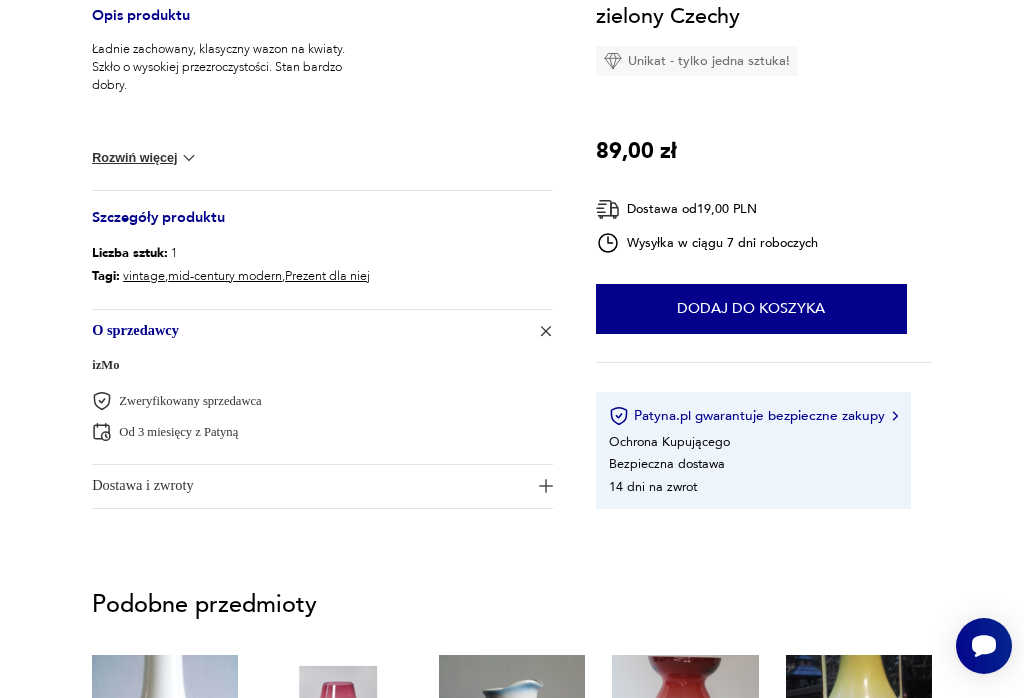 click on "izMo" at bounding box center (105, 365) 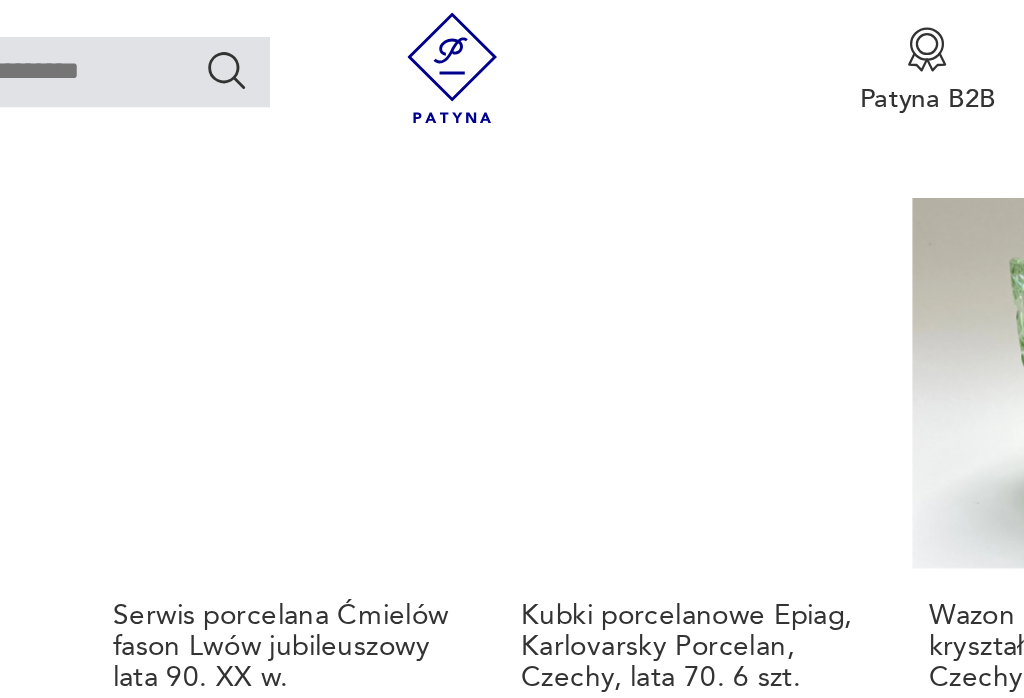 scroll, scrollTop: 785, scrollLeft: 0, axis: vertical 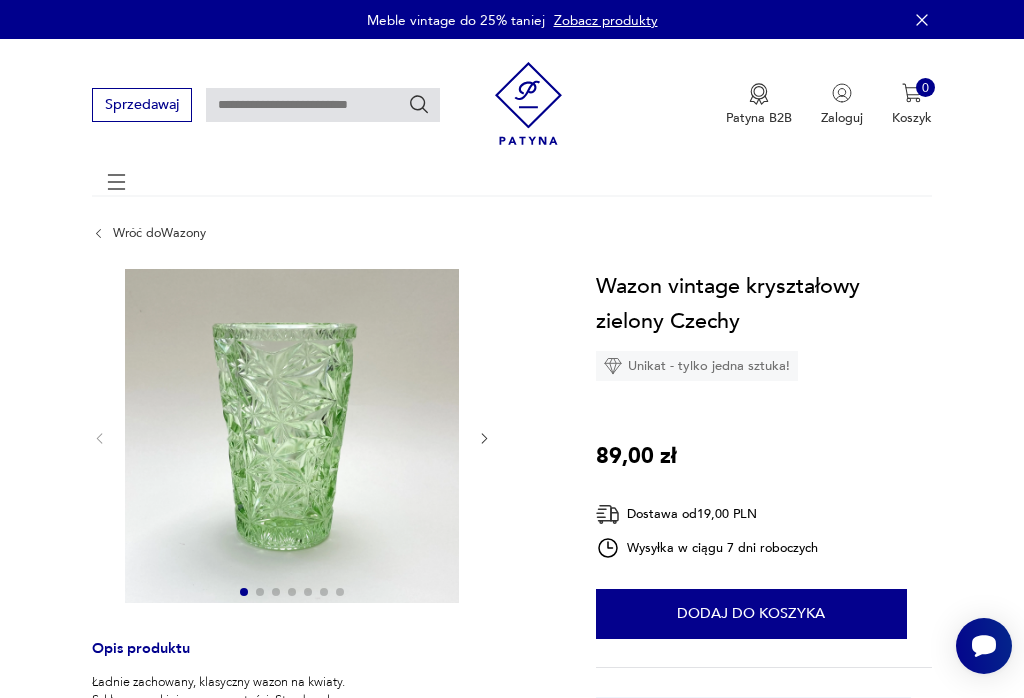 type on "*******" 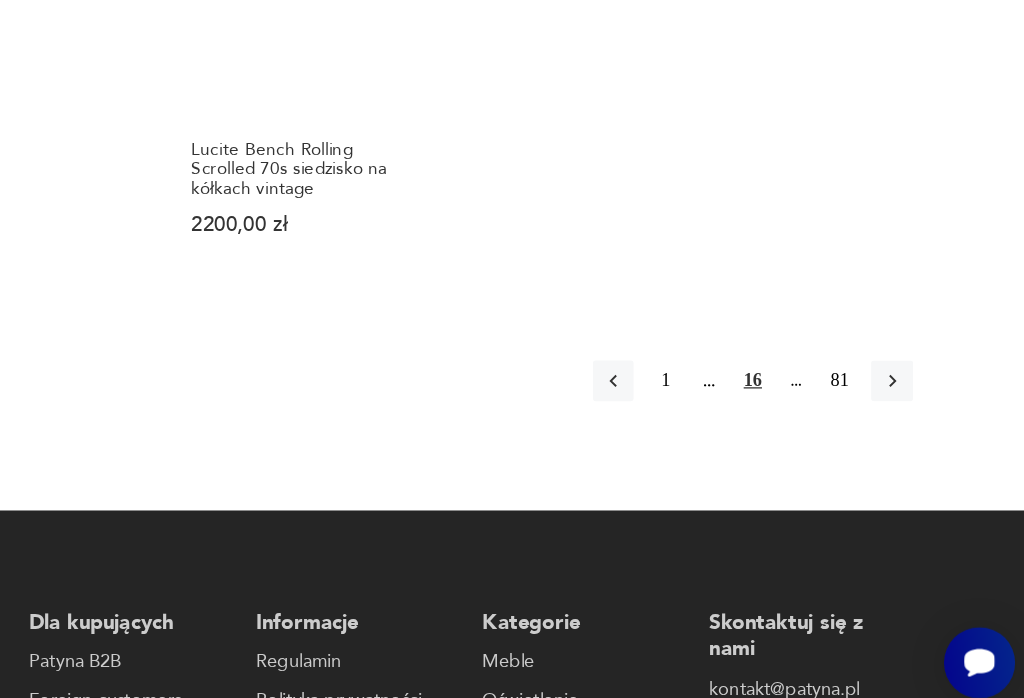scroll, scrollTop: 2025, scrollLeft: 0, axis: vertical 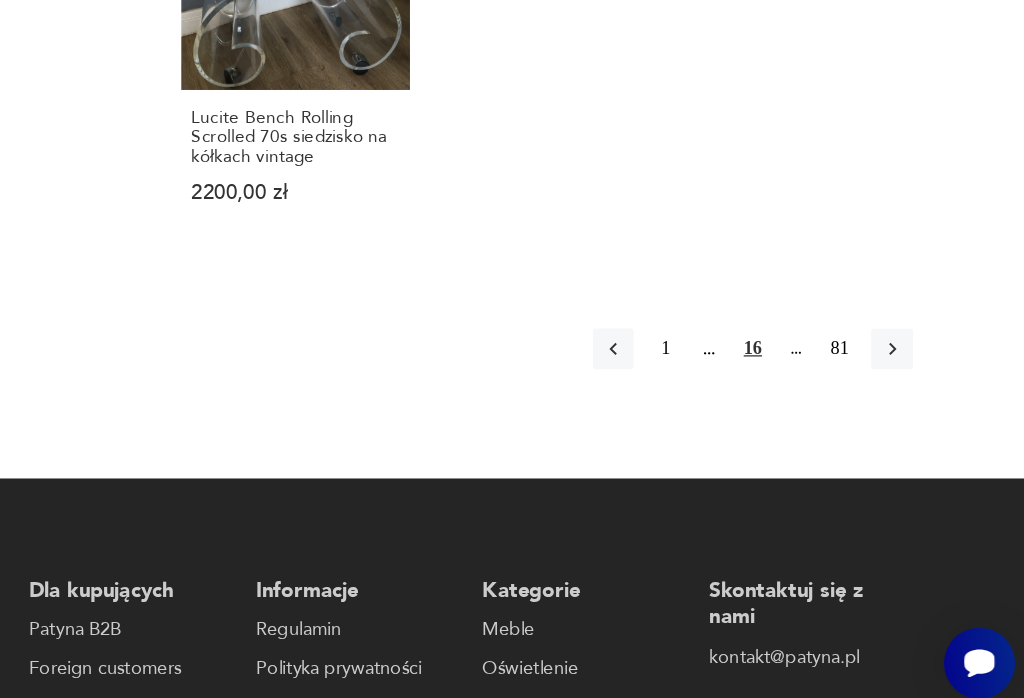 click 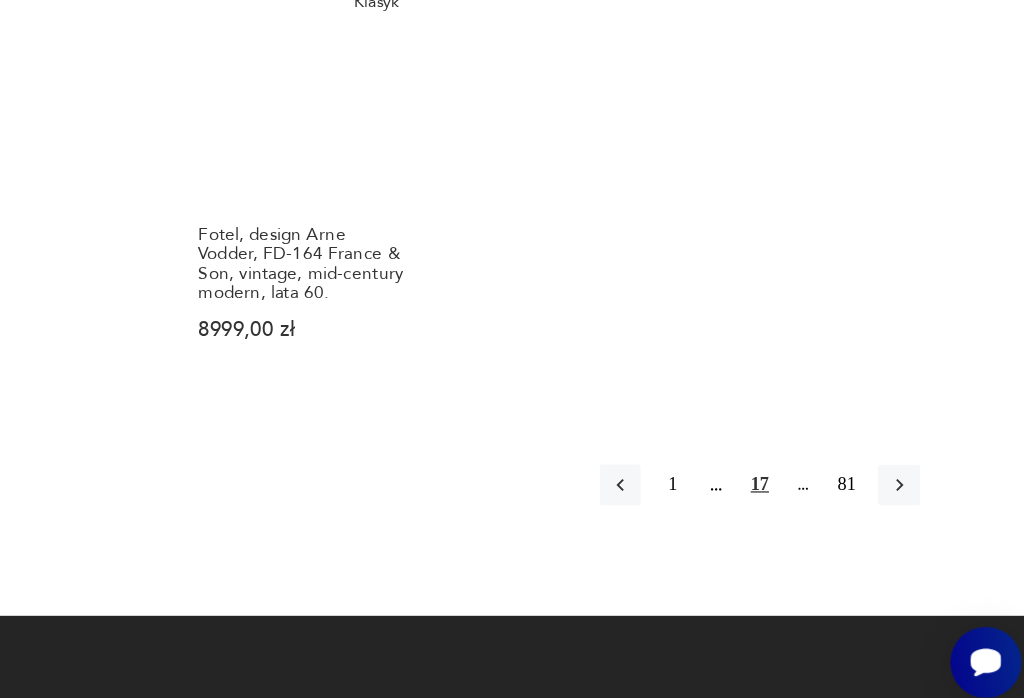 scroll, scrollTop: 1938, scrollLeft: 0, axis: vertical 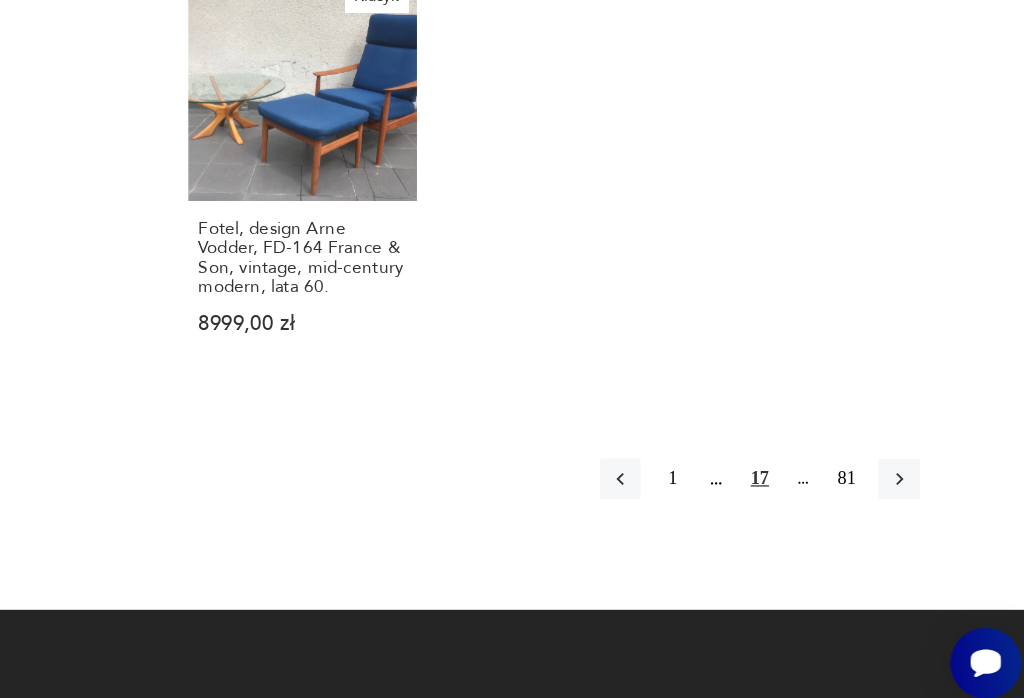 click 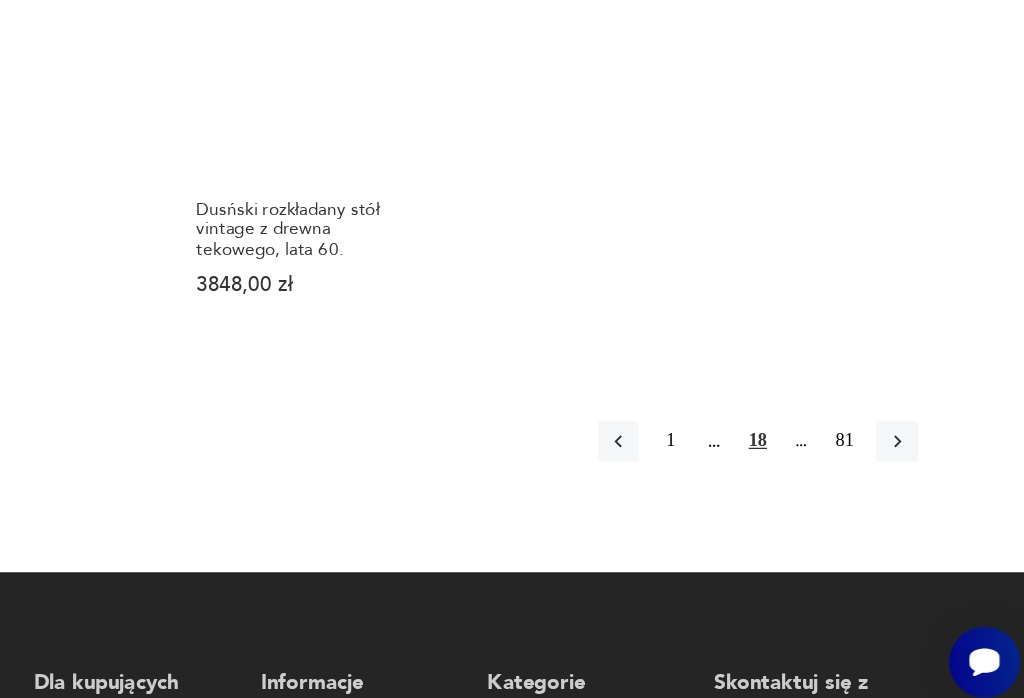 scroll, scrollTop: 2015, scrollLeft: 0, axis: vertical 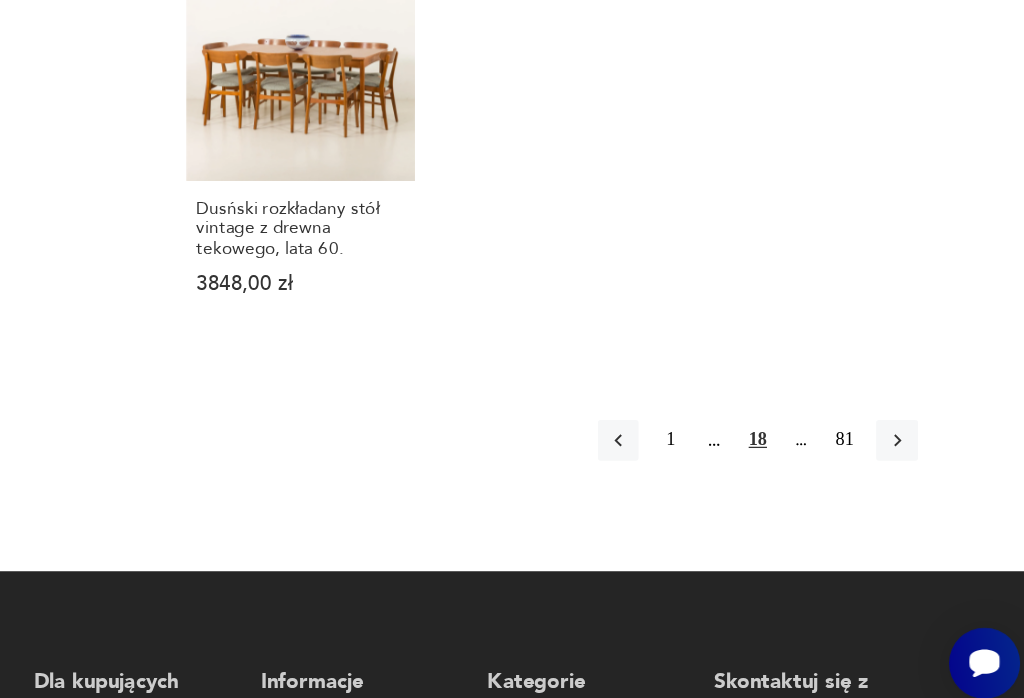 click 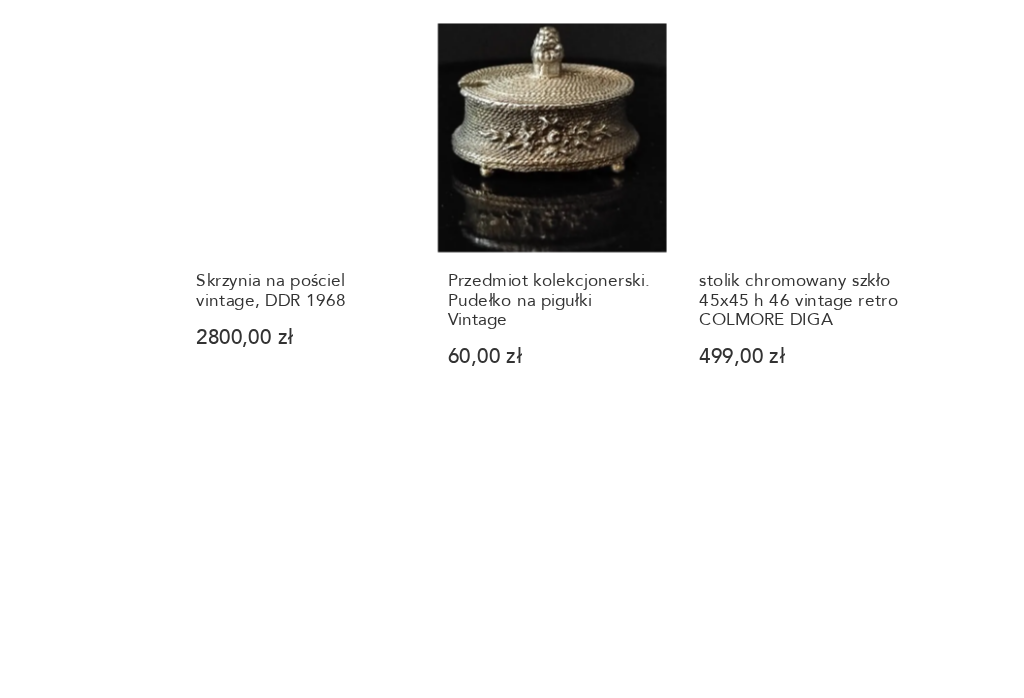 scroll, scrollTop: 1384, scrollLeft: 0, axis: vertical 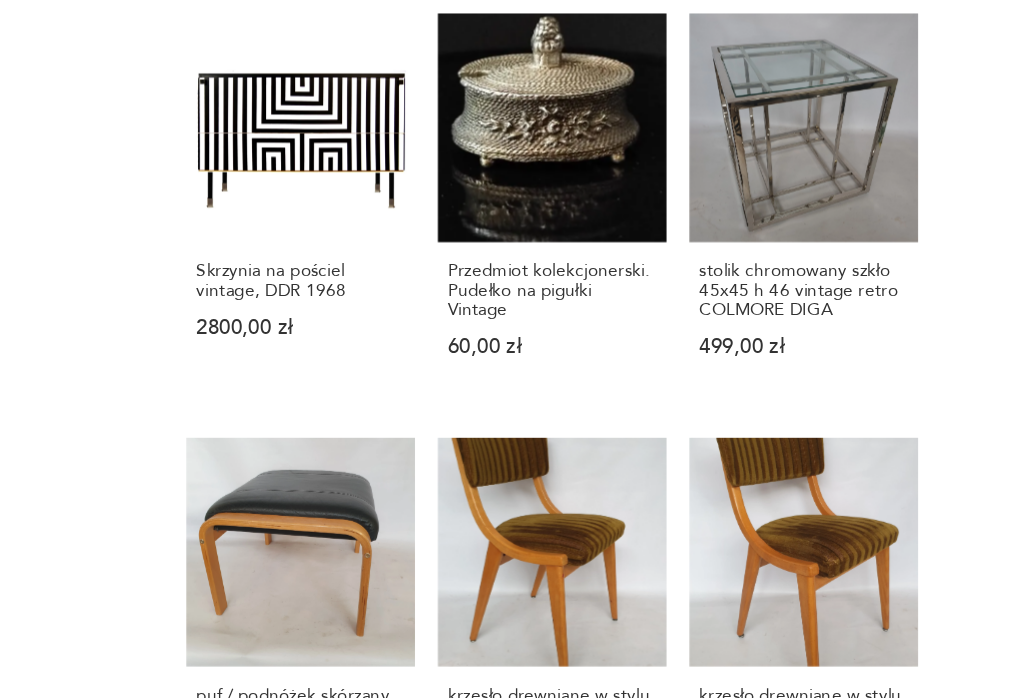 click on "Przedmiot kolekcjonerski. Pudełko na pigułki Vintage 60,00 zł" at bounding box center (644, 171) 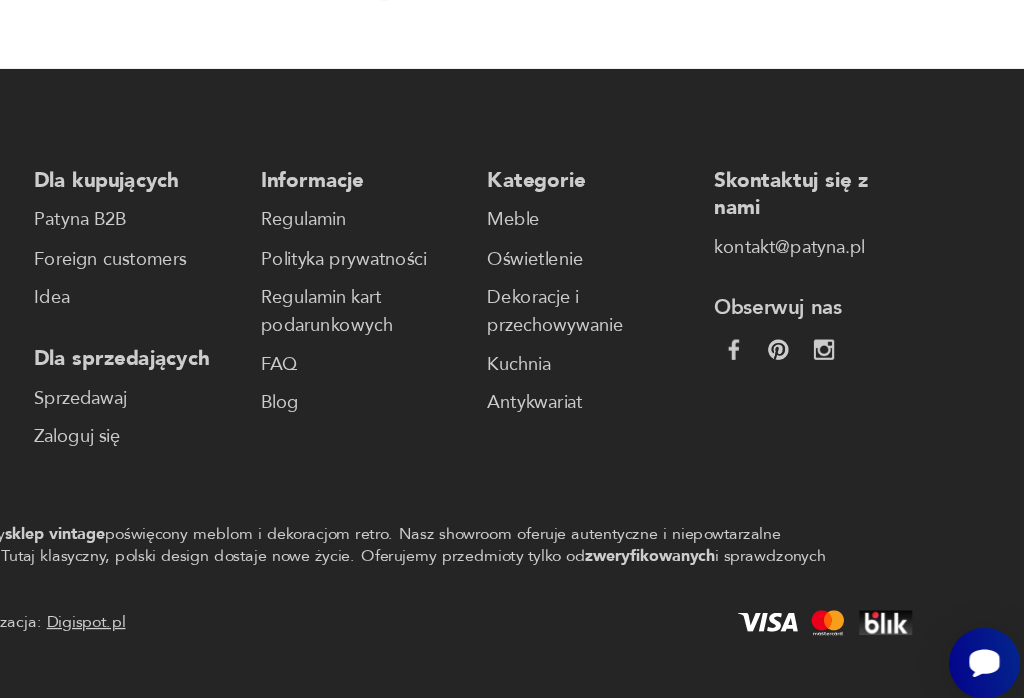 scroll, scrollTop: 0, scrollLeft: 0, axis: both 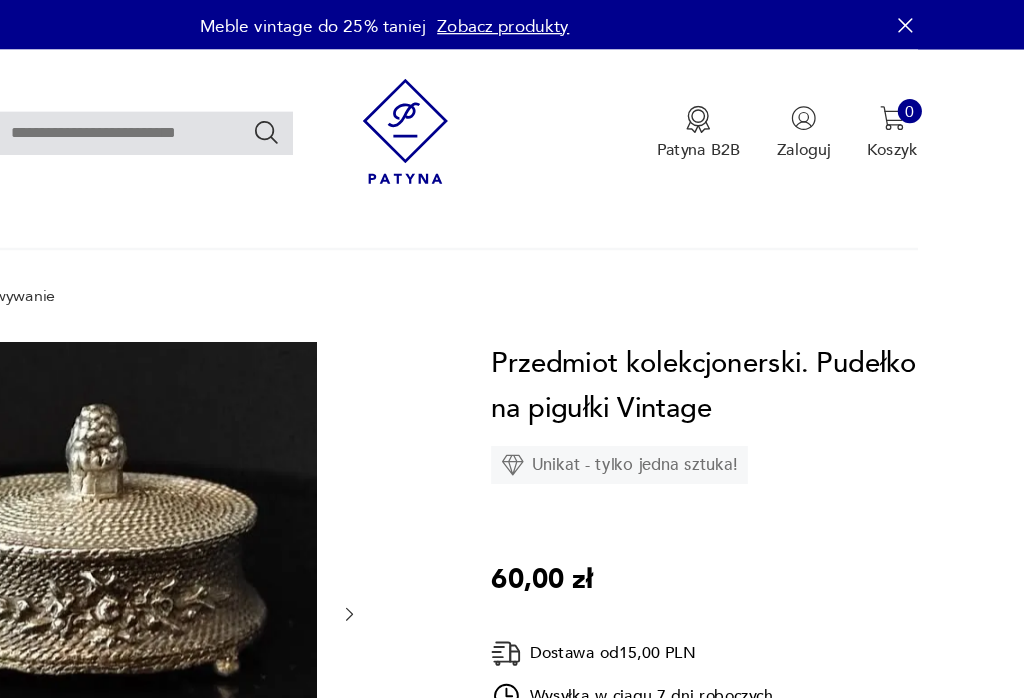 click 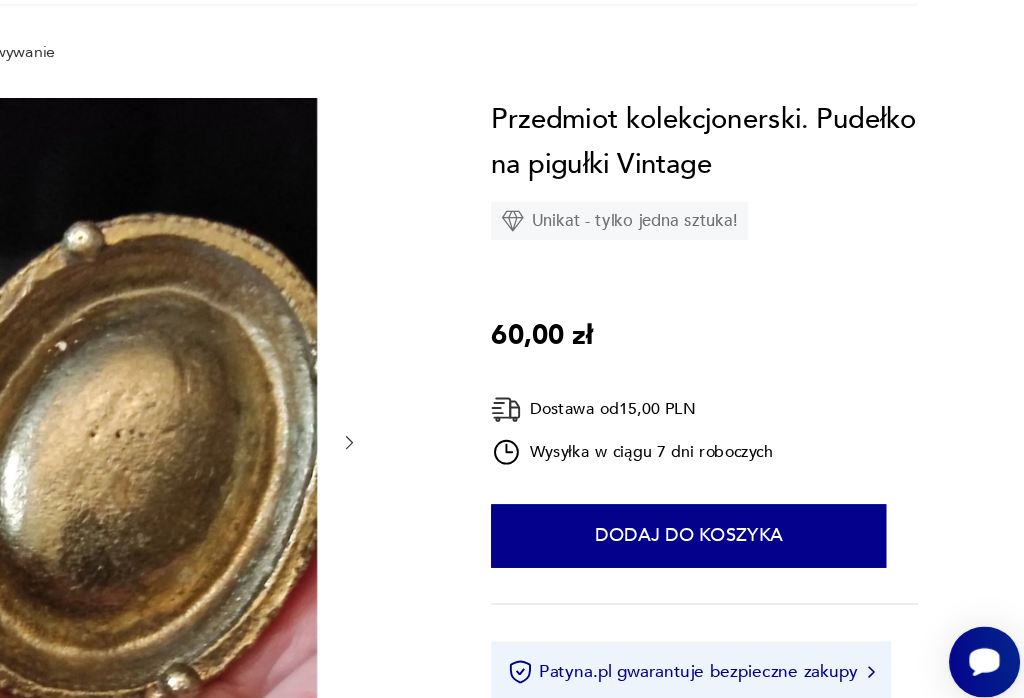 scroll, scrollTop: 77, scrollLeft: 0, axis: vertical 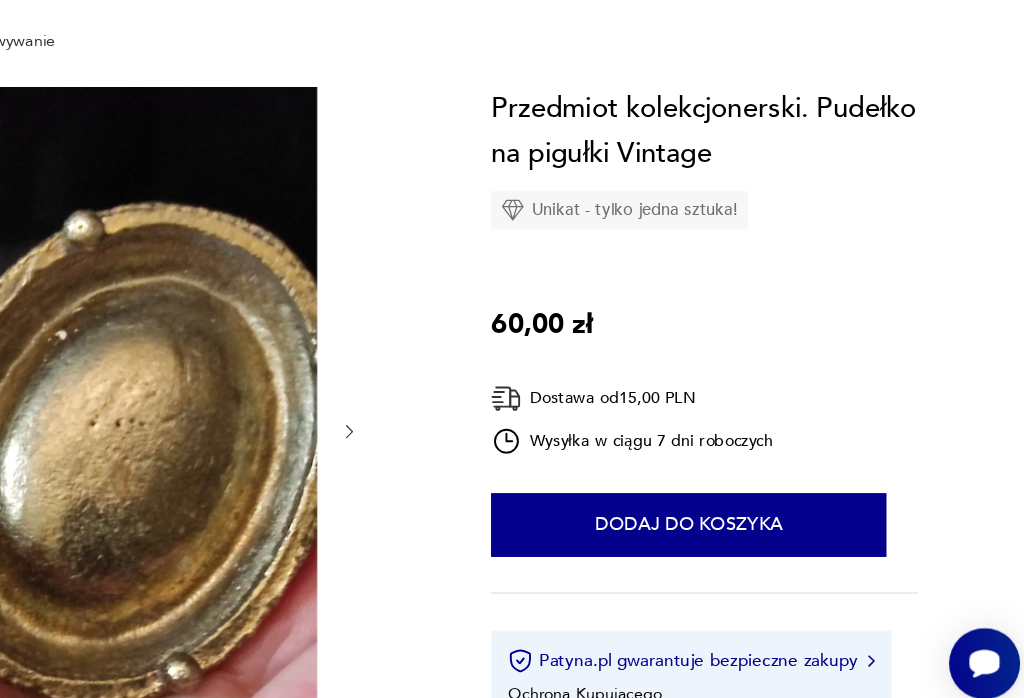 click 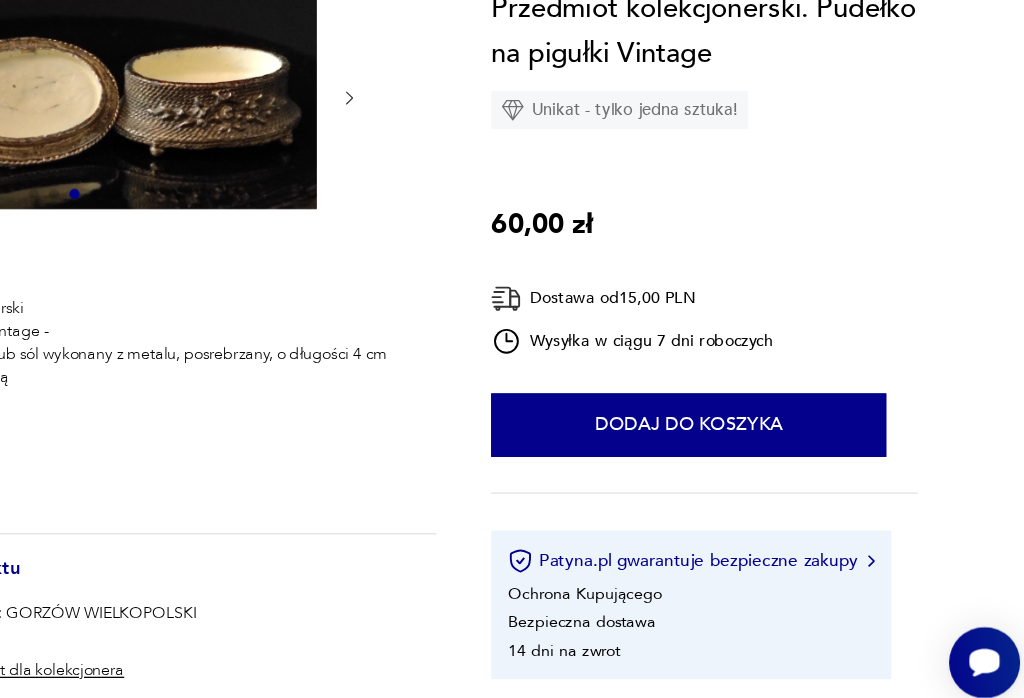scroll, scrollTop: 163, scrollLeft: 0, axis: vertical 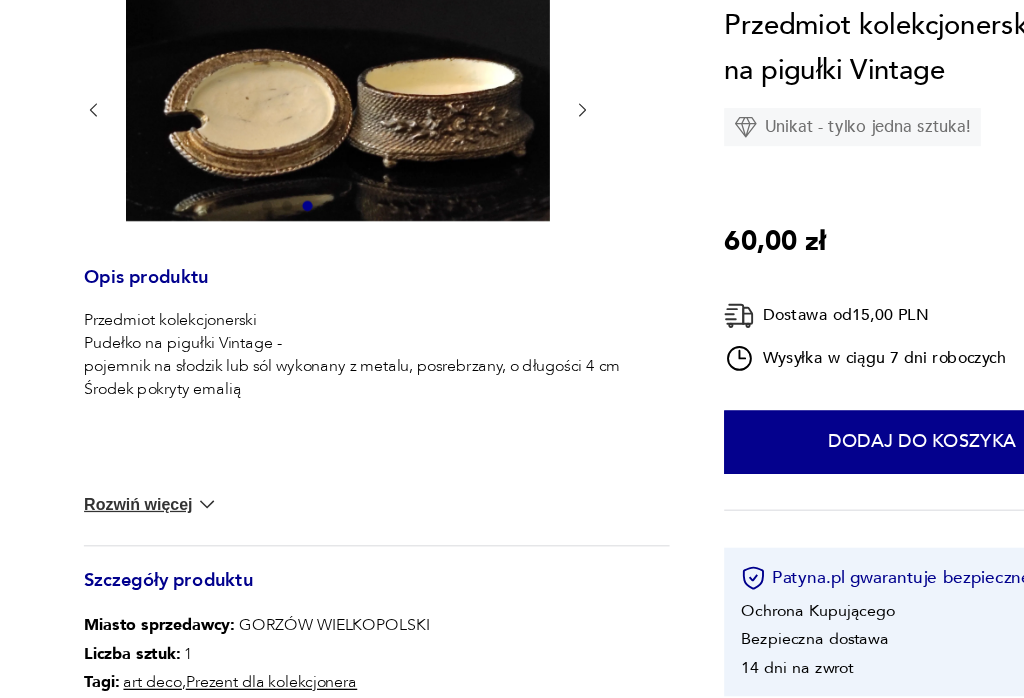 click at bounding box center (189, 508) 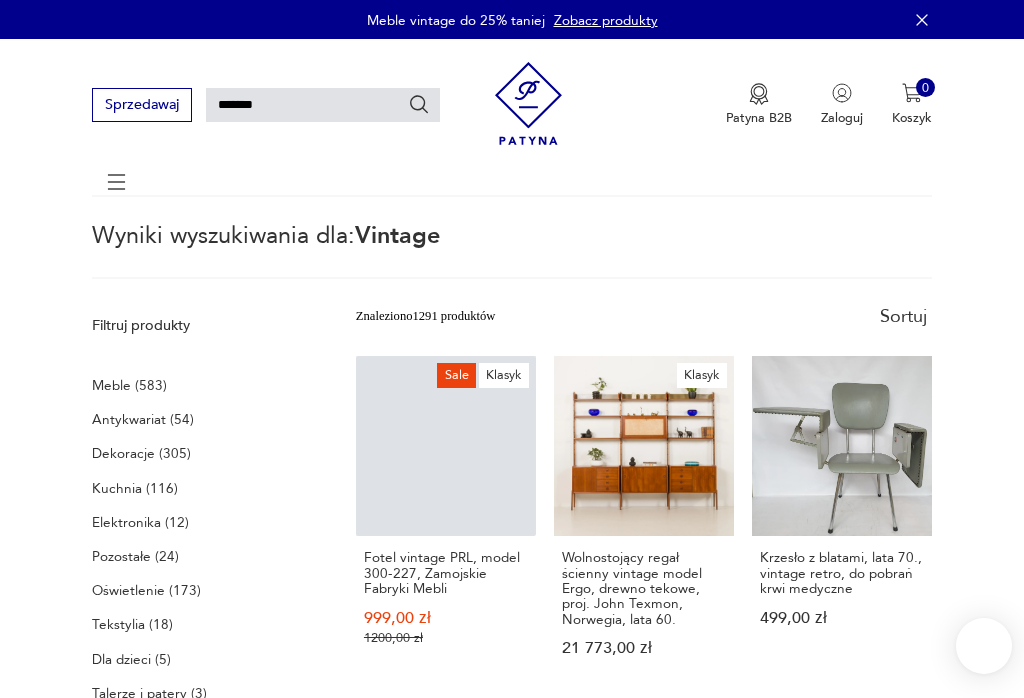 scroll, scrollTop: 23, scrollLeft: 209, axis: both 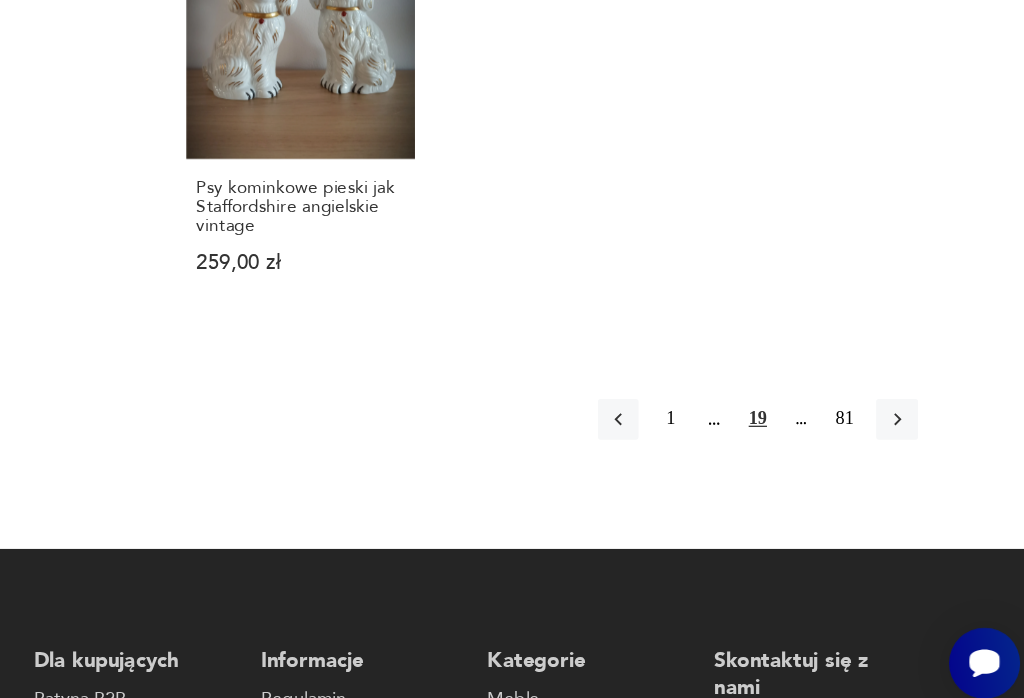 click 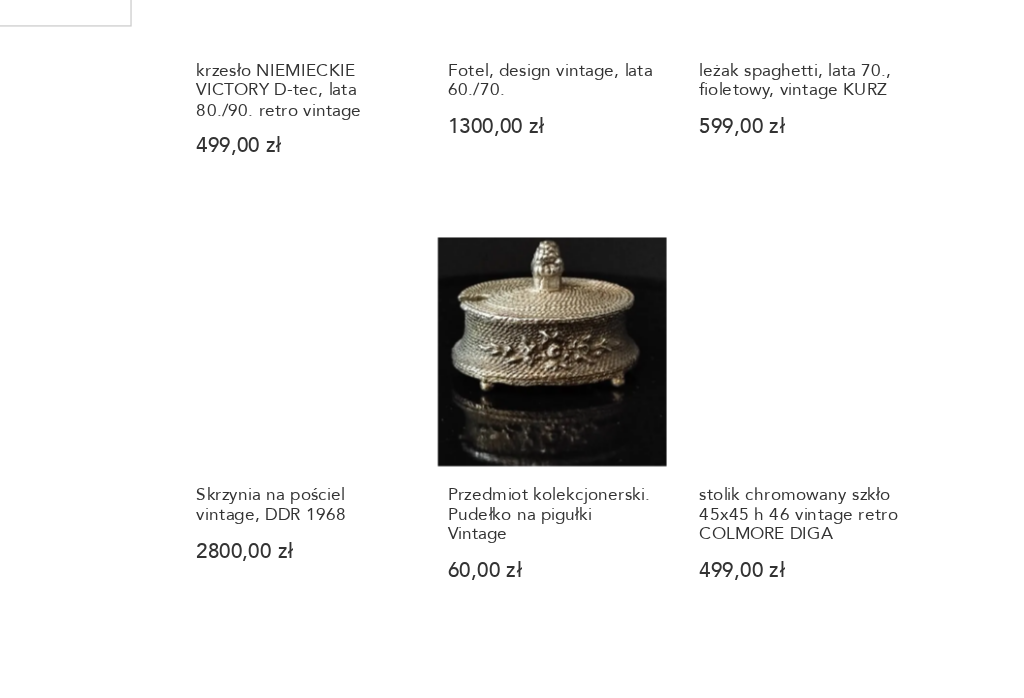 scroll, scrollTop: 7, scrollLeft: 0, axis: vertical 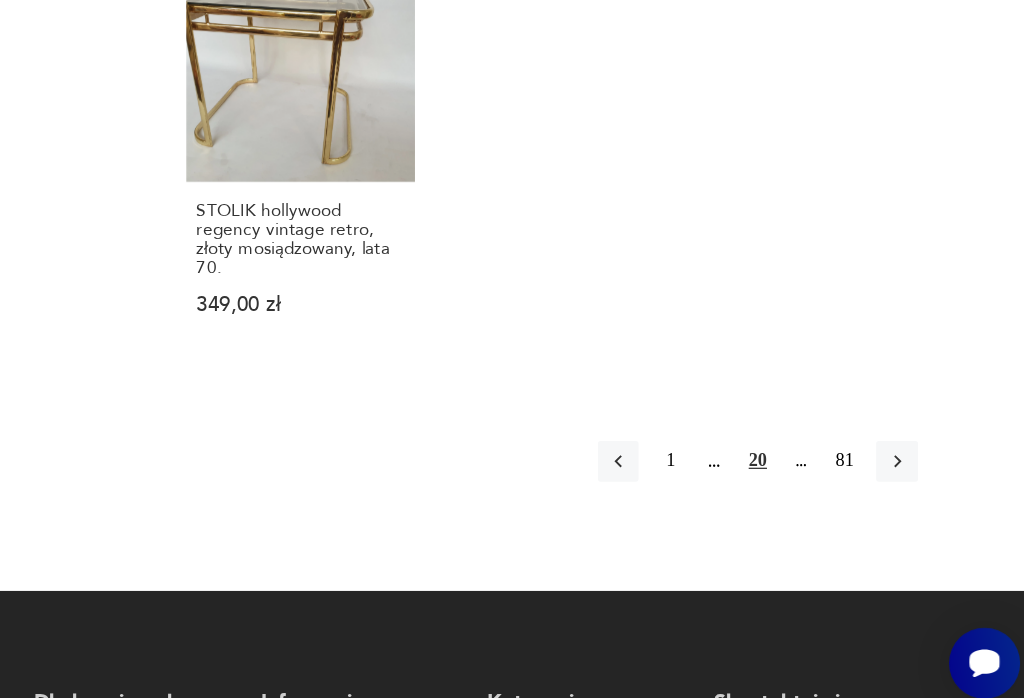 click at bounding box center (915, 487) 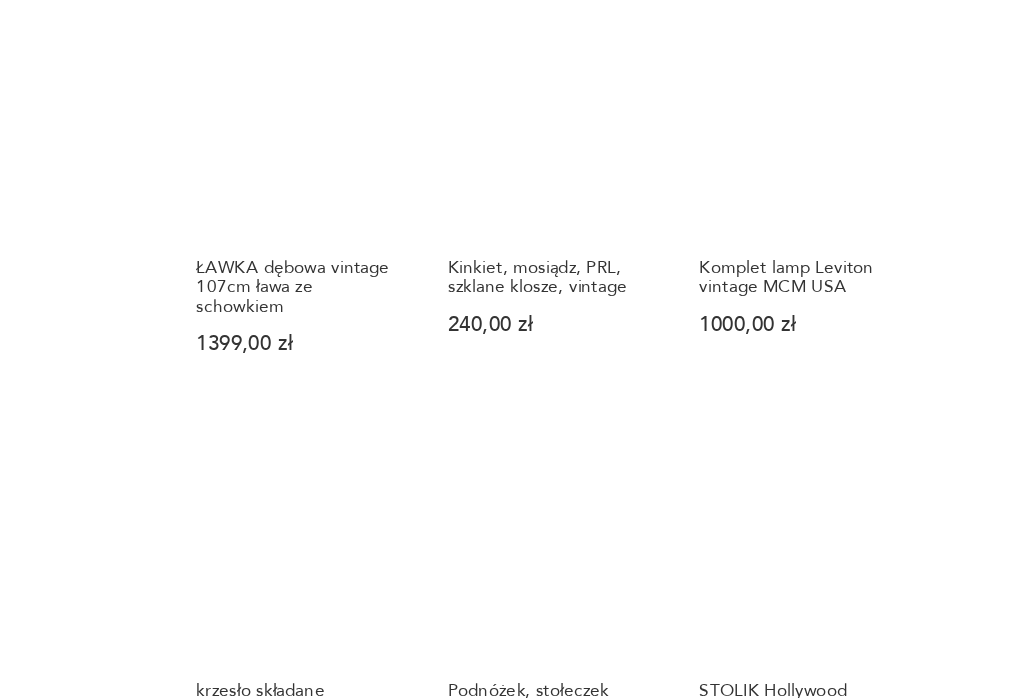 scroll, scrollTop: 7, scrollLeft: 0, axis: vertical 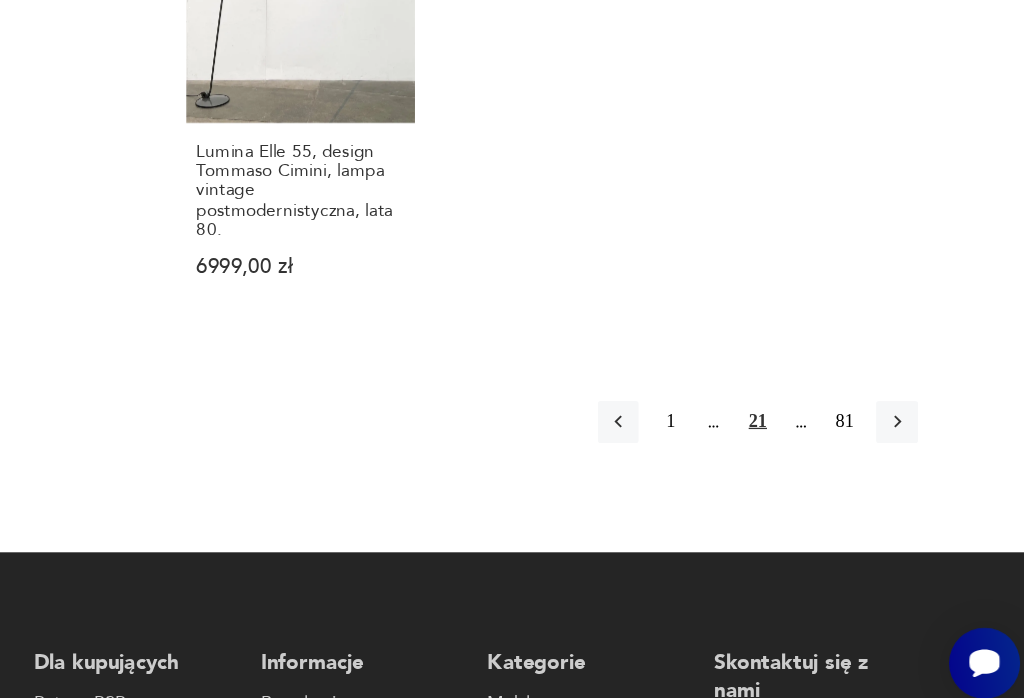 click 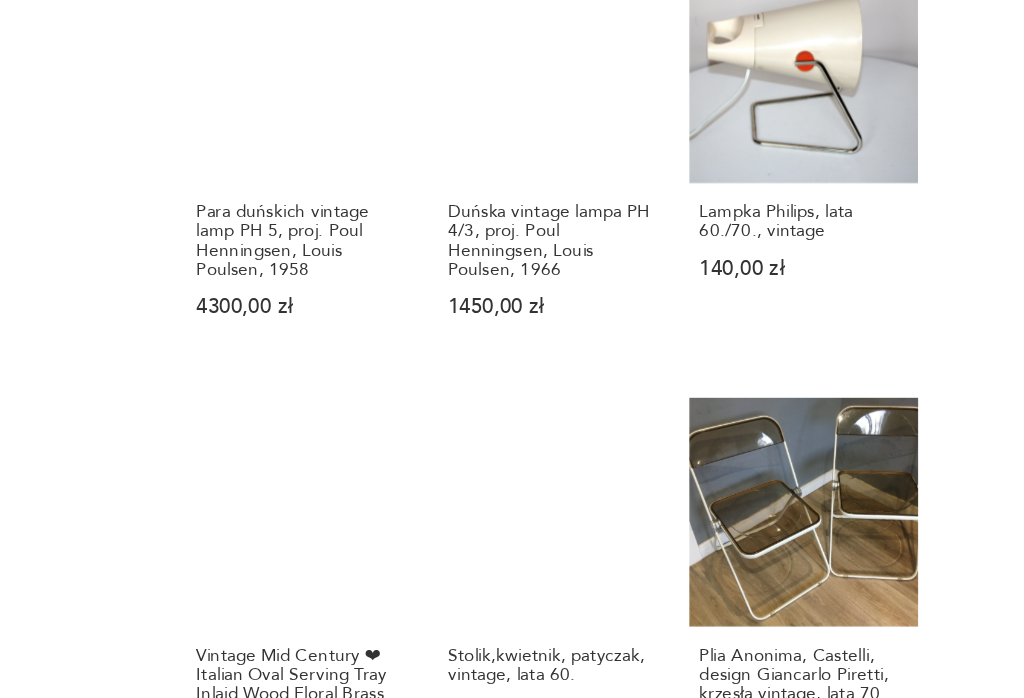 scroll, scrollTop: 7, scrollLeft: 0, axis: vertical 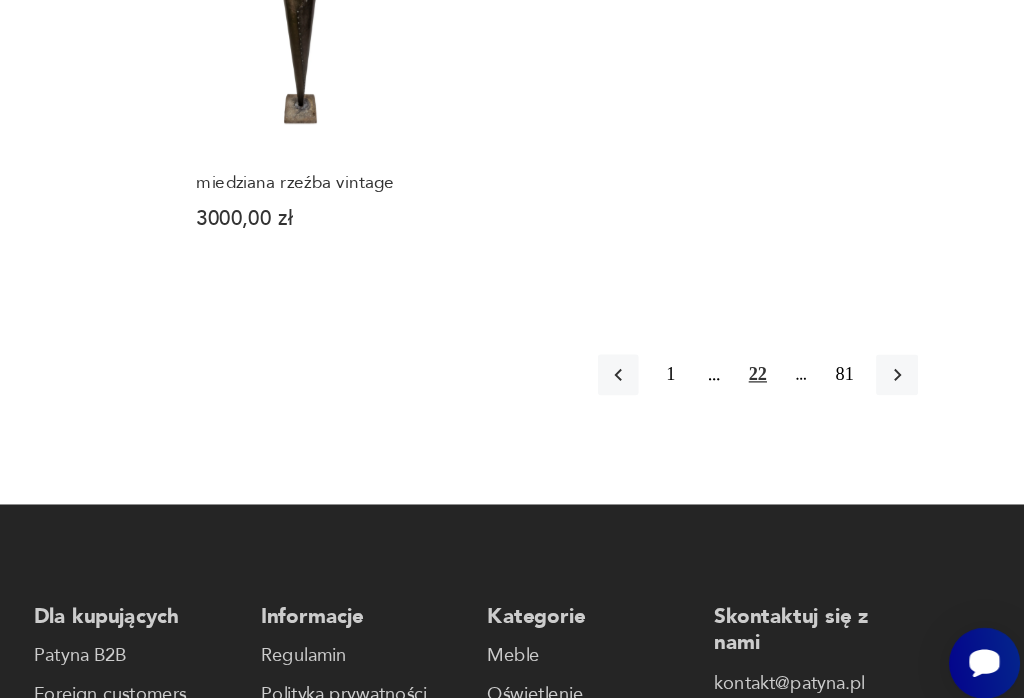 click 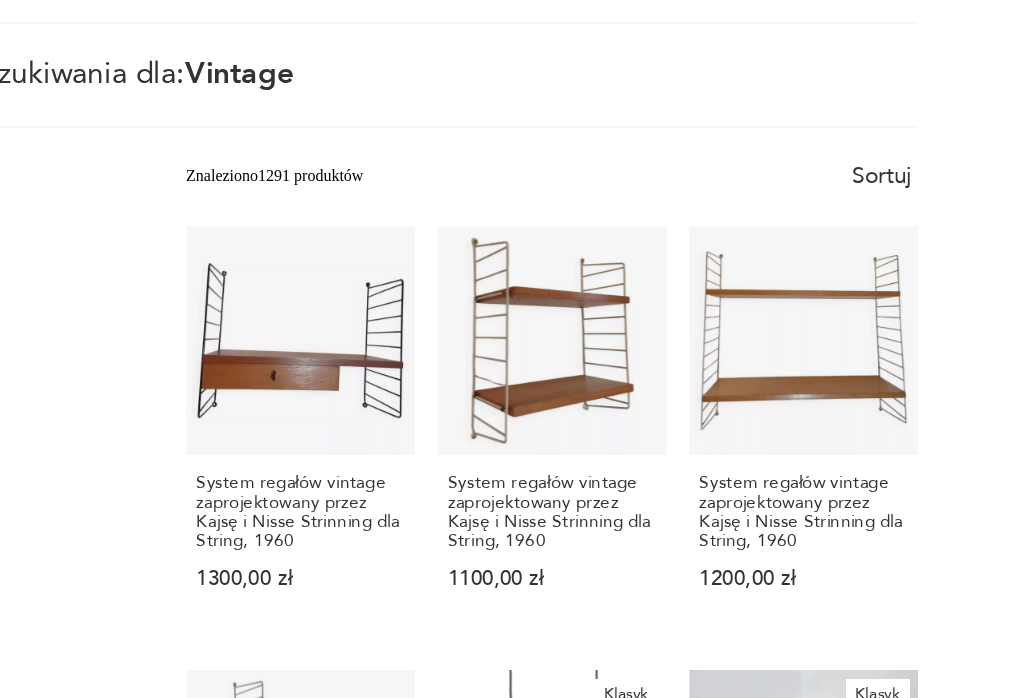 scroll, scrollTop: 7, scrollLeft: 0, axis: vertical 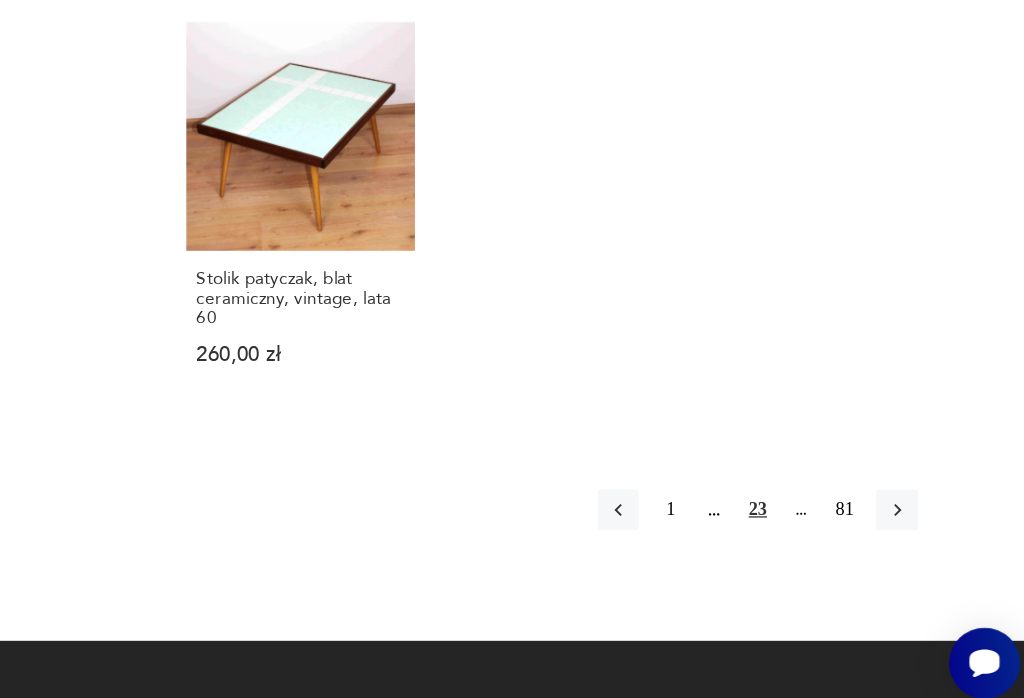 click at bounding box center (915, 525) 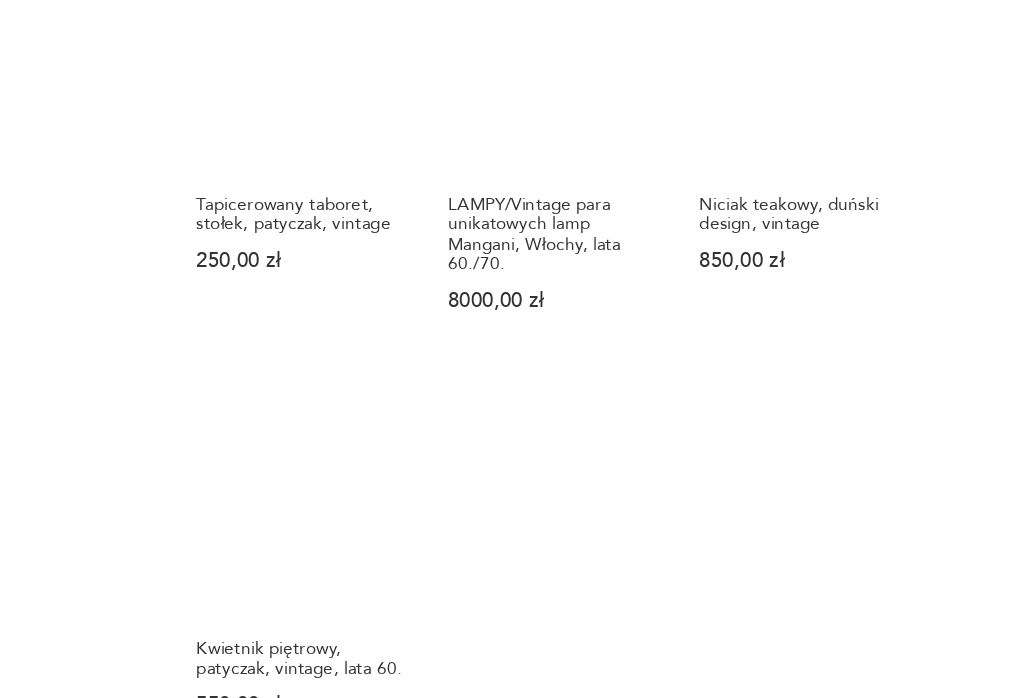 scroll, scrollTop: 1782, scrollLeft: 0, axis: vertical 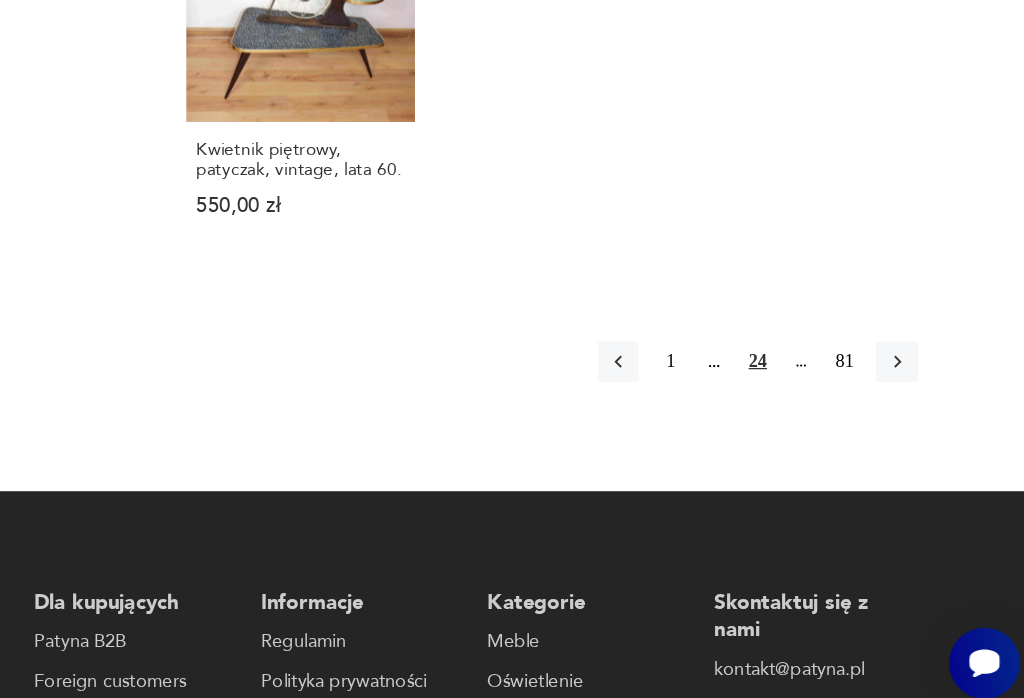 click 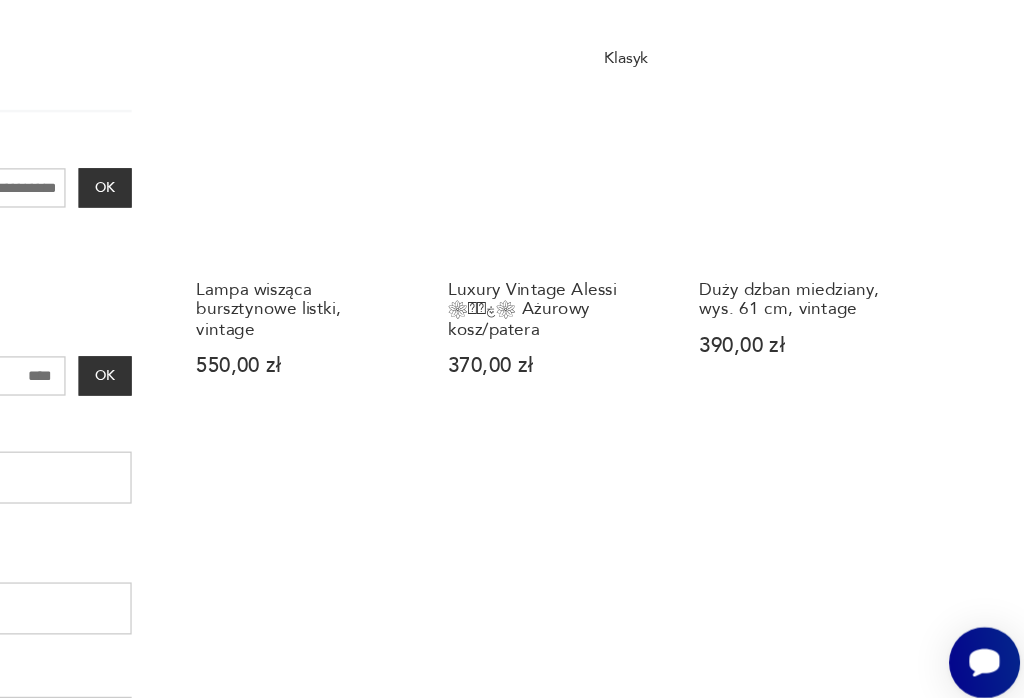 scroll, scrollTop: 525, scrollLeft: 0, axis: vertical 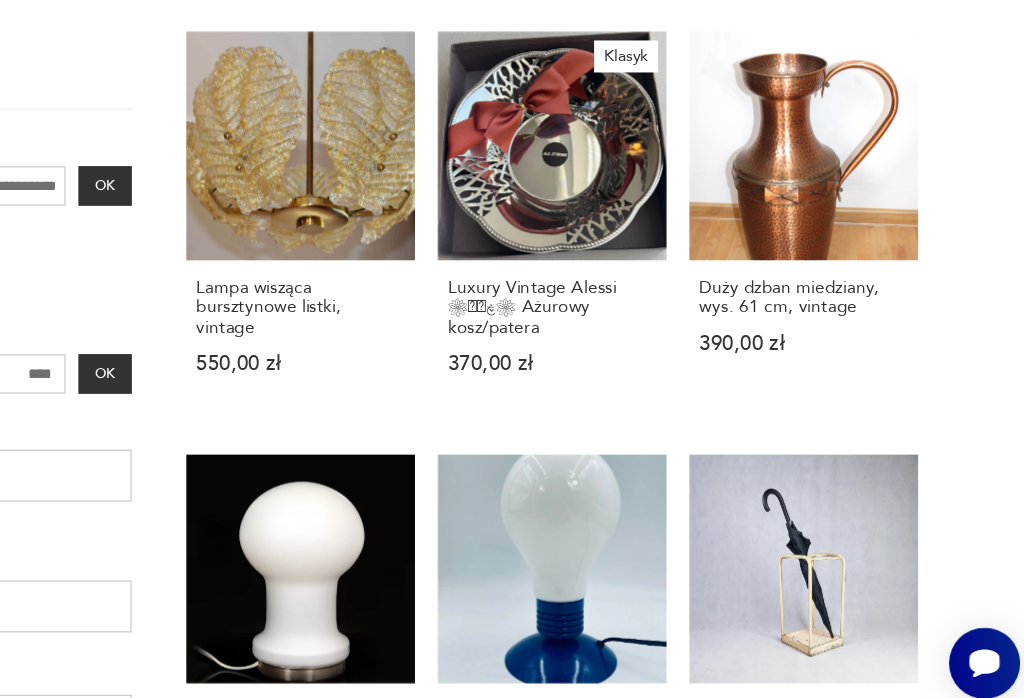 click on "Lampa wisząca bursztynowe listki, vintage 550,00 zł" at bounding box center (446, 301) 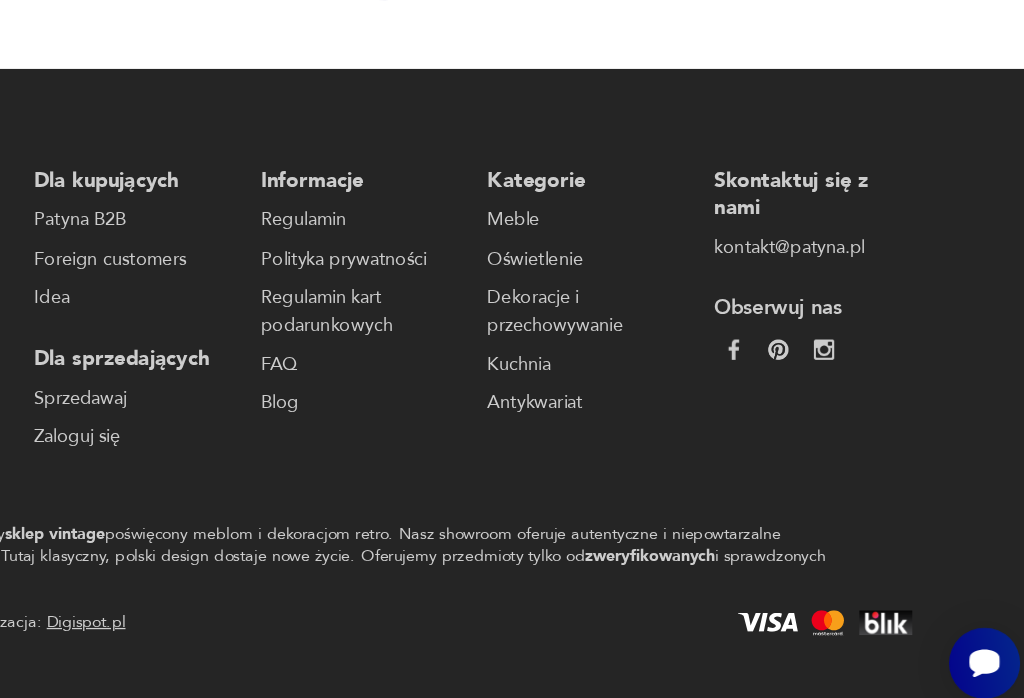scroll, scrollTop: 0, scrollLeft: 0, axis: both 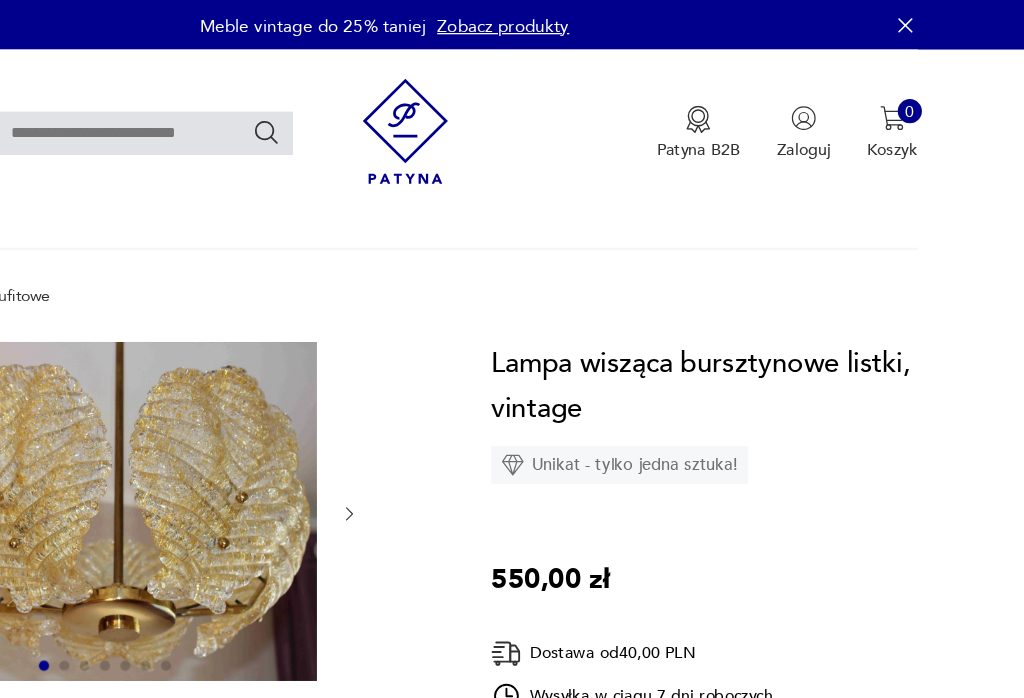 click 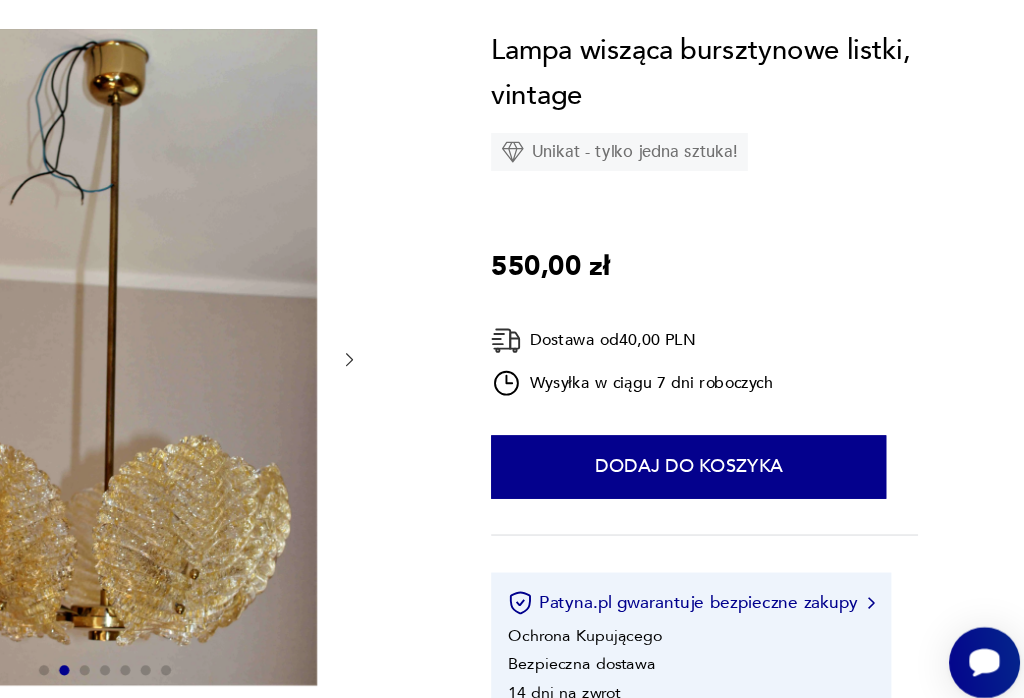 scroll, scrollTop: 123, scrollLeft: 0, axis: vertical 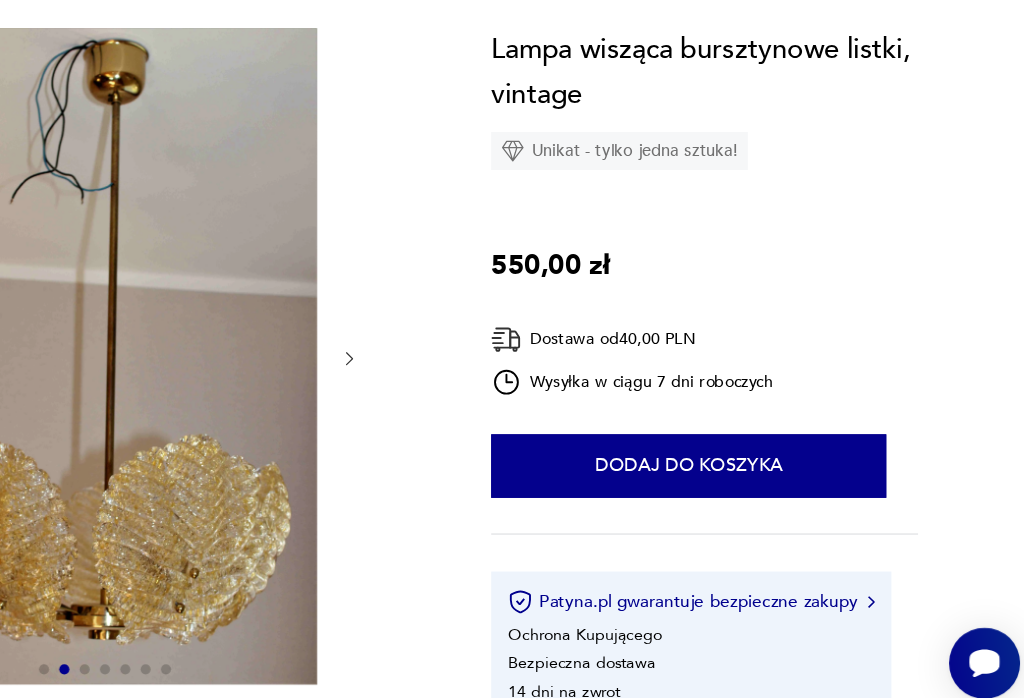 click 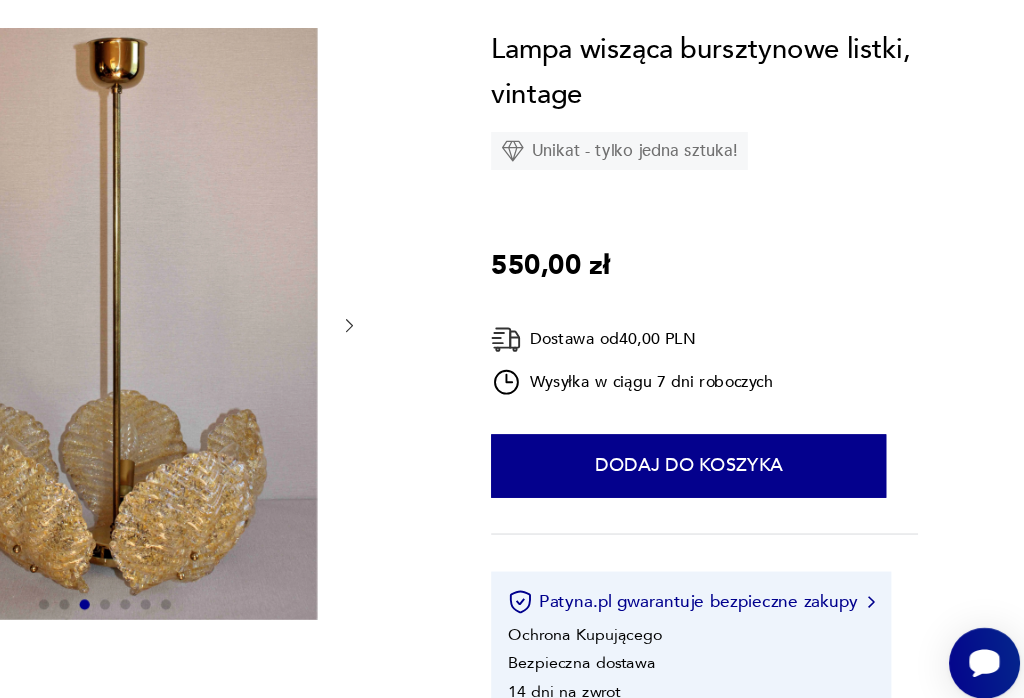 click 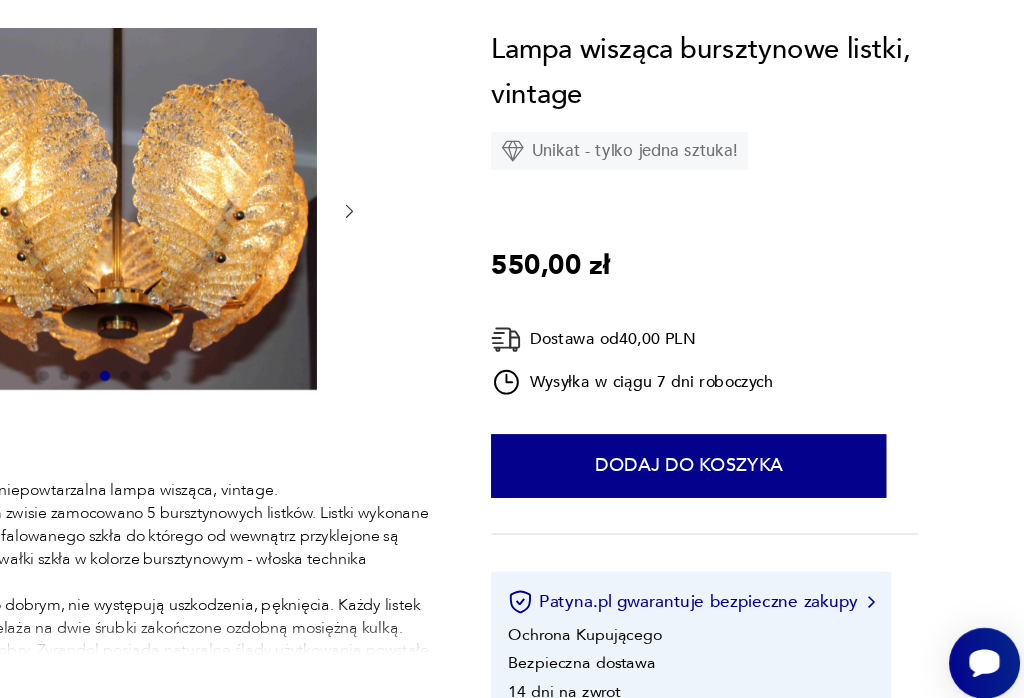 click 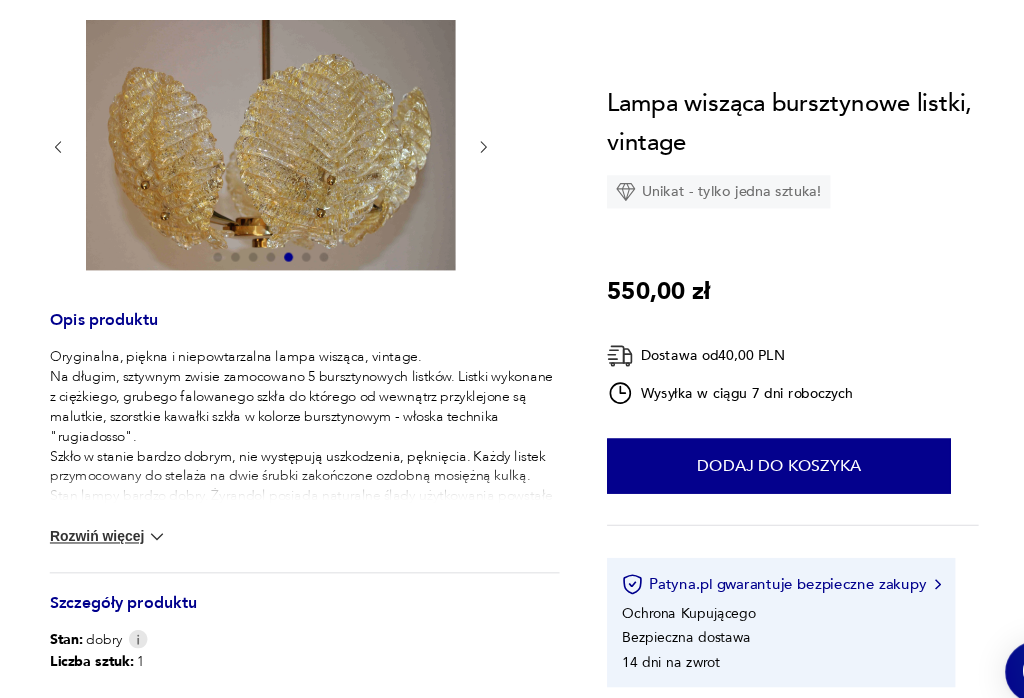 scroll, scrollTop: 214, scrollLeft: 0, axis: vertical 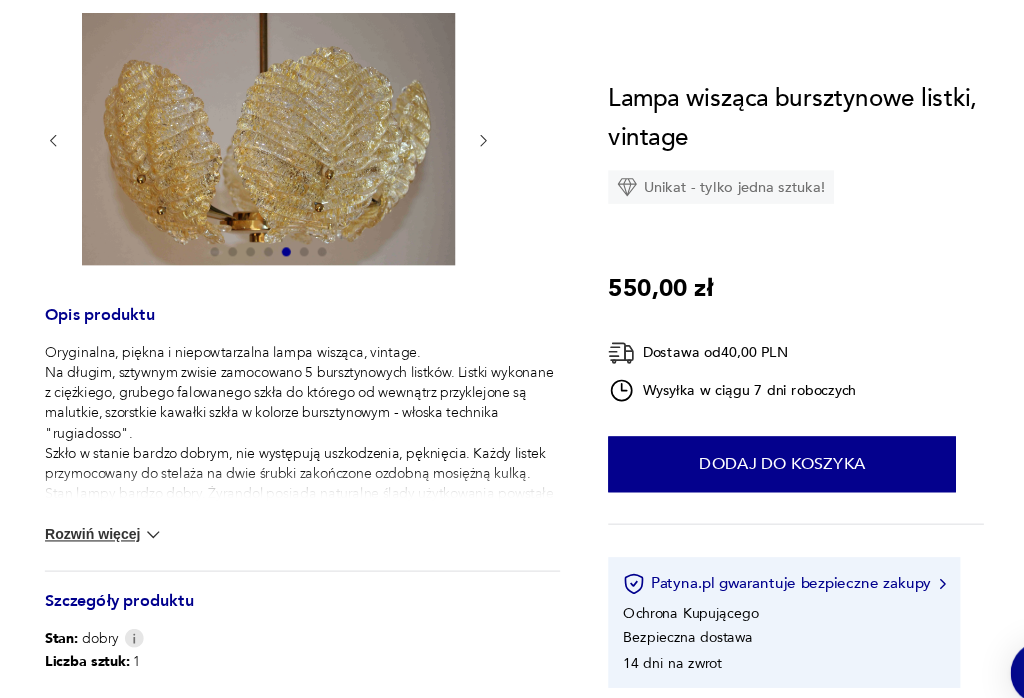 click at bounding box center [189, 522] 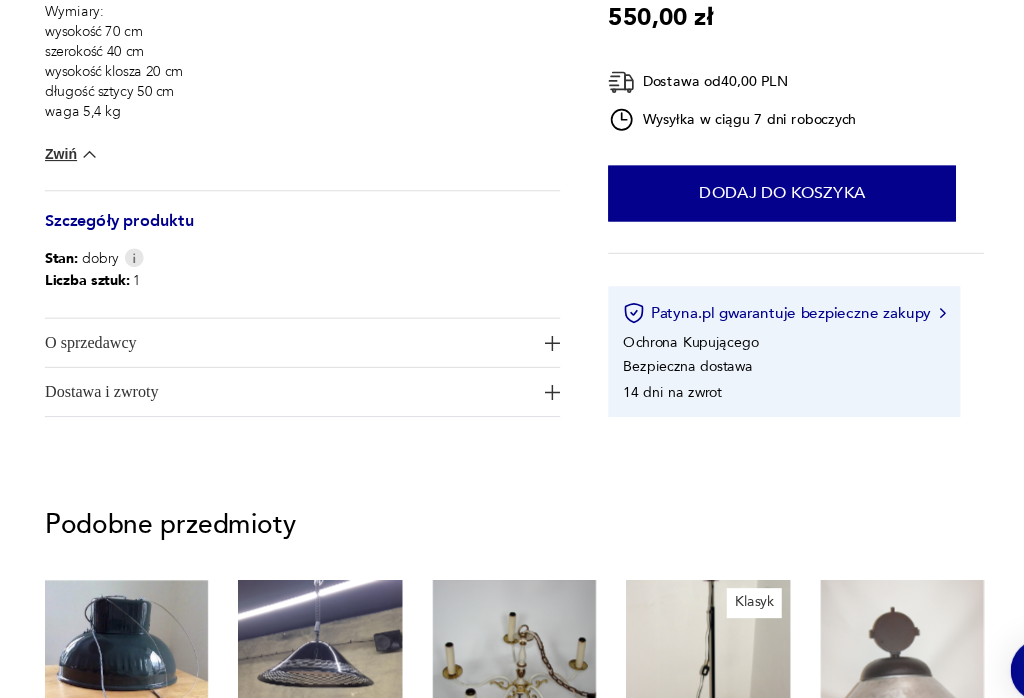 scroll, scrollTop: 728, scrollLeft: 0, axis: vertical 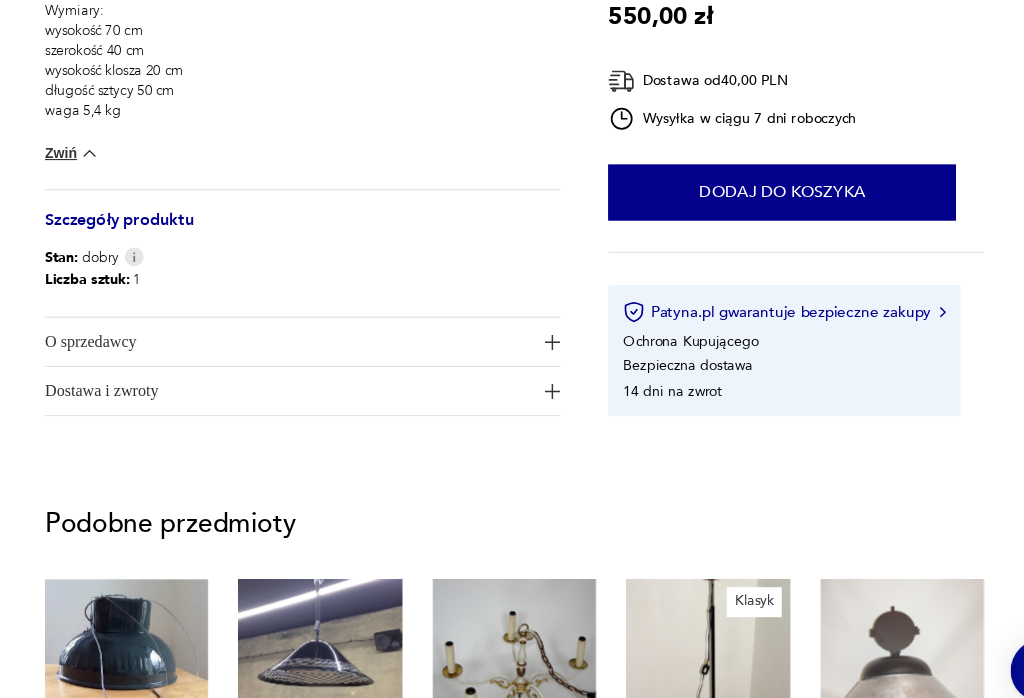 click on "O sprzedawcy" at bounding box center [322, 351] 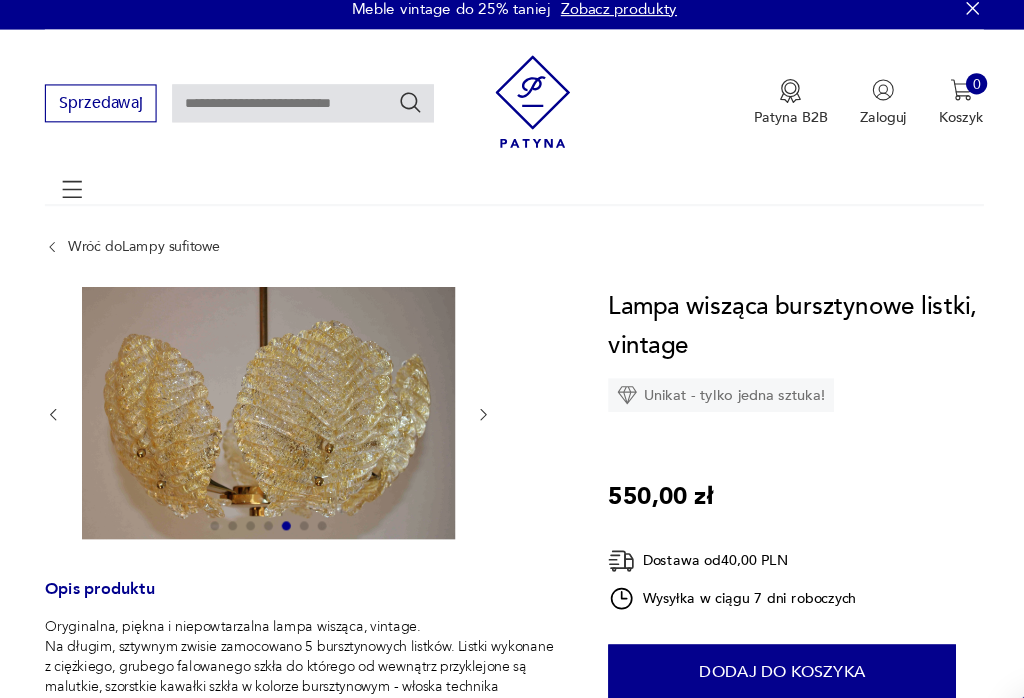 scroll, scrollTop: 0, scrollLeft: 0, axis: both 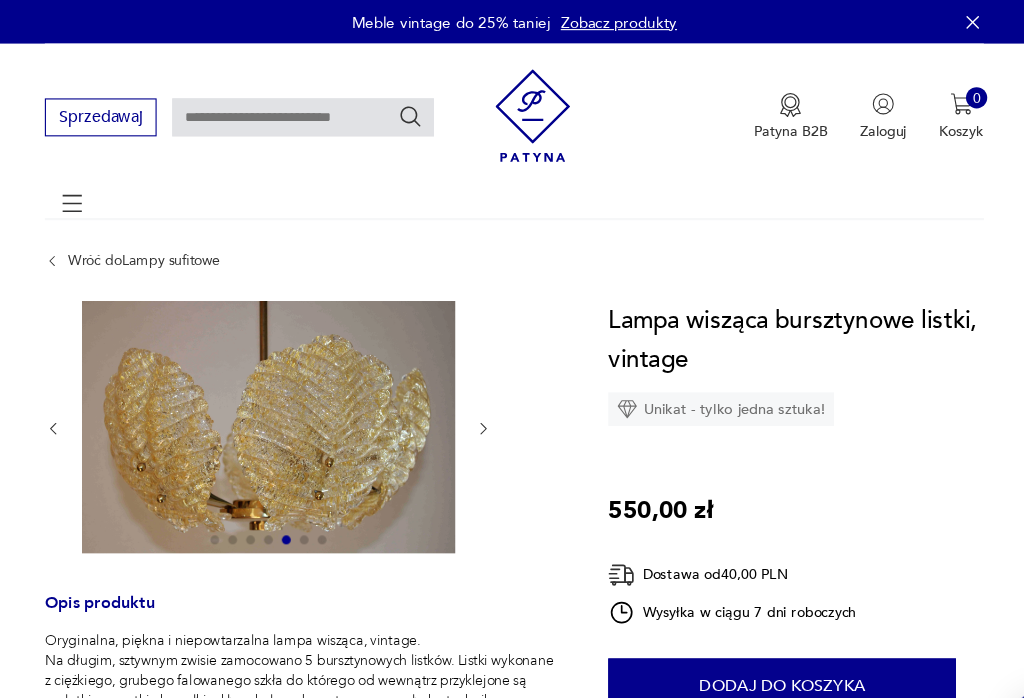 click 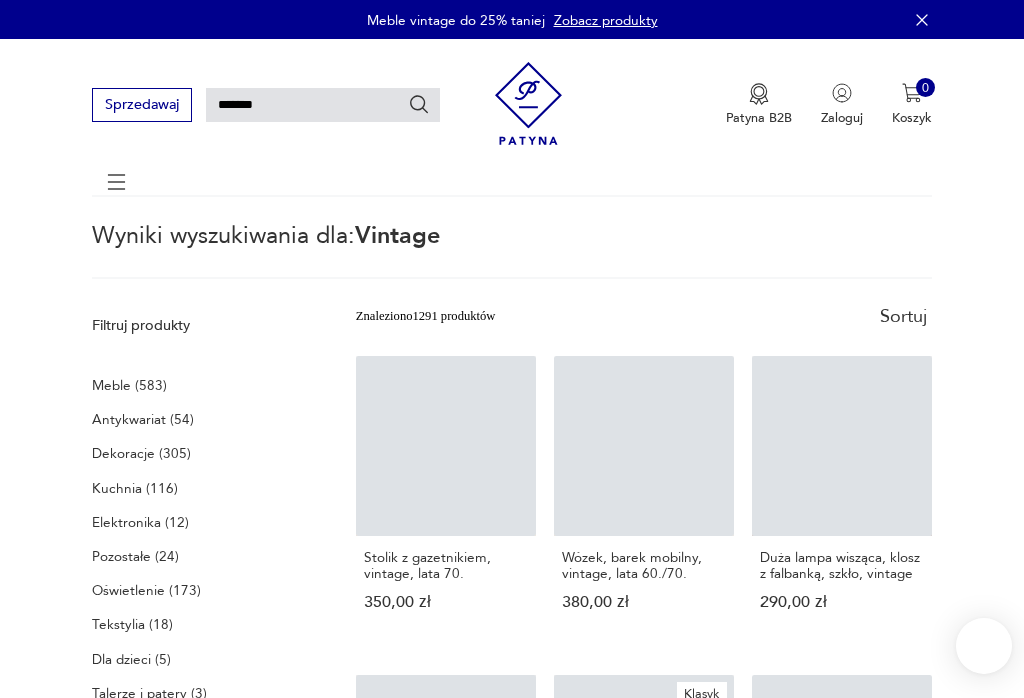 scroll, scrollTop: 22, scrollLeft: 0, axis: vertical 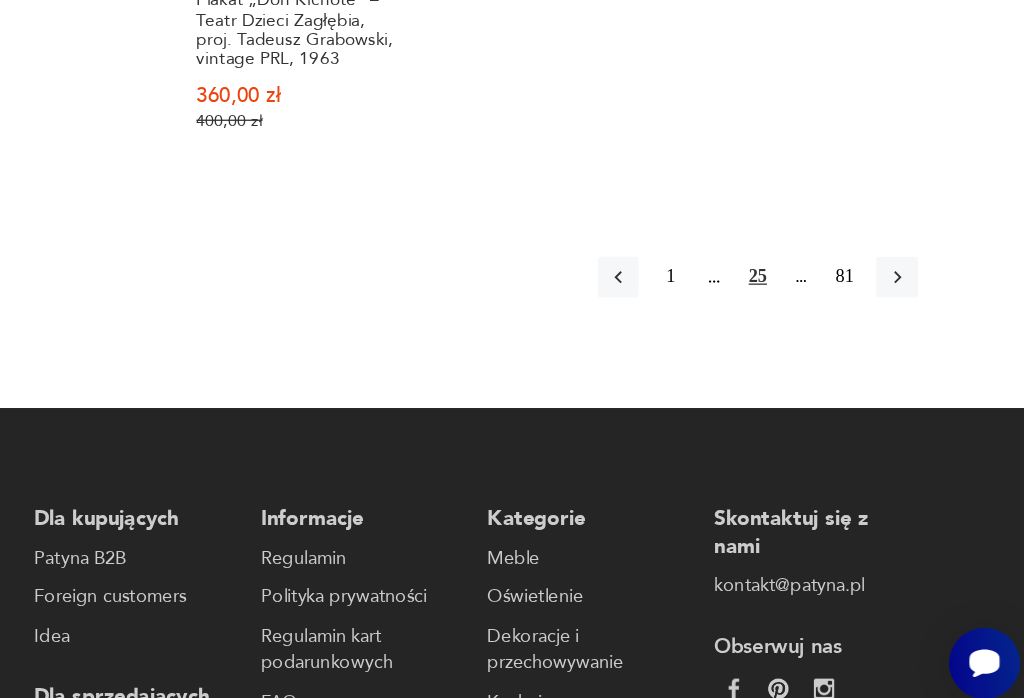 click 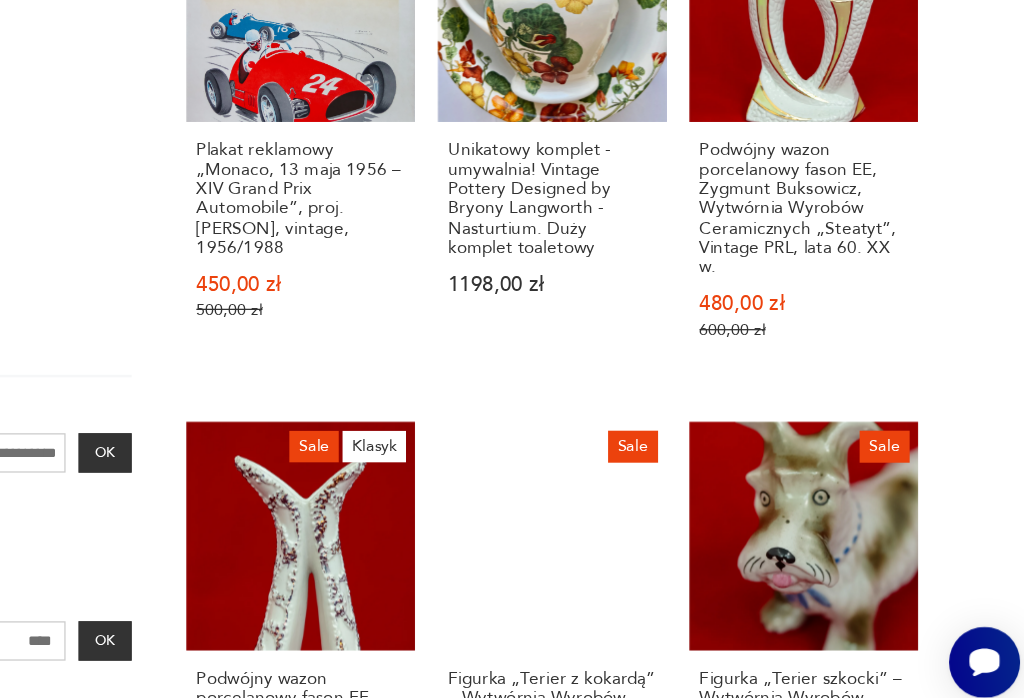 scroll, scrollTop: 366, scrollLeft: 0, axis: vertical 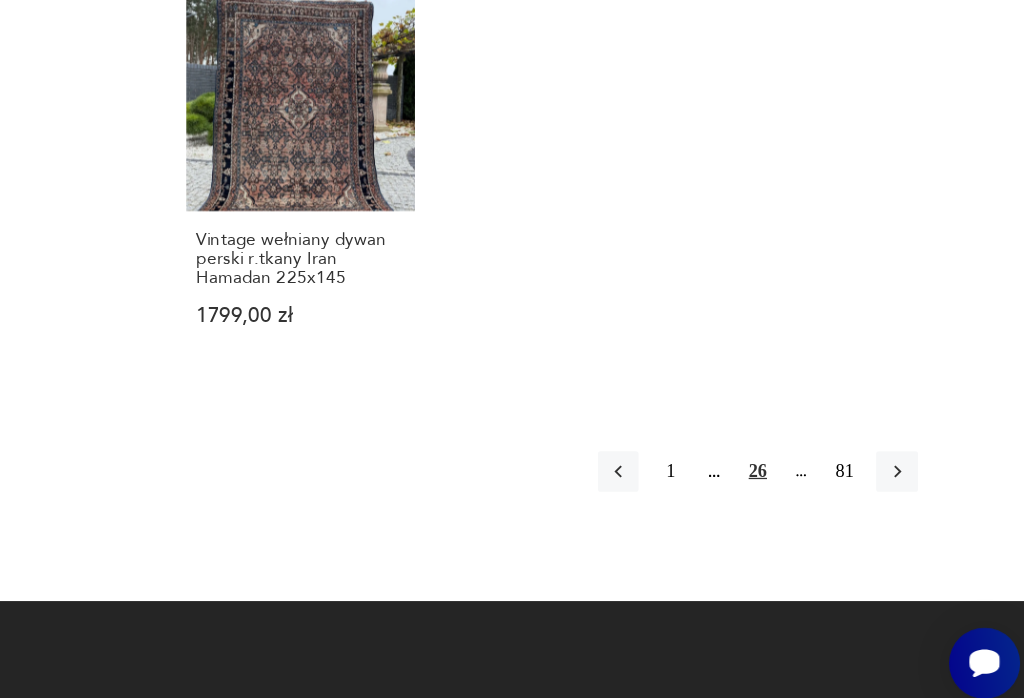 click 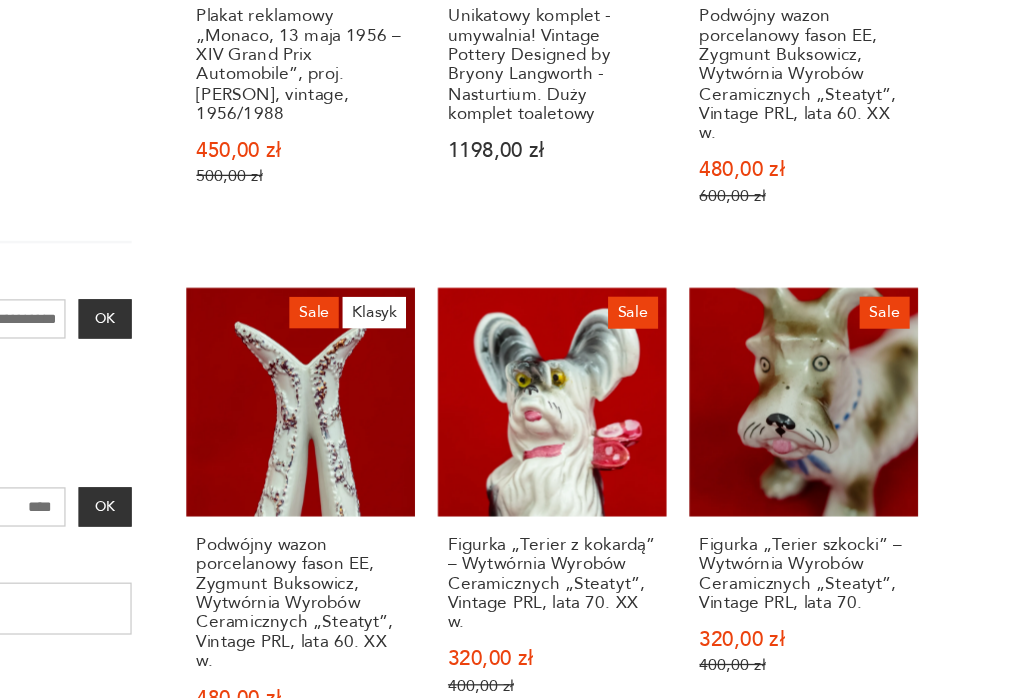 scroll, scrollTop: 7, scrollLeft: 0, axis: vertical 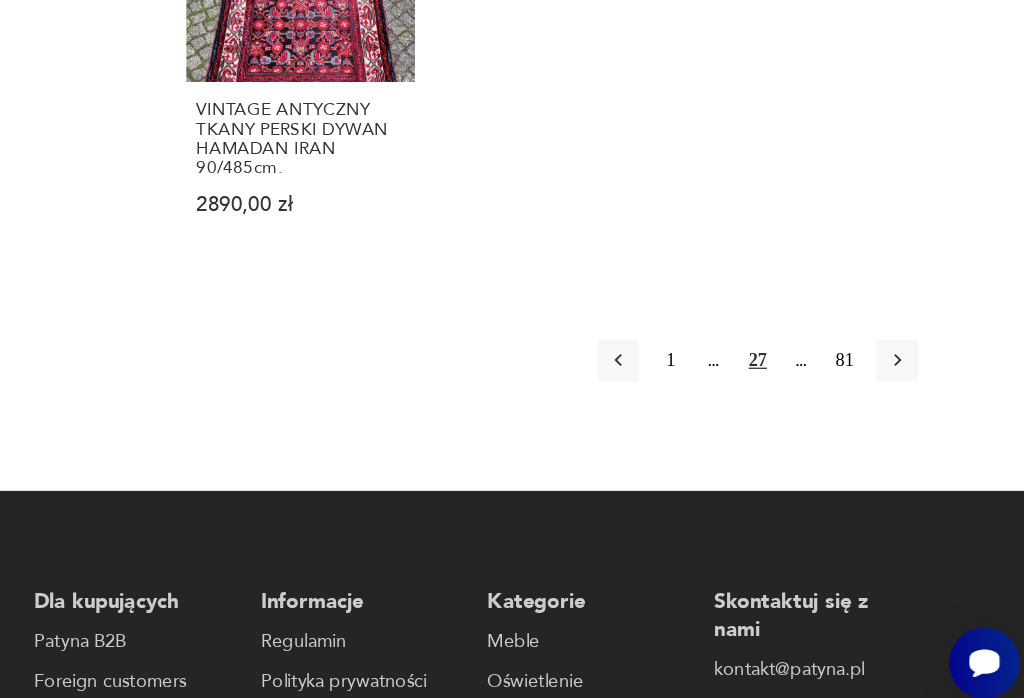 click 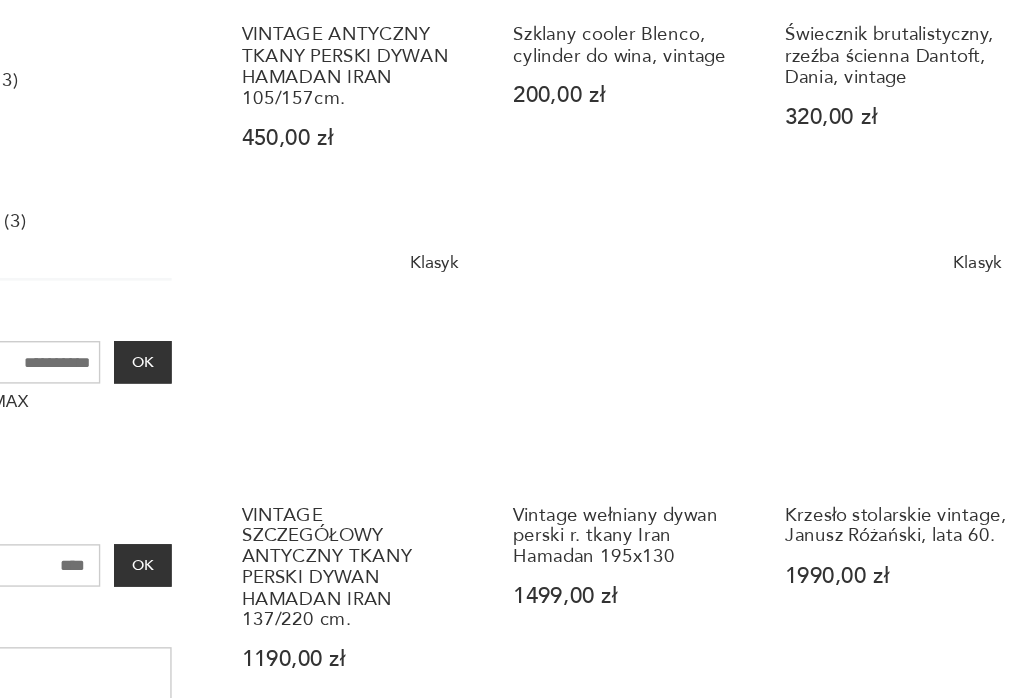 scroll, scrollTop: 451, scrollLeft: 0, axis: vertical 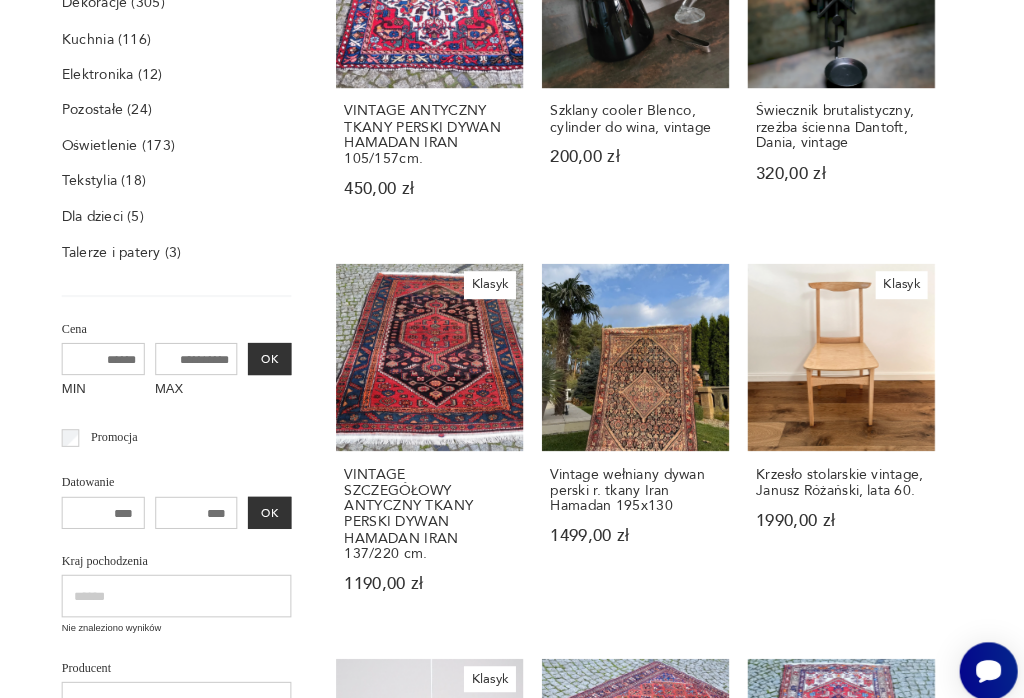 click on "Klasyk VINTAGE SZCZEGÓŁOWY ANTYCZNY TKANY PERSKI DYWAN HAMADAN IRAN 137/220 cm. [PRICE]" at bounding box center (446, 429) 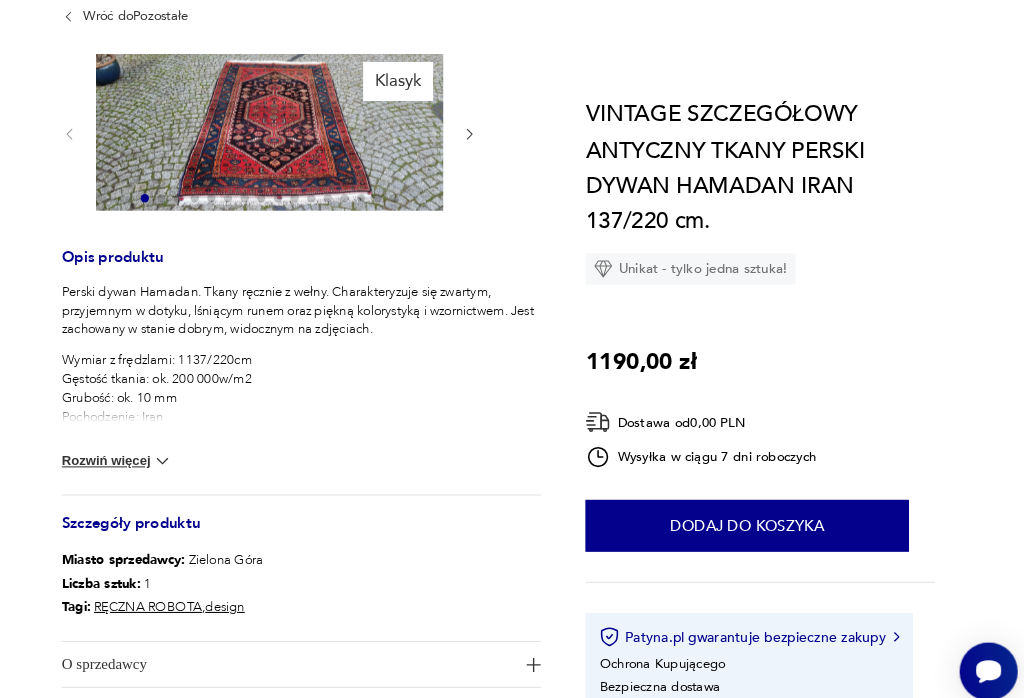 click on "Perski dywan Hamadan. Tkany ręcznie z wełny. Charakteryzuje się zwartym, przyjemnym w dotyku, lśniącym runem oraz piękną kolorystyką i wzornictwem. Jest zachowany w stanie dobrym, widocznym na zdjęciach.
Rozwiń więcej" at bounding box center (322, 374) 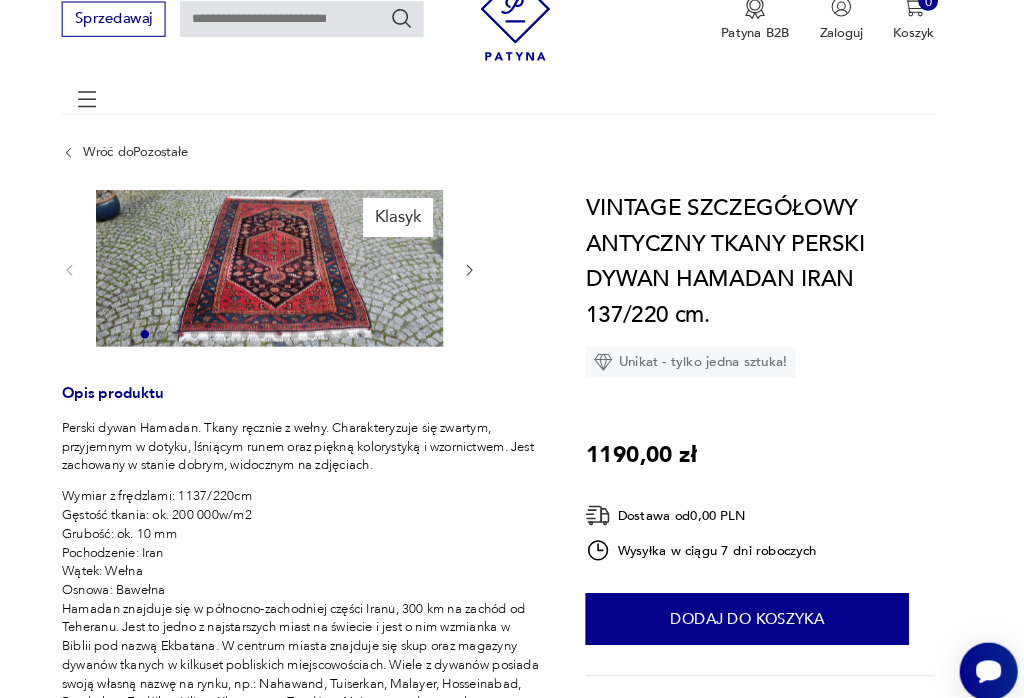 scroll, scrollTop: 0, scrollLeft: 0, axis: both 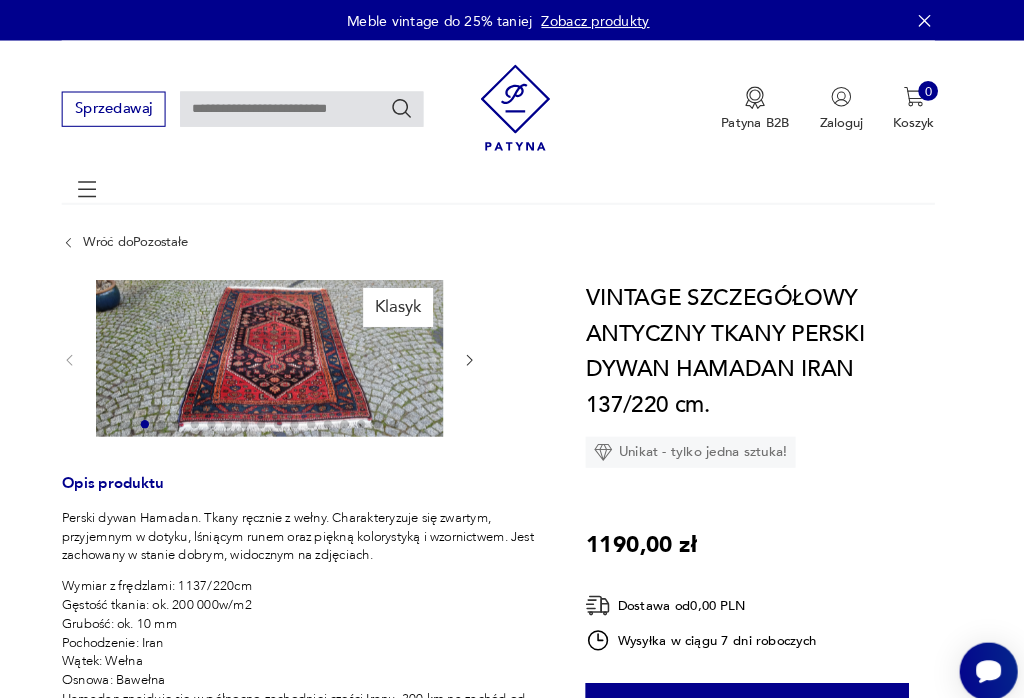 type on "*******" 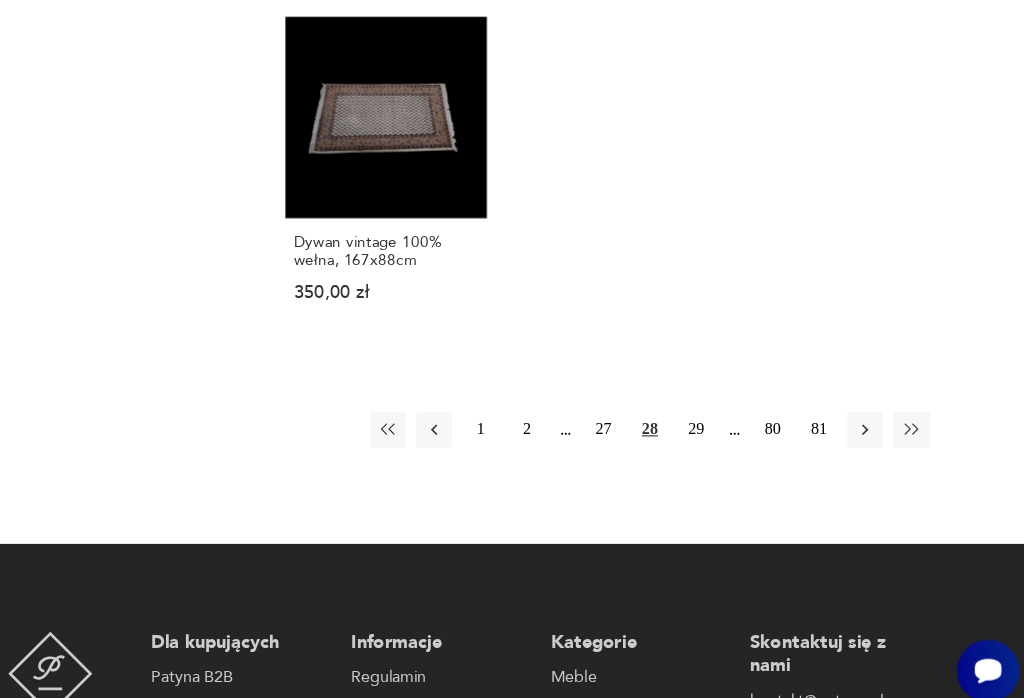 scroll, scrollTop: 2109, scrollLeft: 0, axis: vertical 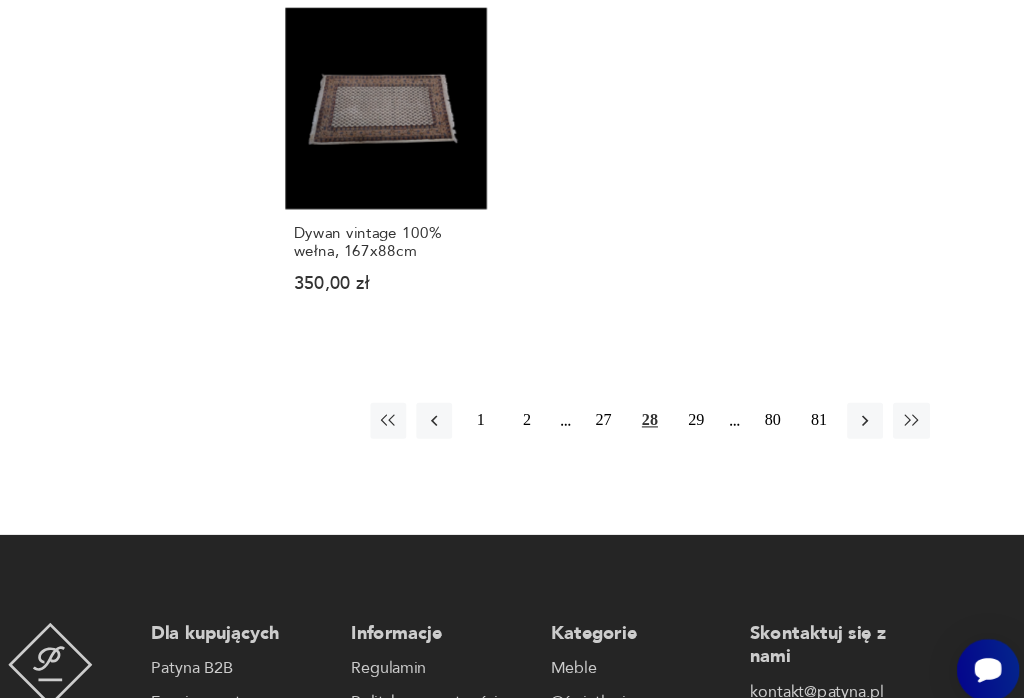 click on "29" at bounding box center [723, 423] 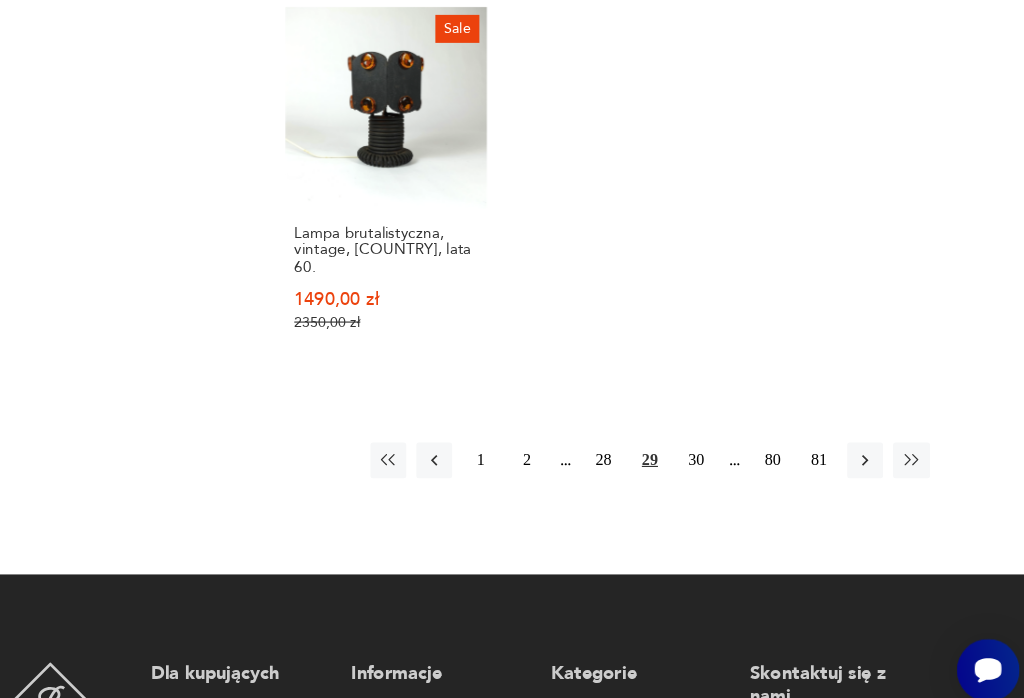 scroll, scrollTop: 2004, scrollLeft: 0, axis: vertical 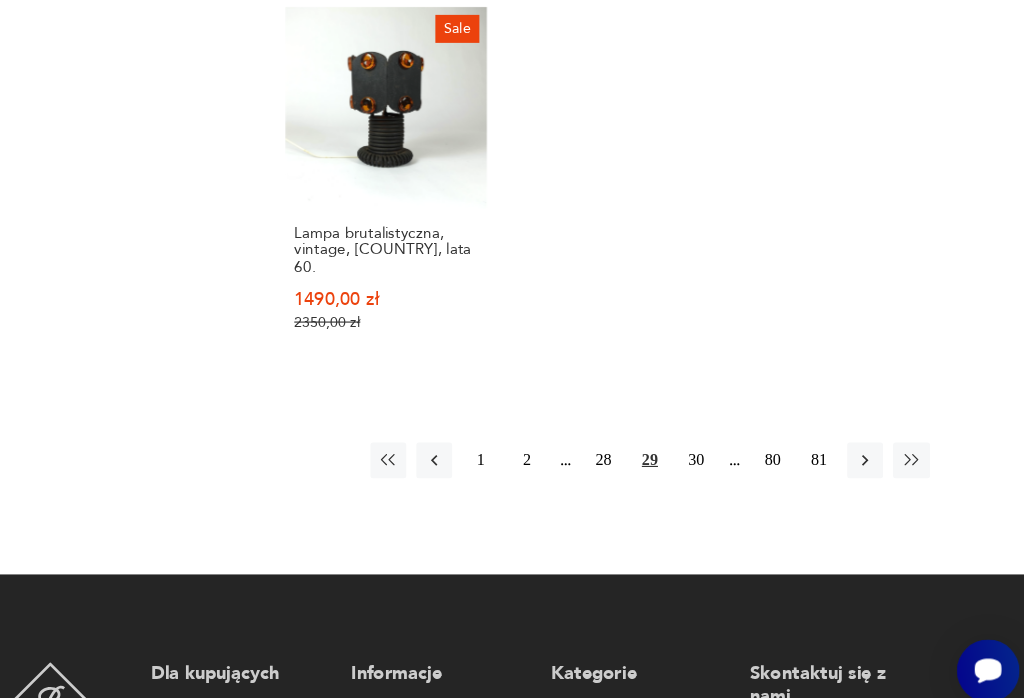 click on "30" at bounding box center (723, 458) 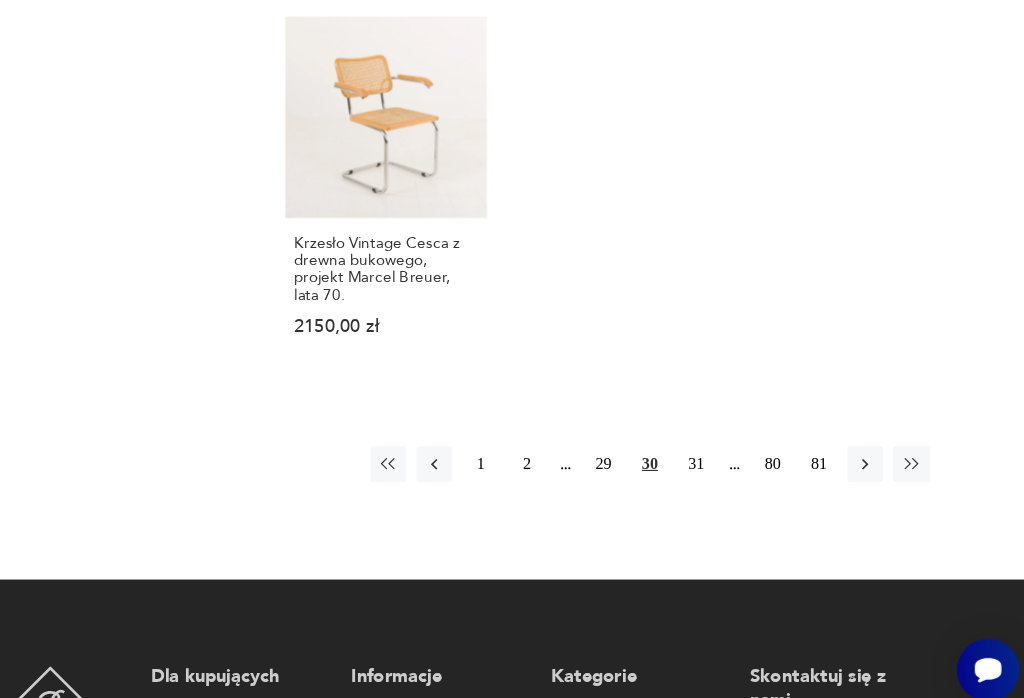 scroll, scrollTop: 2026, scrollLeft: 0, axis: vertical 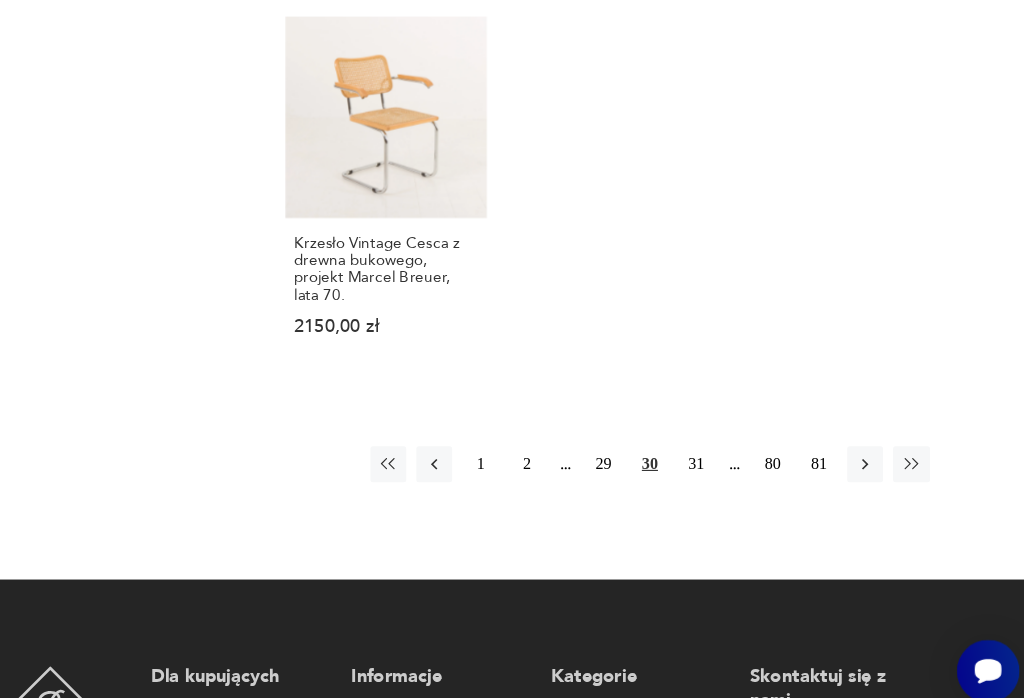 click on "31" at bounding box center [723, 461] 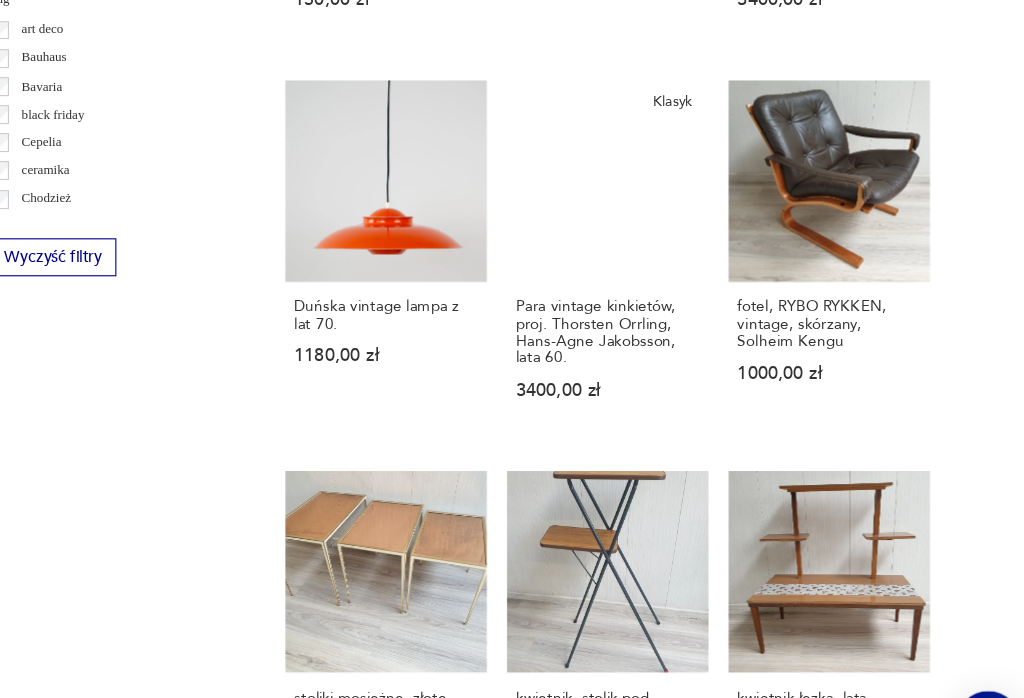 scroll, scrollTop: 7, scrollLeft: 0, axis: vertical 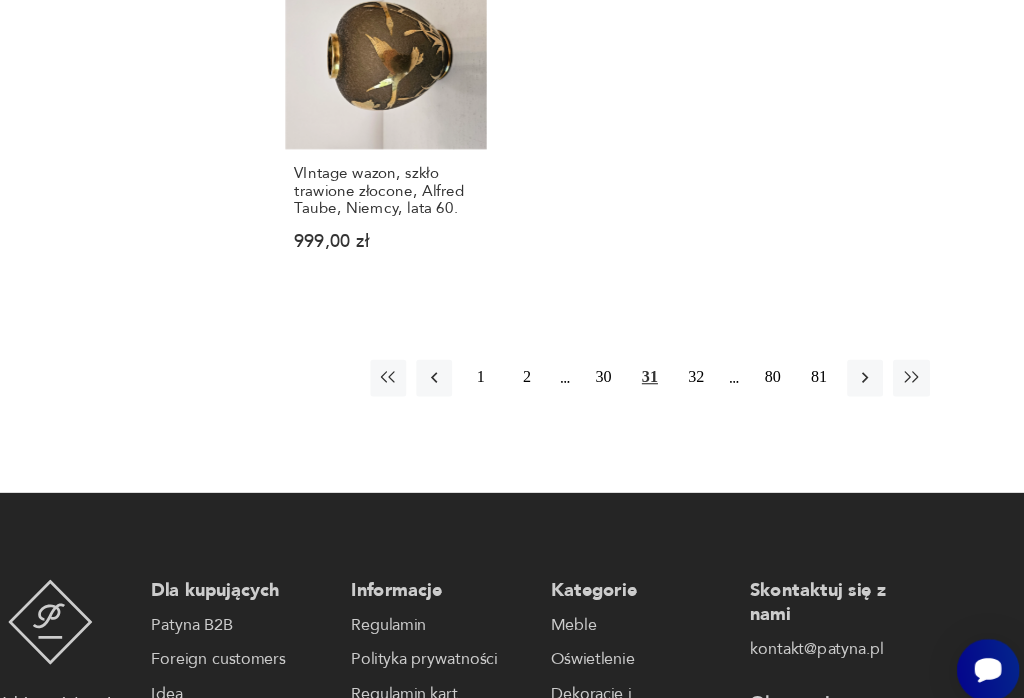 click on "32" at bounding box center (723, 384) 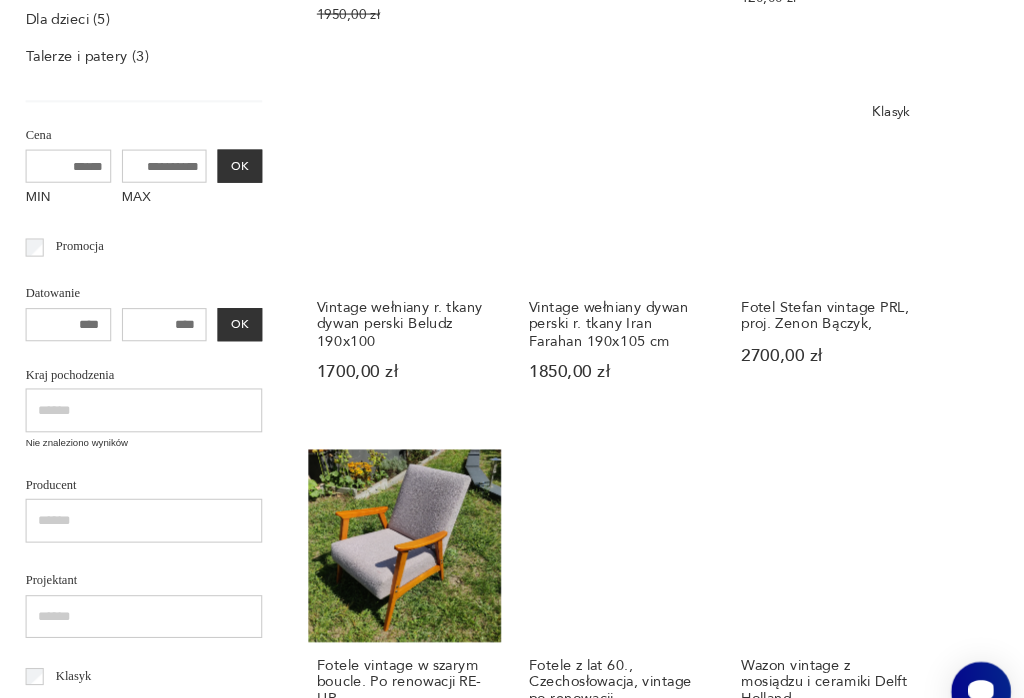 scroll, scrollTop: 640, scrollLeft: 0, axis: vertical 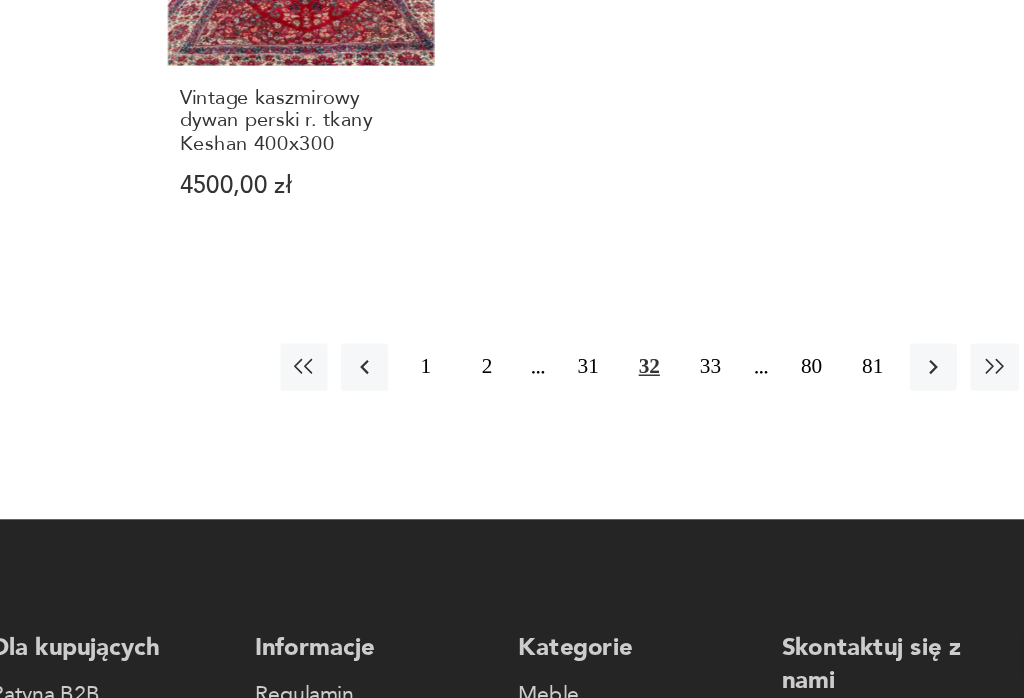 click on "33" at bounding box center (723, 453) 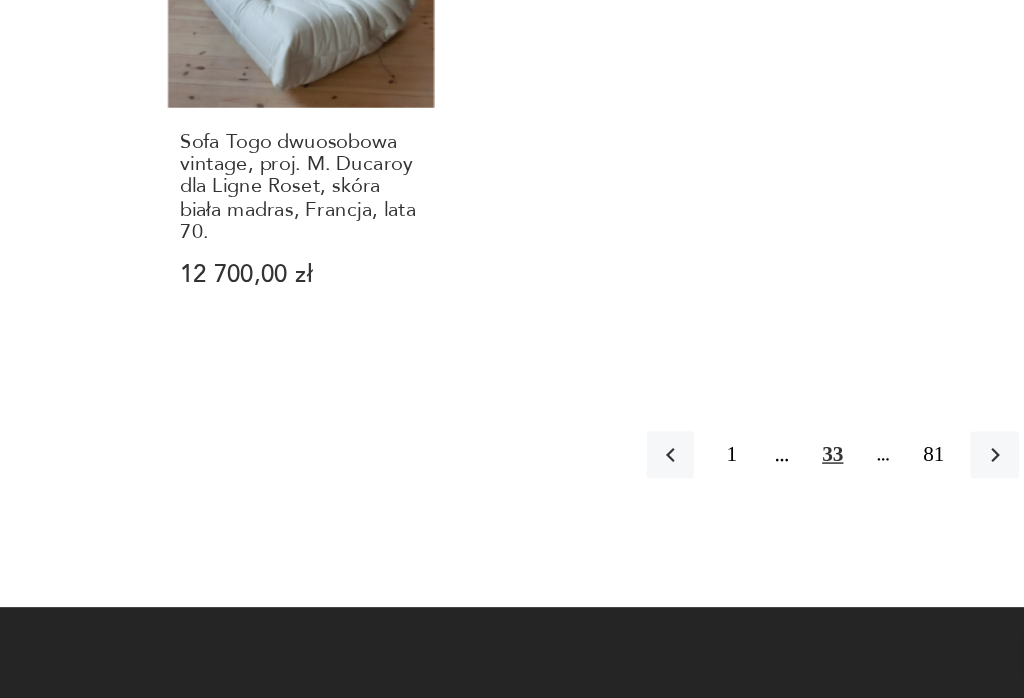 scroll, scrollTop: 2068, scrollLeft: 0, axis: vertical 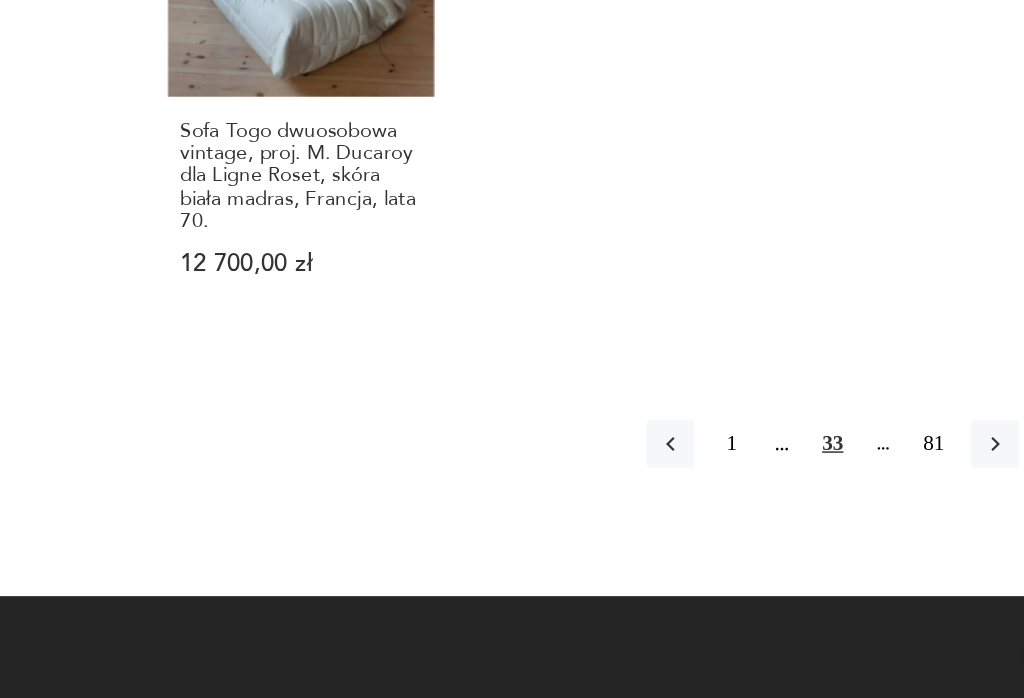 click 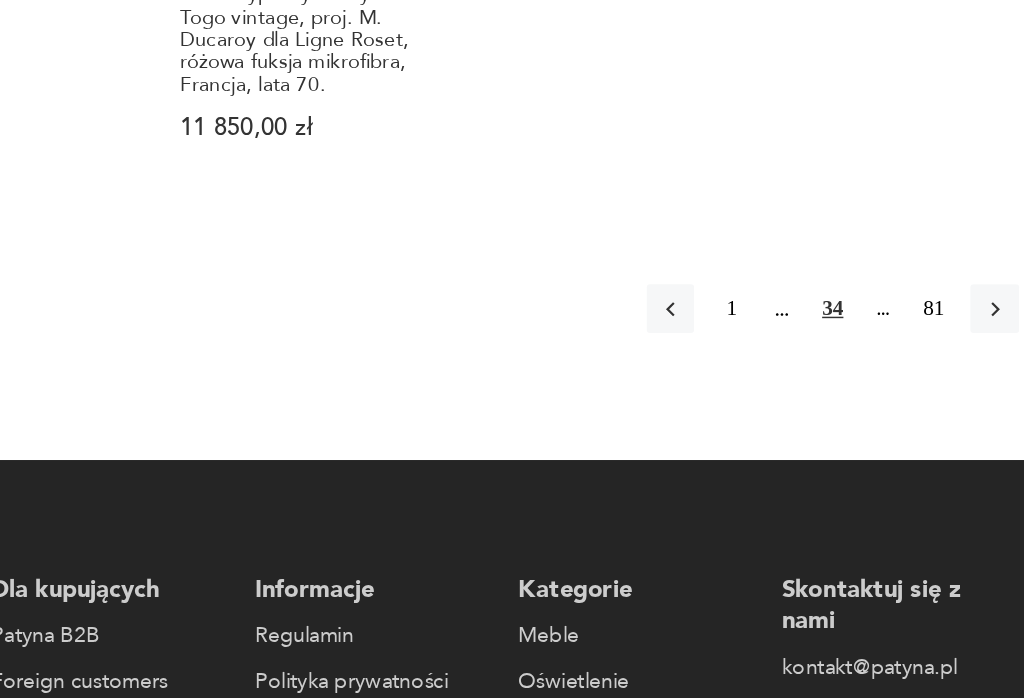 click 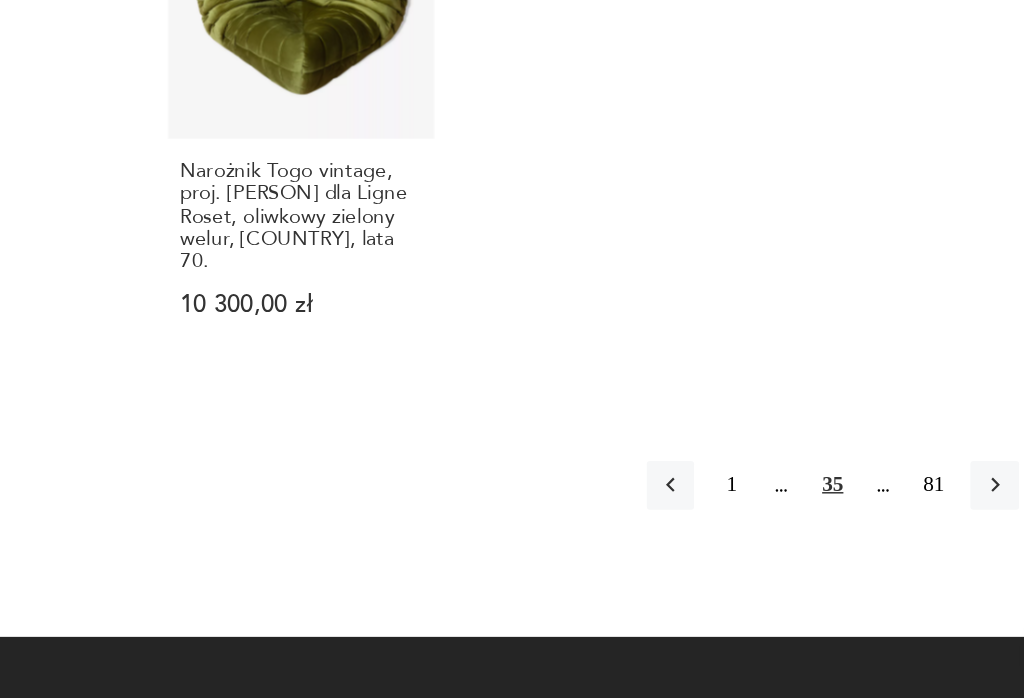 click 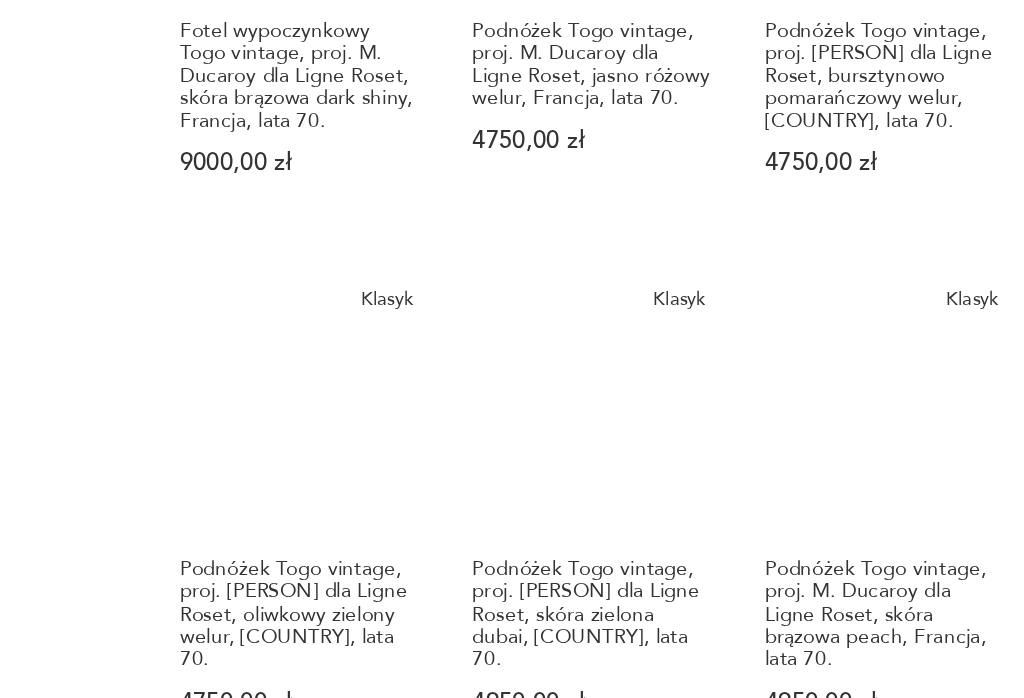 scroll, scrollTop: 7, scrollLeft: 0, axis: vertical 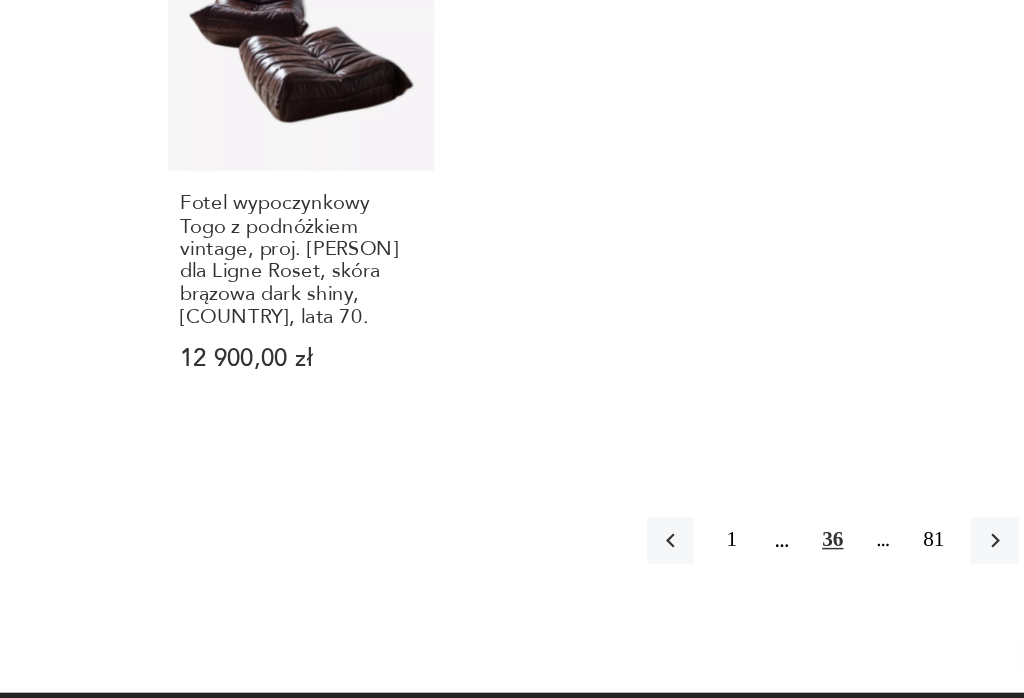 click 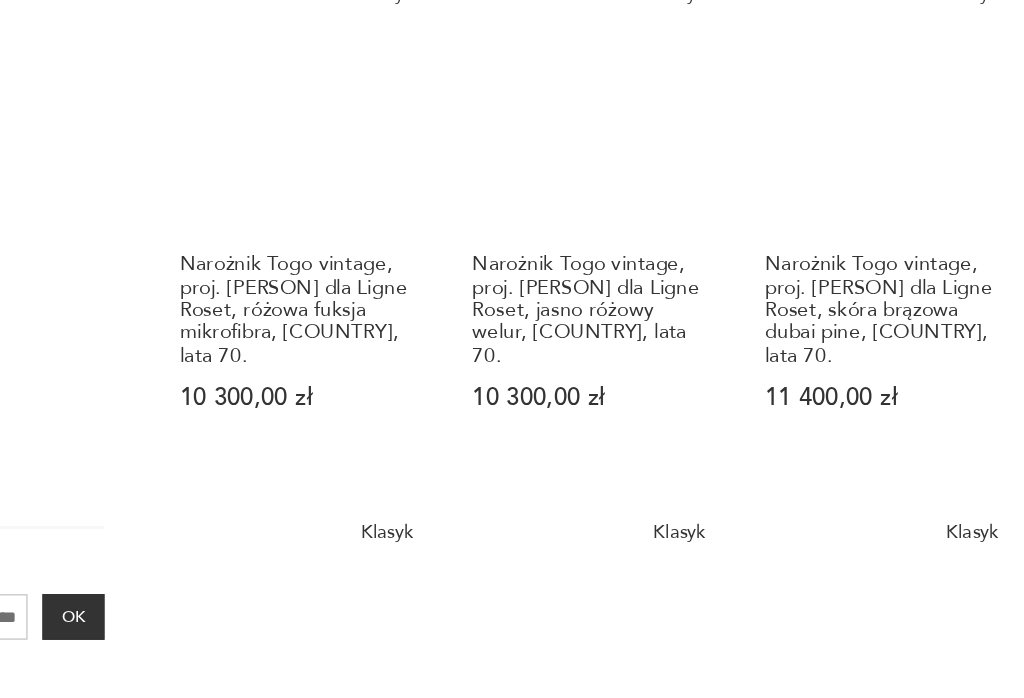 scroll, scrollTop: 7, scrollLeft: 0, axis: vertical 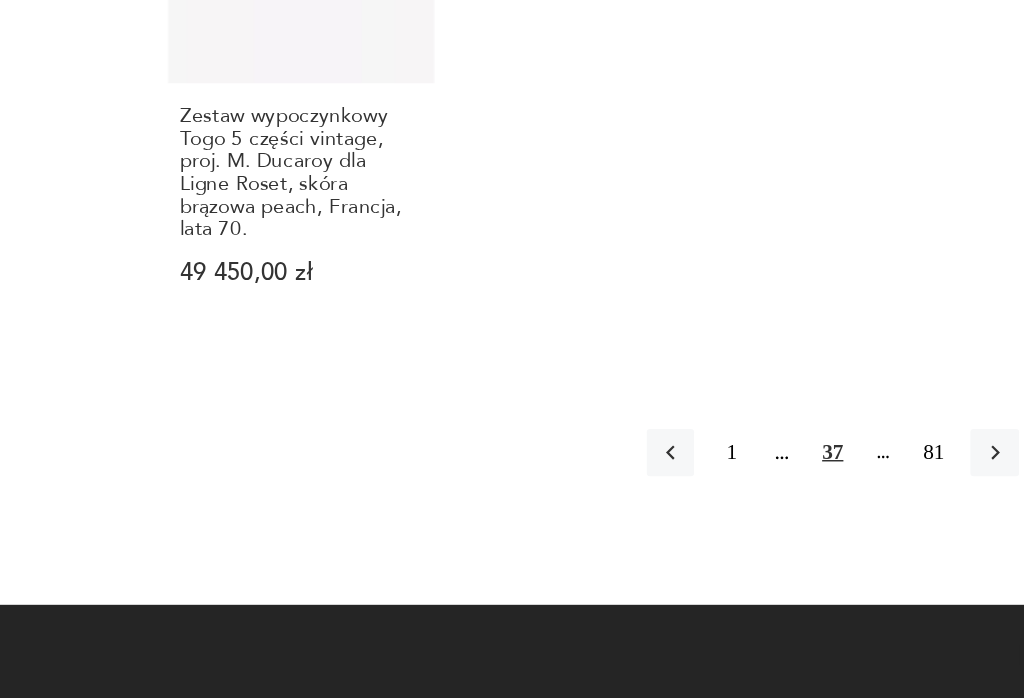 click 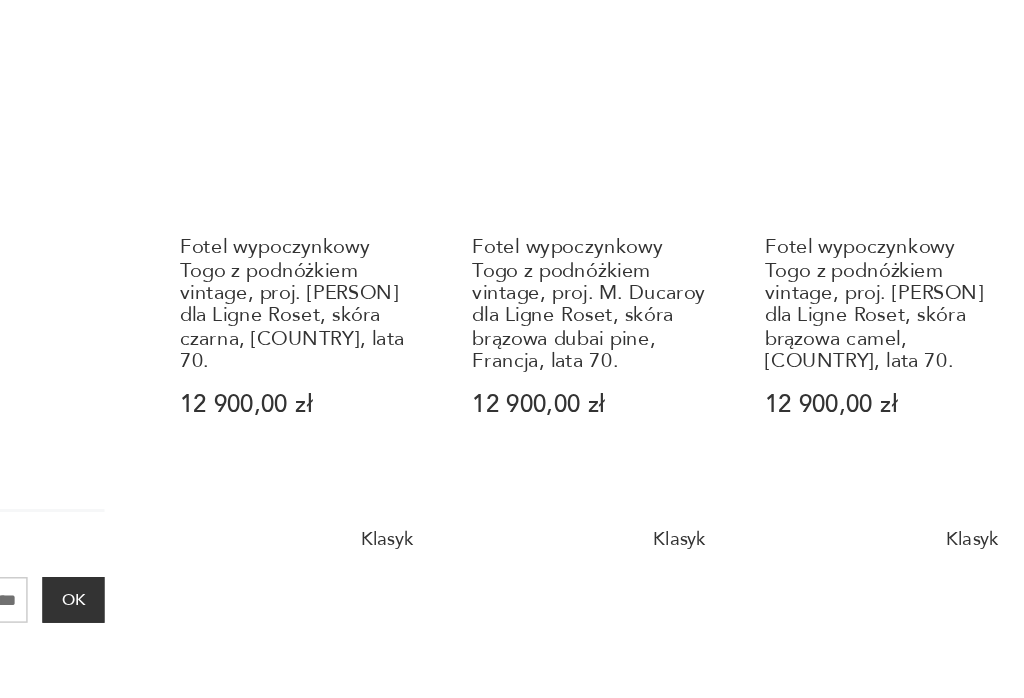 scroll, scrollTop: 7, scrollLeft: 0, axis: vertical 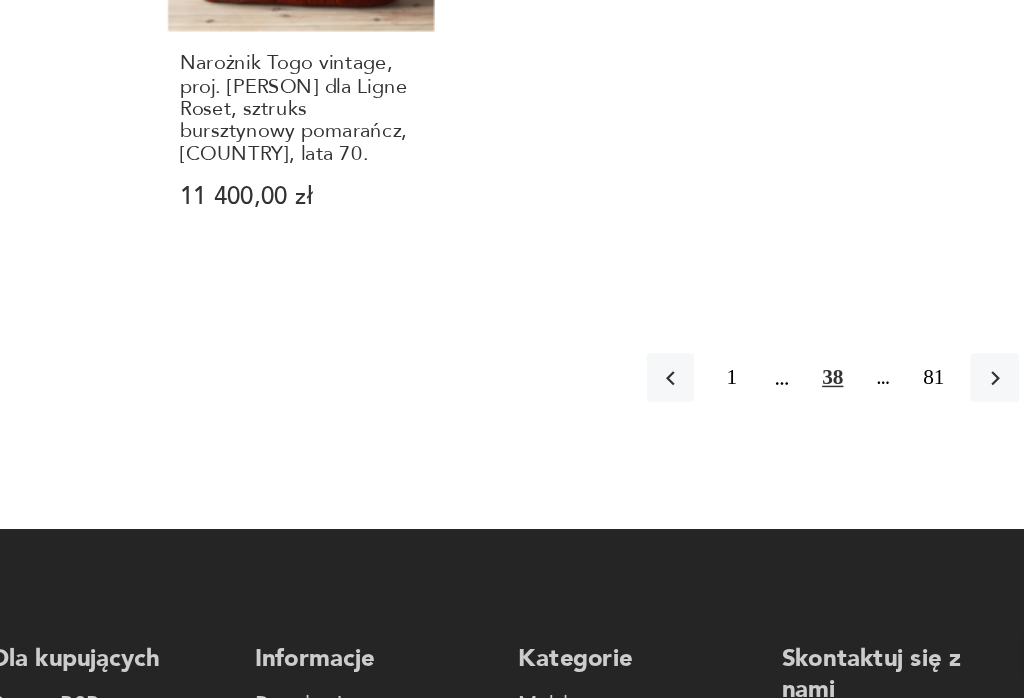 click 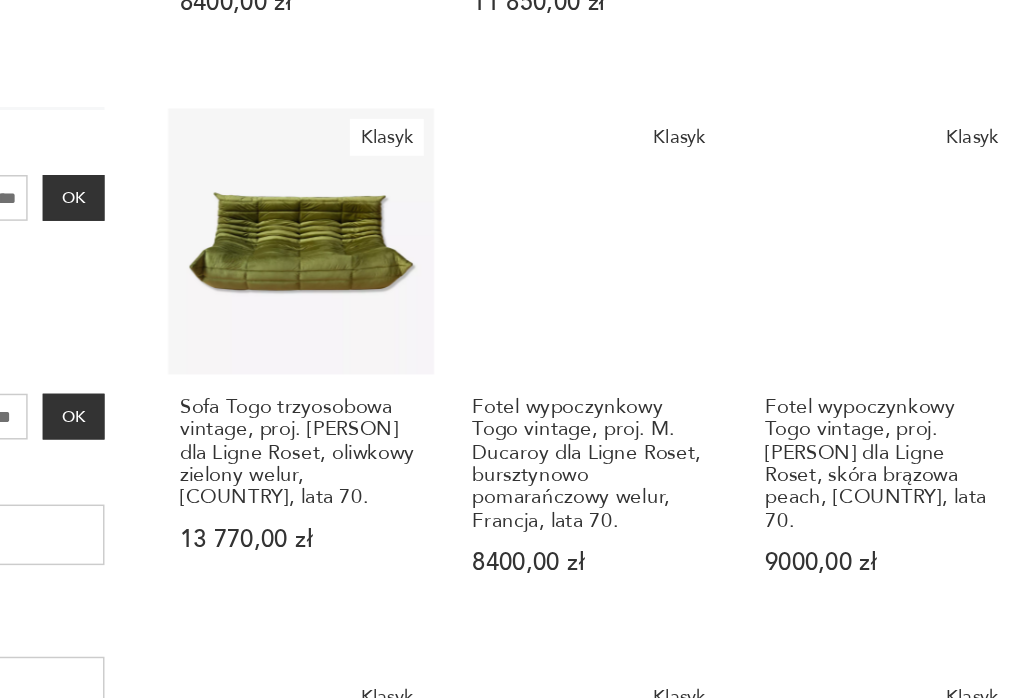 scroll, scrollTop: 7, scrollLeft: 0, axis: vertical 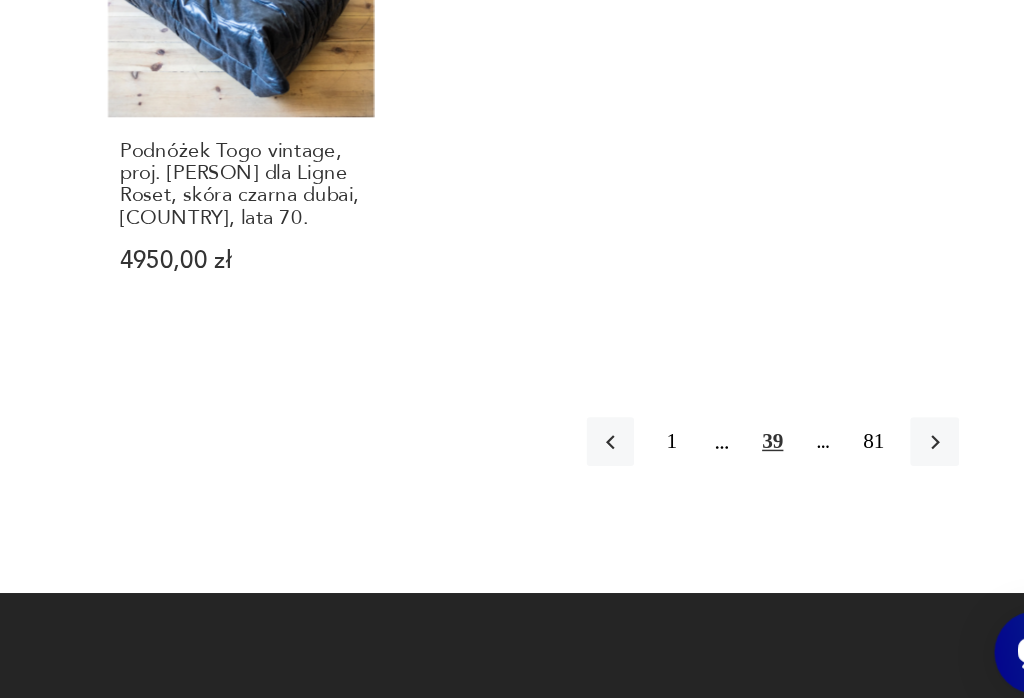 click 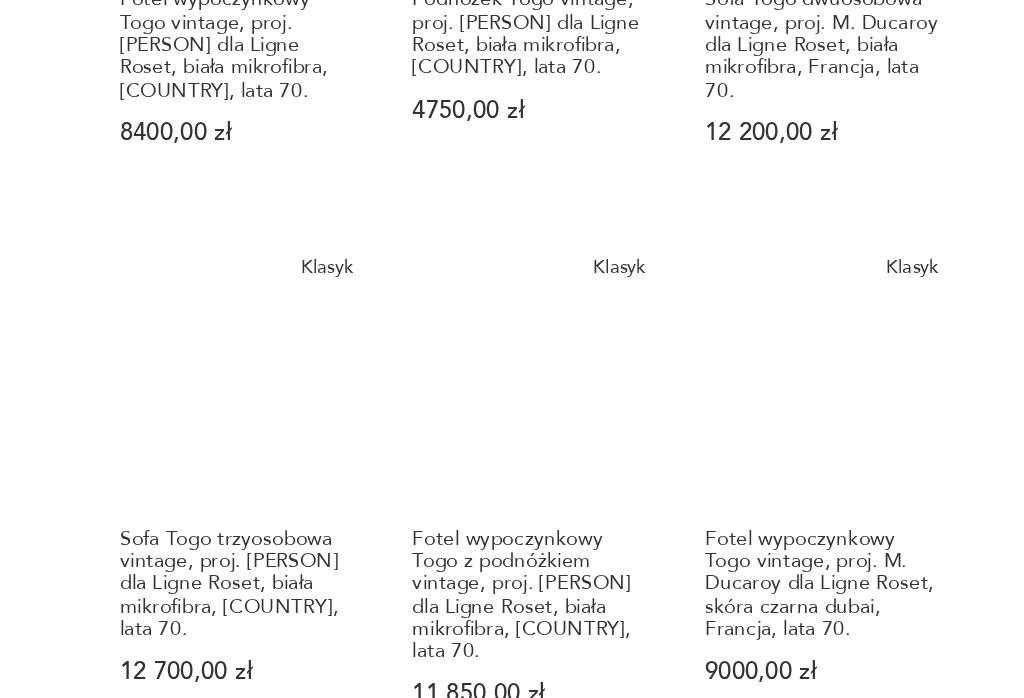 scroll, scrollTop: 7, scrollLeft: 0, axis: vertical 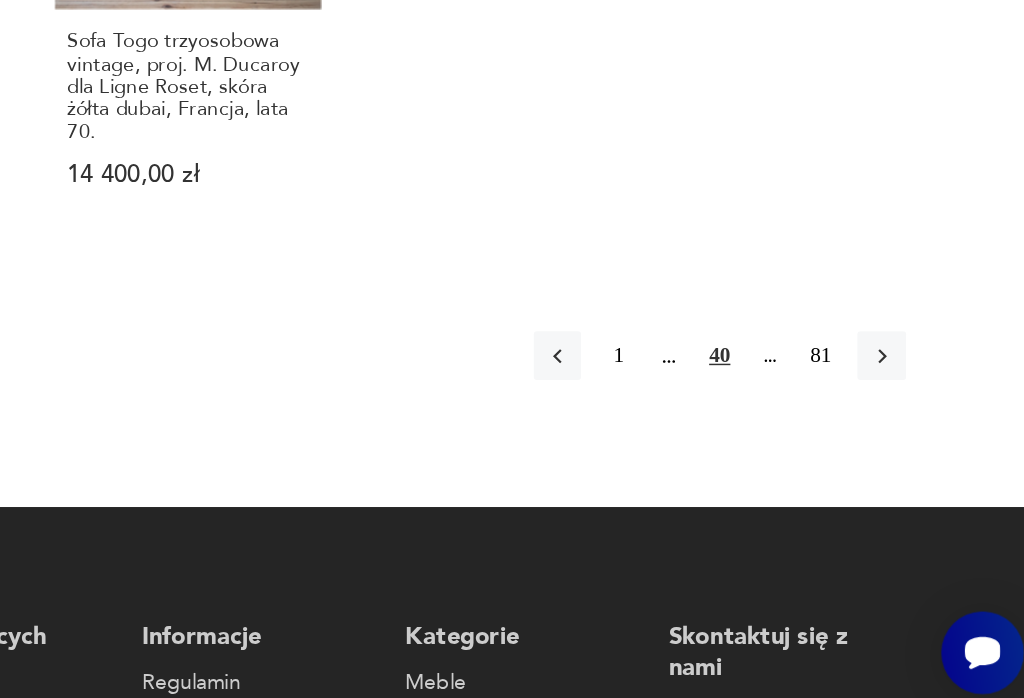 click 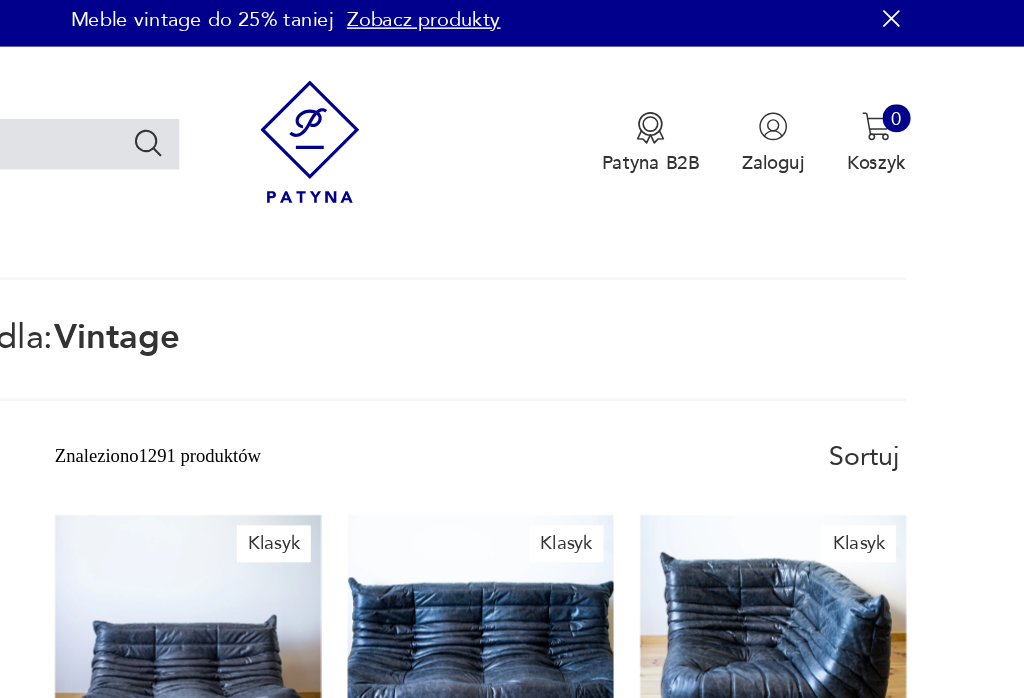 scroll, scrollTop: 7, scrollLeft: 0, axis: vertical 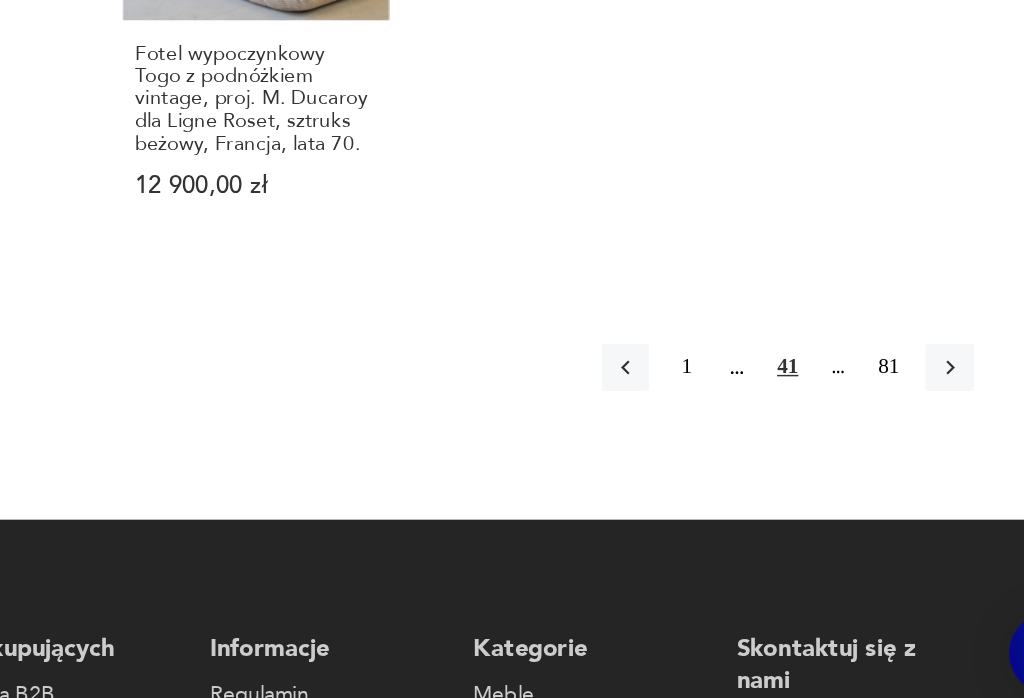 click 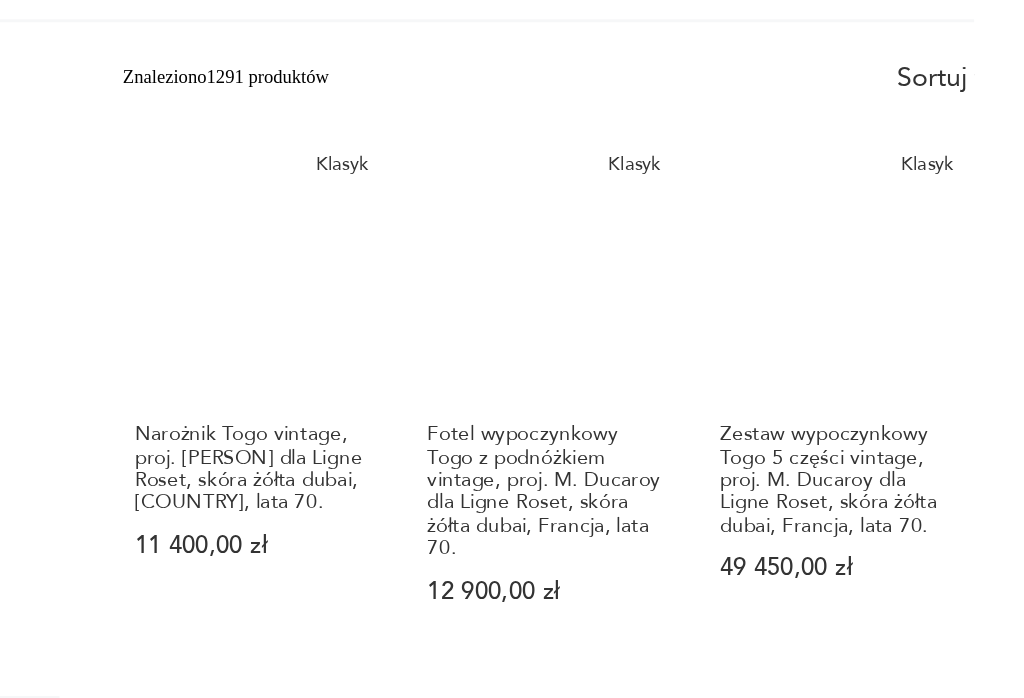 scroll, scrollTop: 7, scrollLeft: 0, axis: vertical 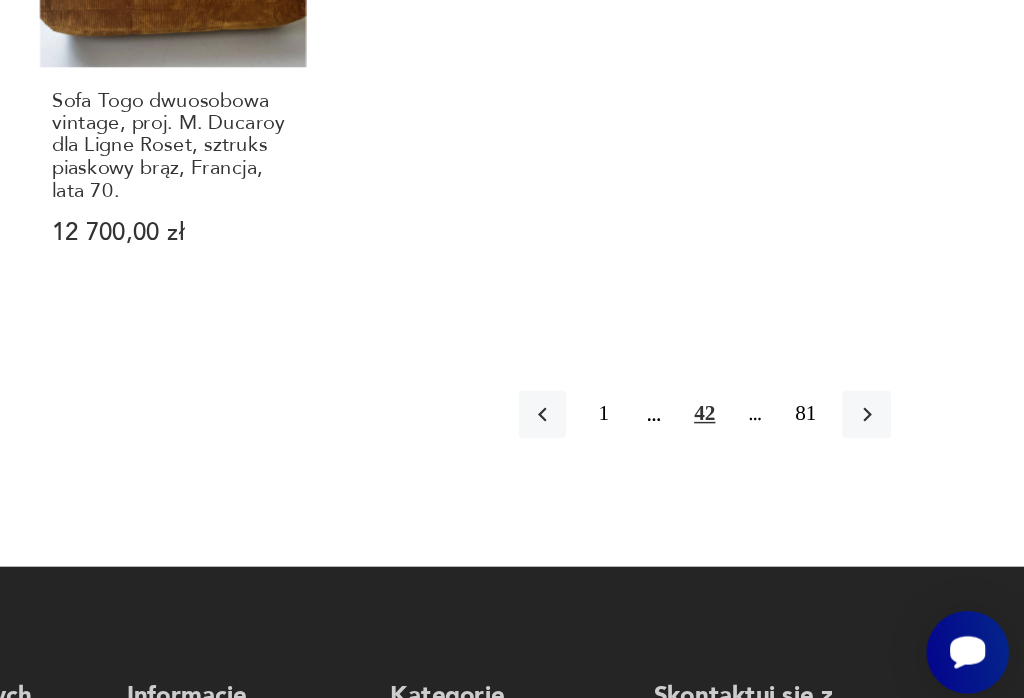 click 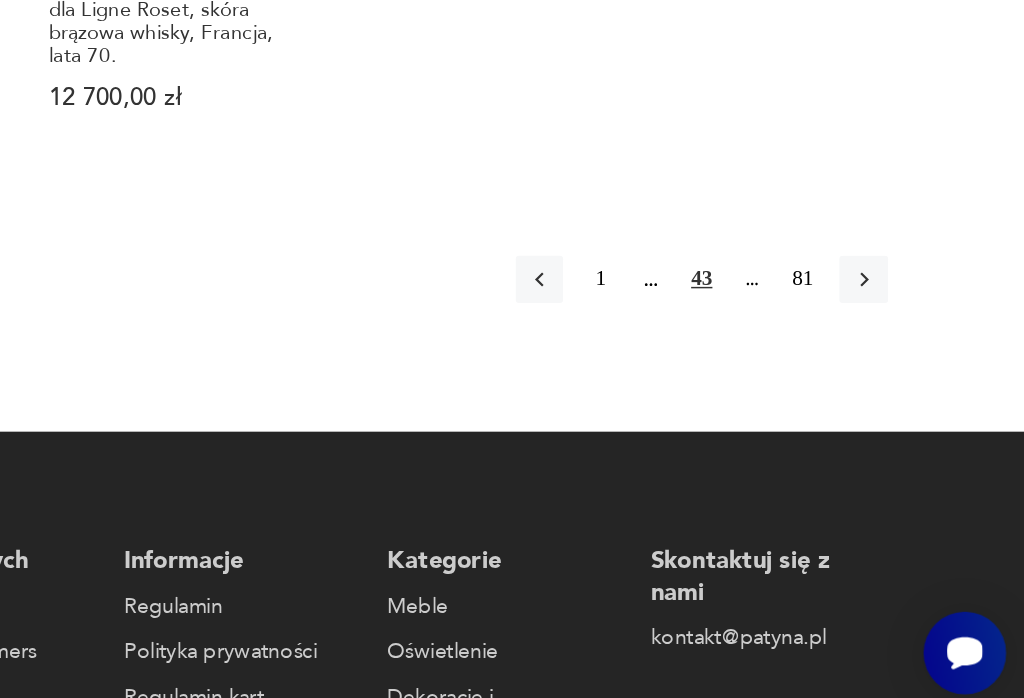scroll, scrollTop: 2245, scrollLeft: 0, axis: vertical 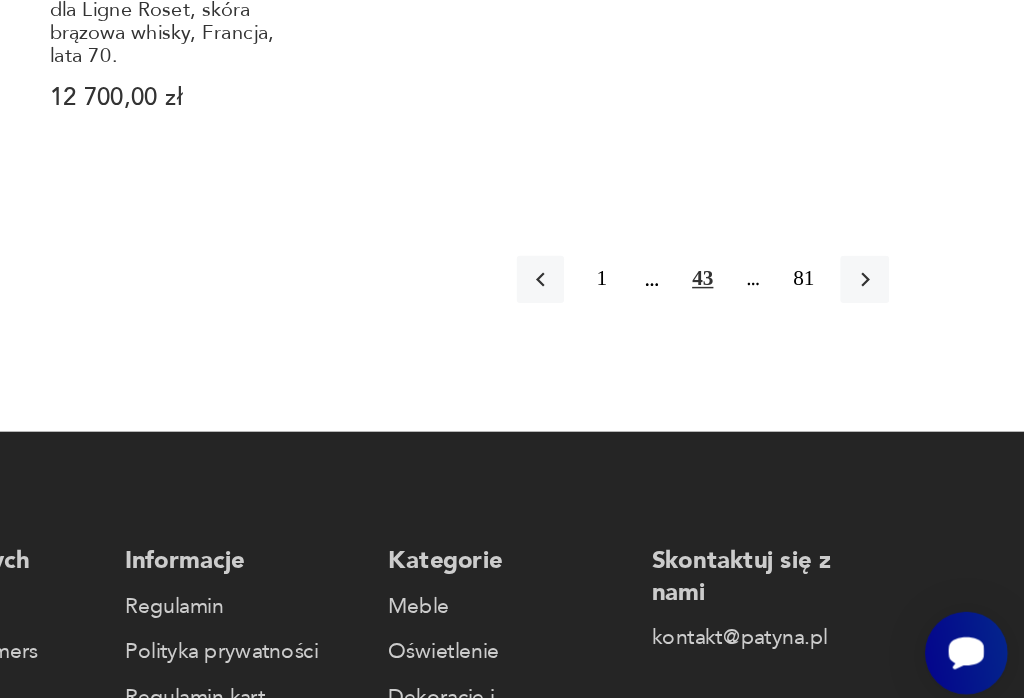 click 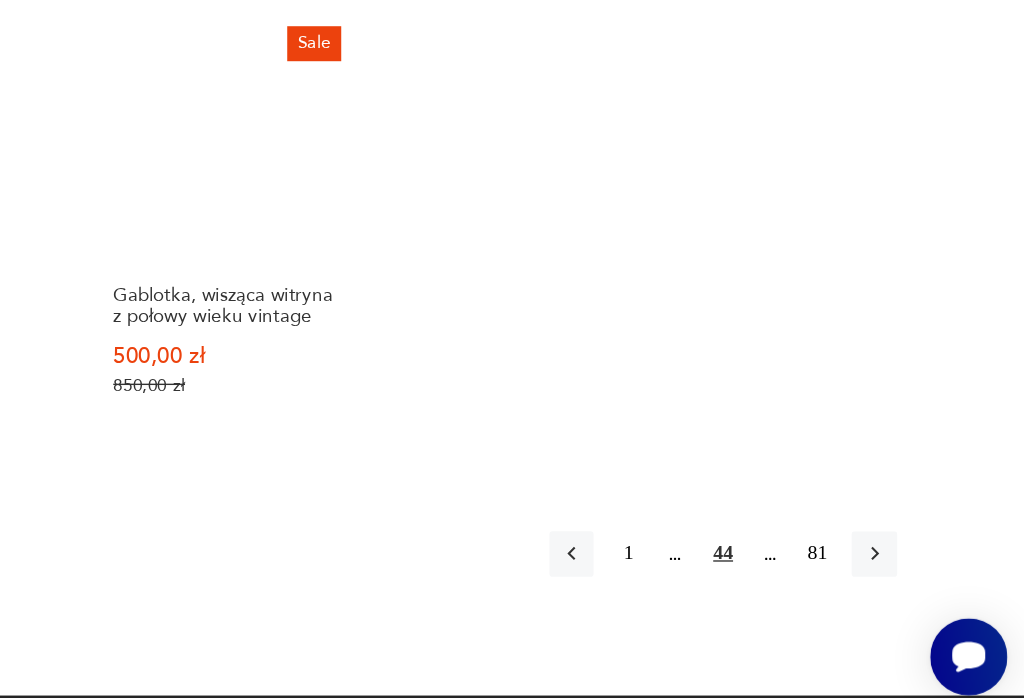 scroll, scrollTop: 1957, scrollLeft: 0, axis: vertical 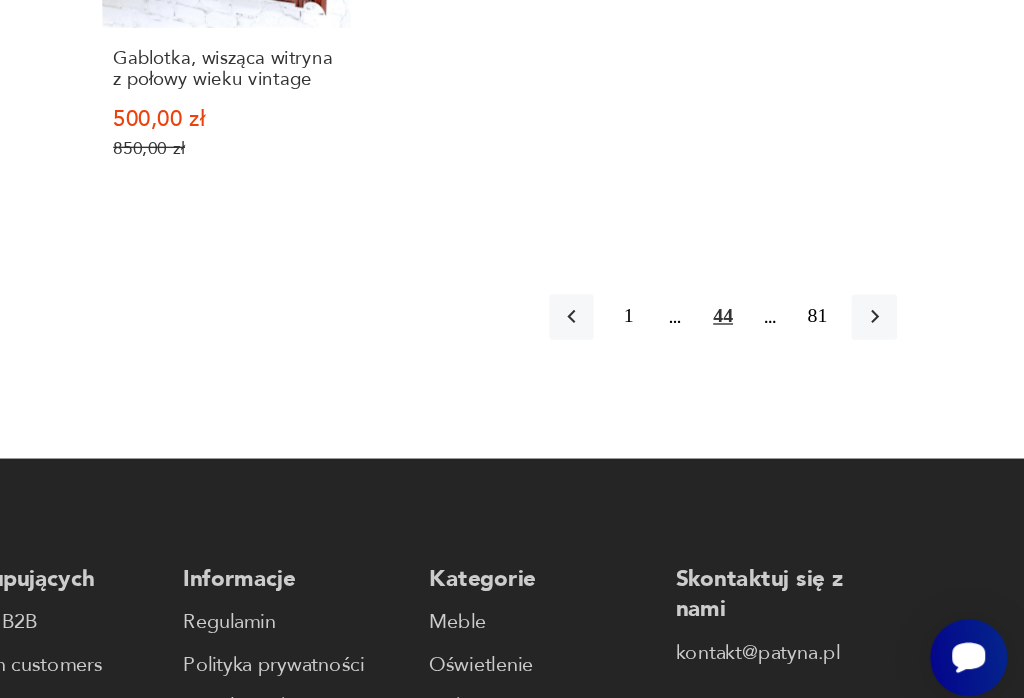 click 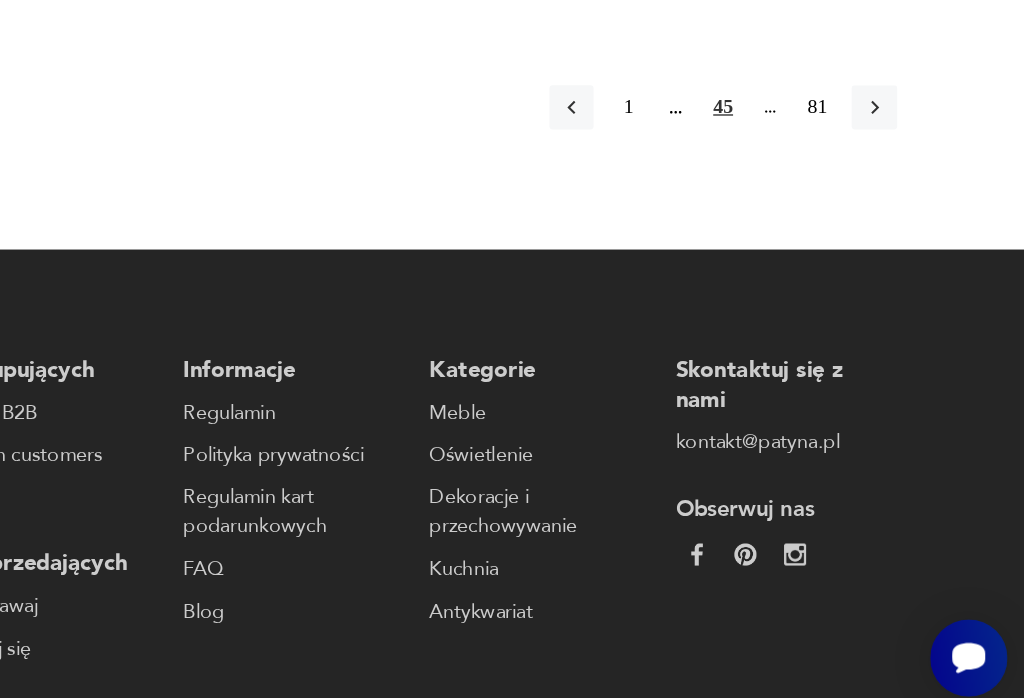 scroll, scrollTop: 2246, scrollLeft: 0, axis: vertical 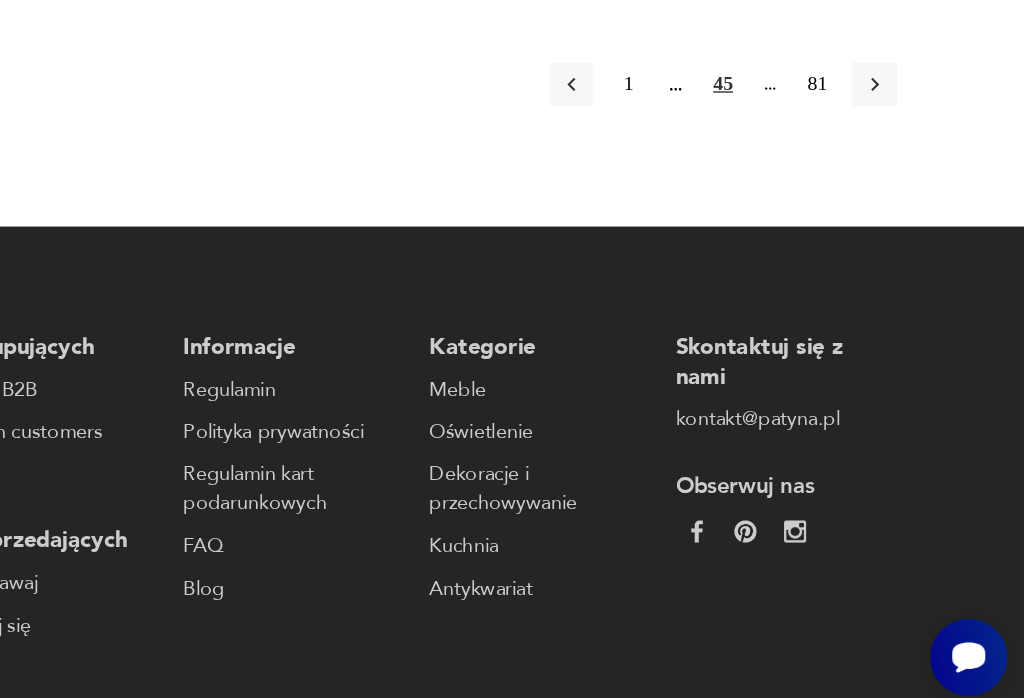 click at bounding box center [915, 231] 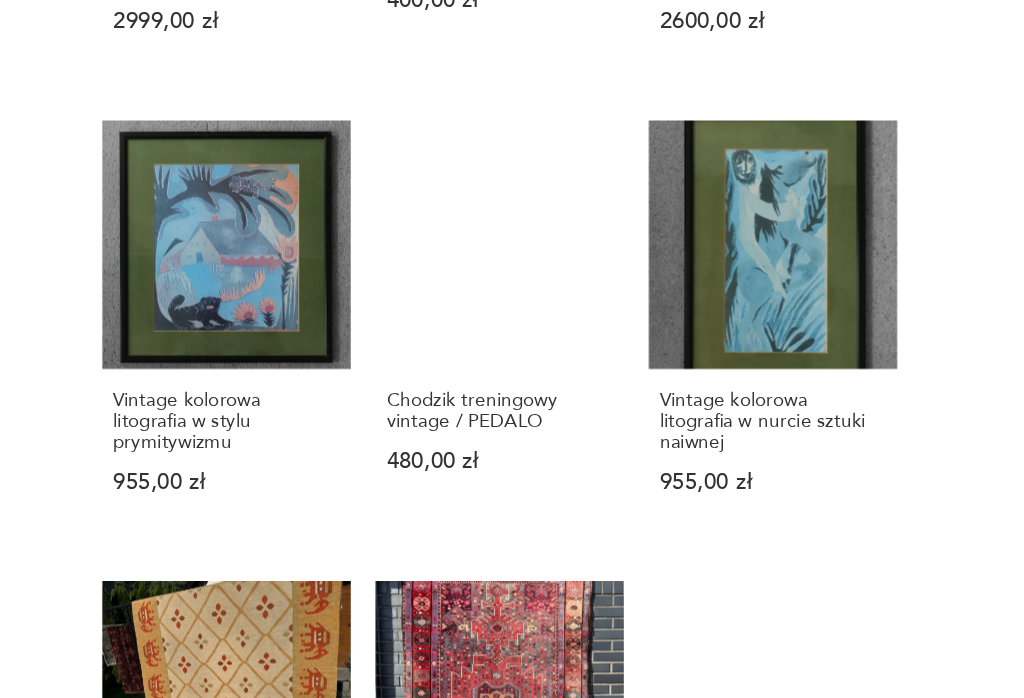 scroll, scrollTop: 1301, scrollLeft: 0, axis: vertical 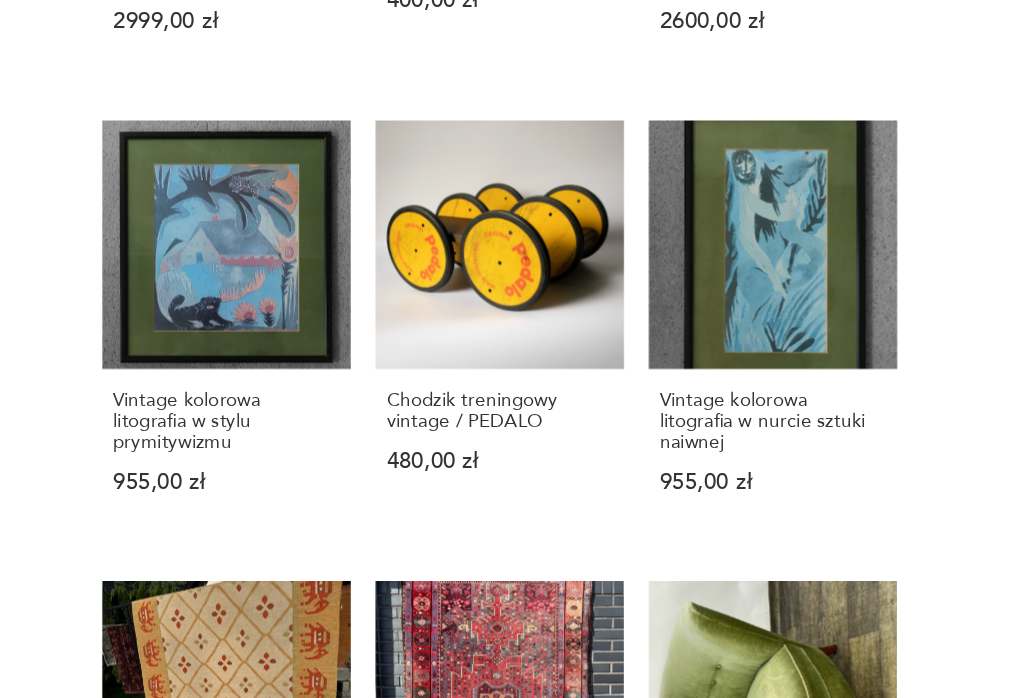 click on "Chodzik treningowy vintage / PEDALO [PRICE]" at bounding box center (644, 239) 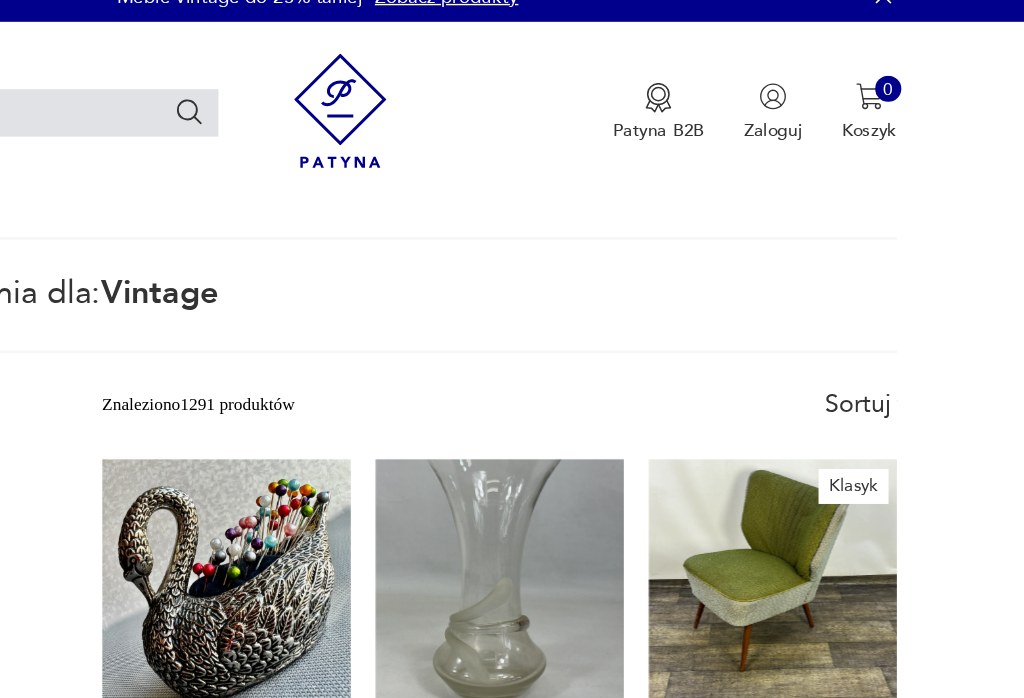 scroll, scrollTop: 0, scrollLeft: 0, axis: both 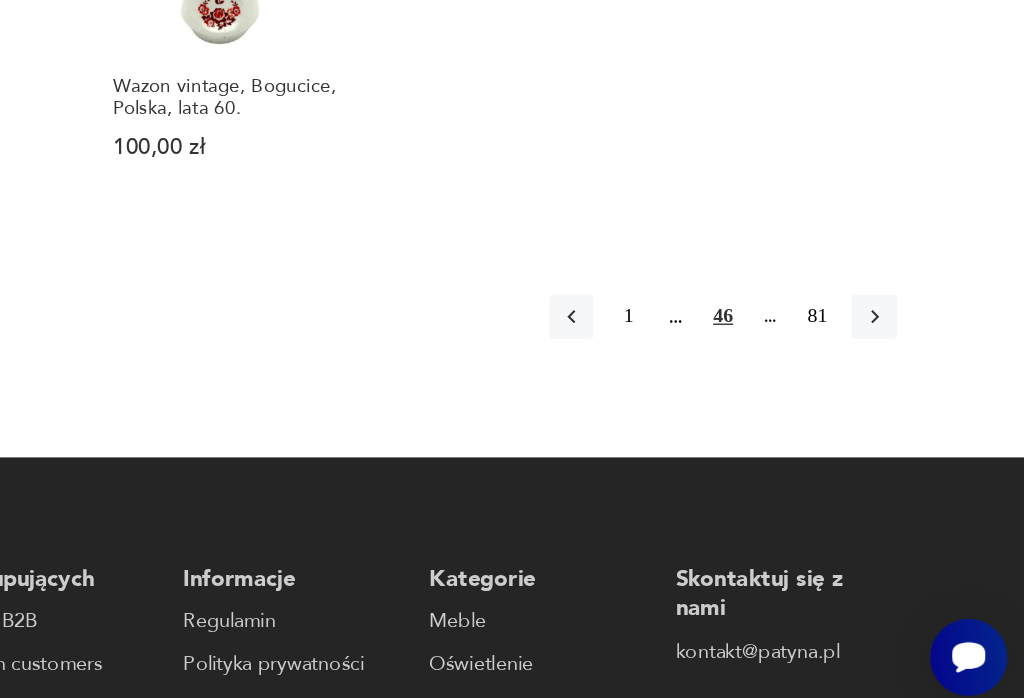 click 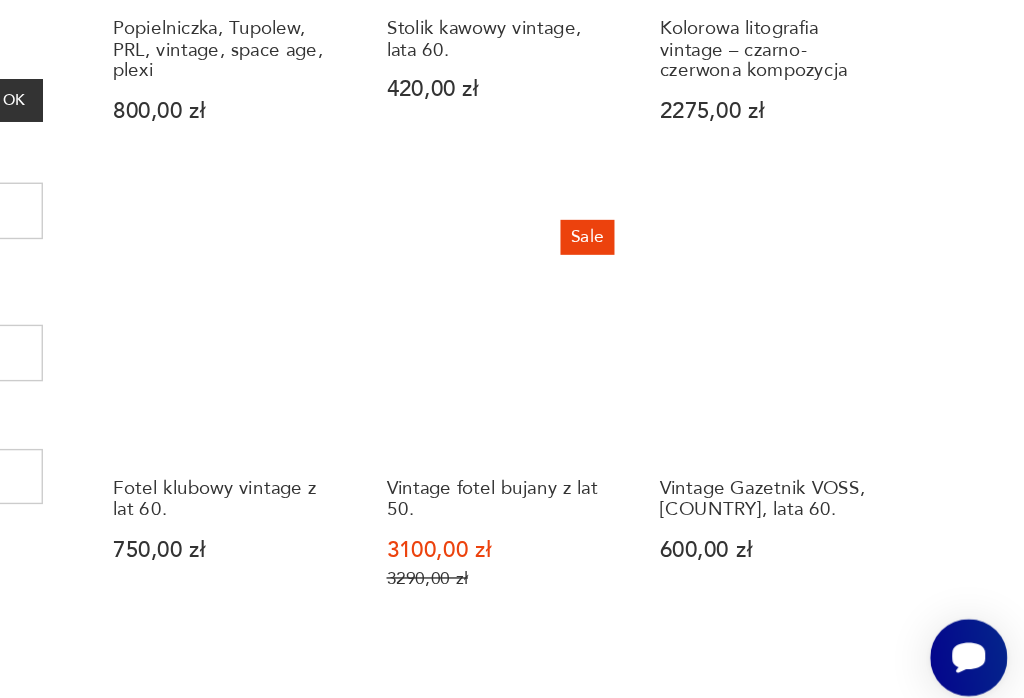 scroll, scrollTop: 729, scrollLeft: 0, axis: vertical 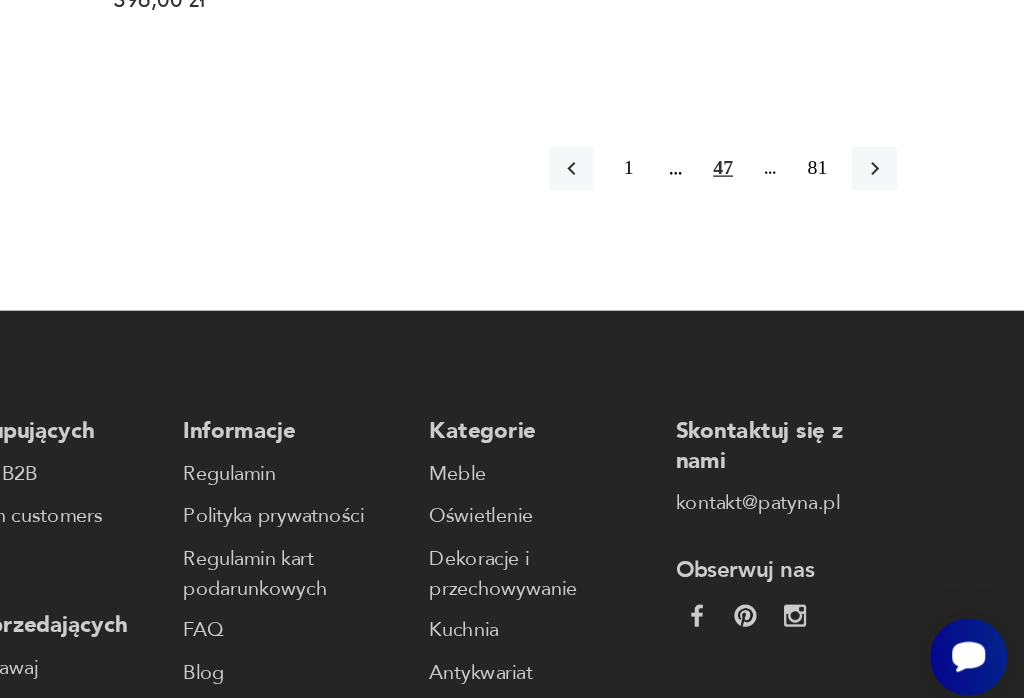 click 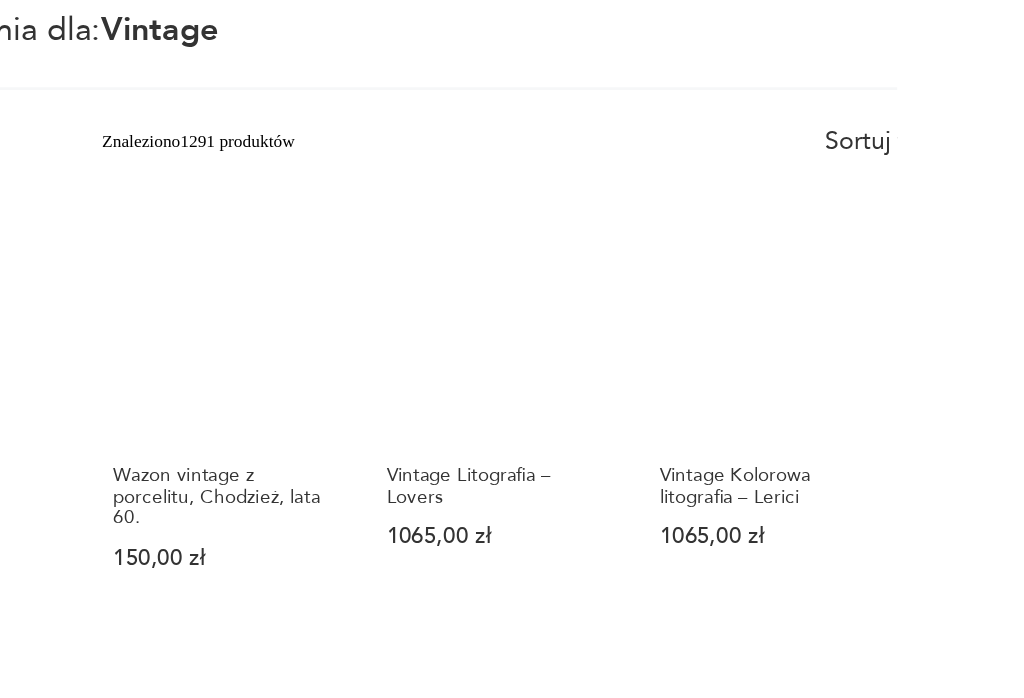 scroll, scrollTop: 6, scrollLeft: 0, axis: vertical 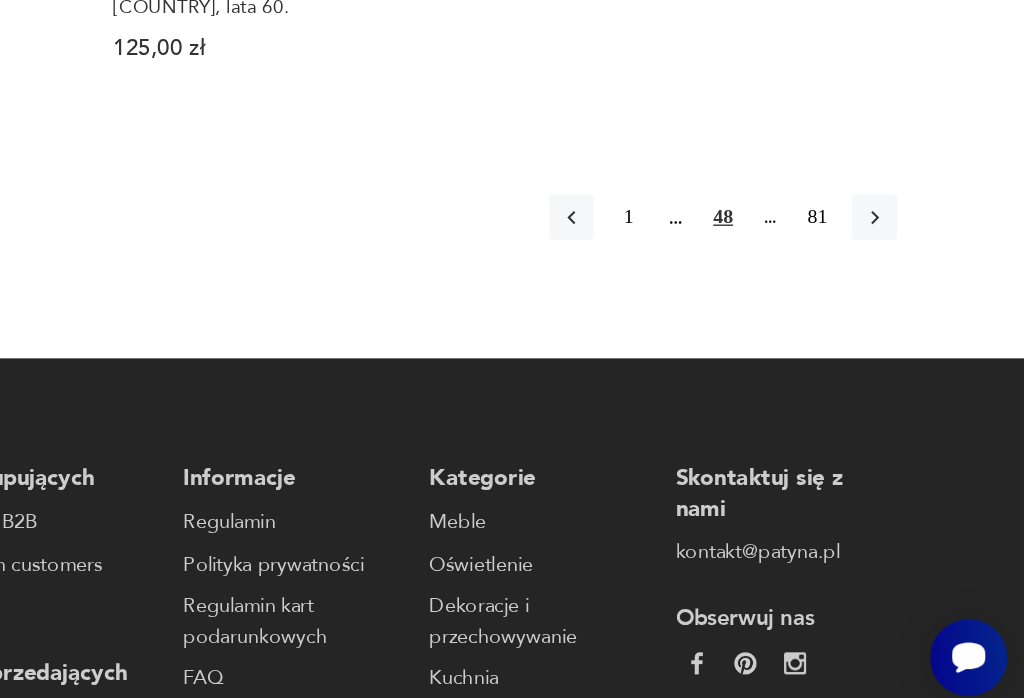 click 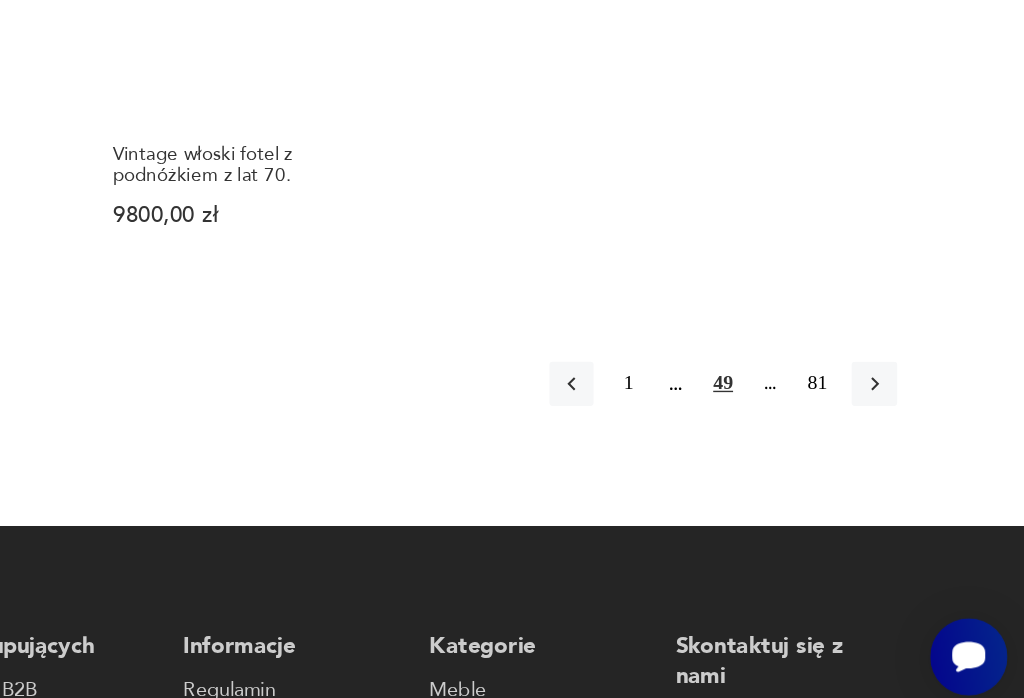 scroll, scrollTop: 1948, scrollLeft: 0, axis: vertical 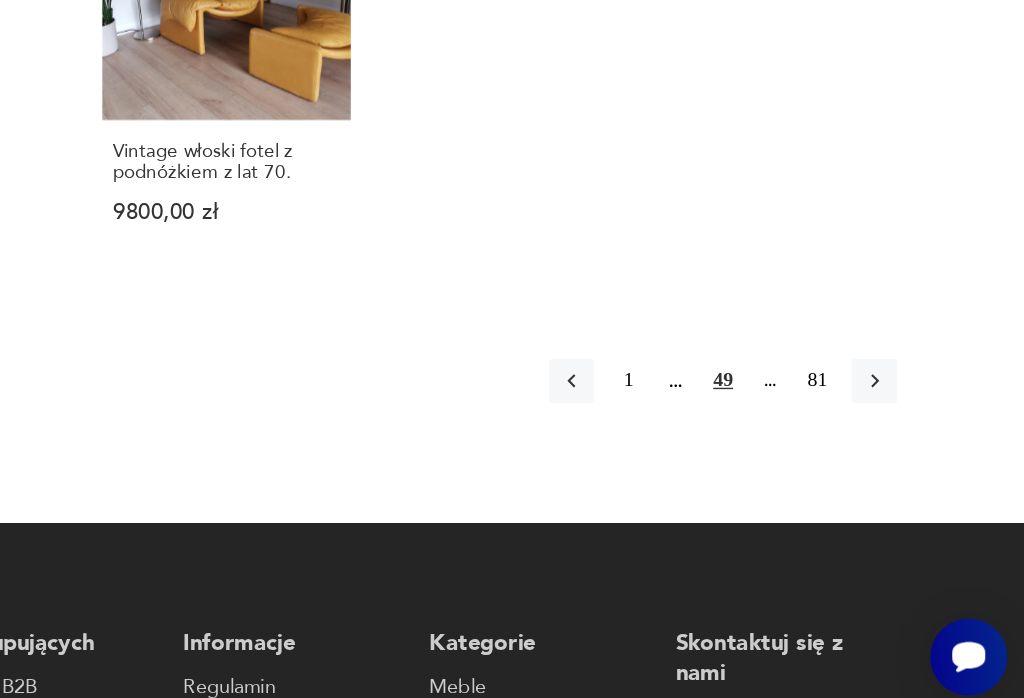 click 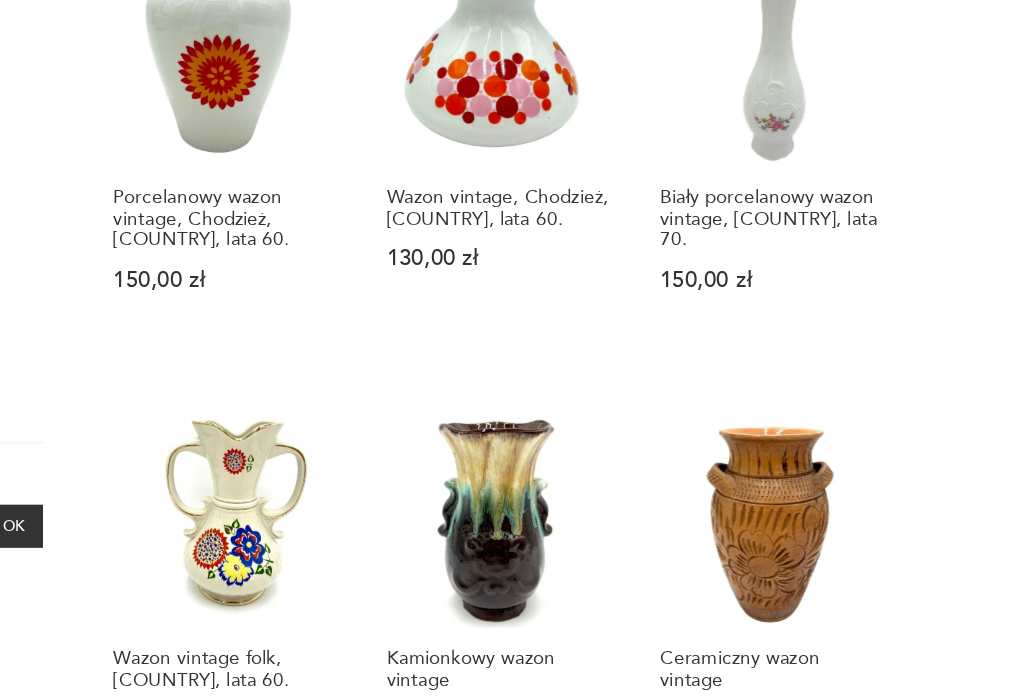 scroll, scrollTop: 6, scrollLeft: 0, axis: vertical 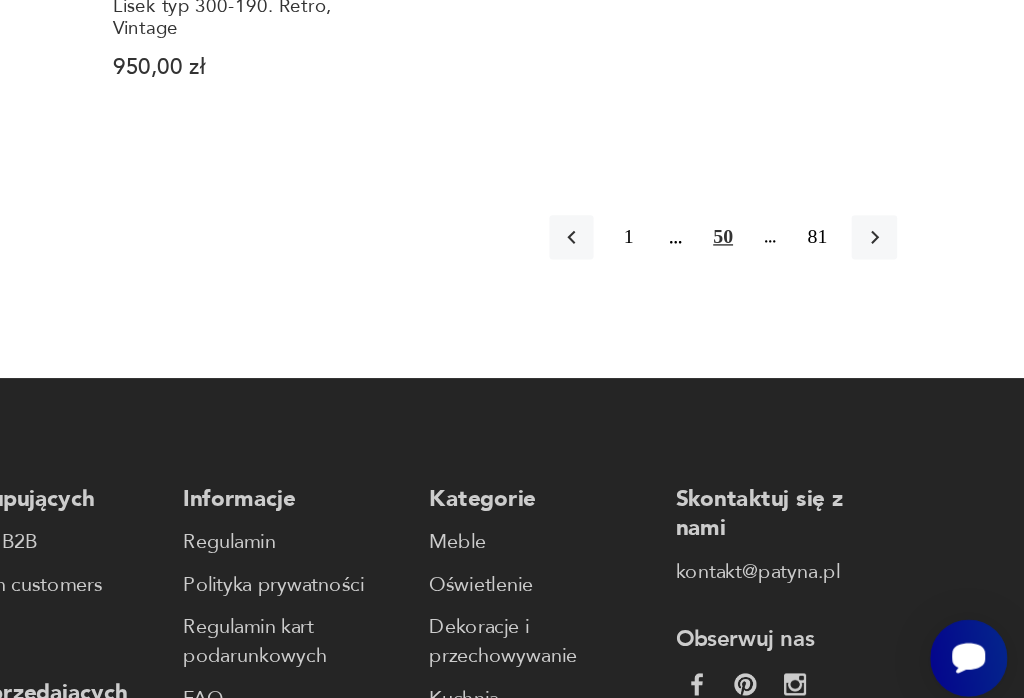 click 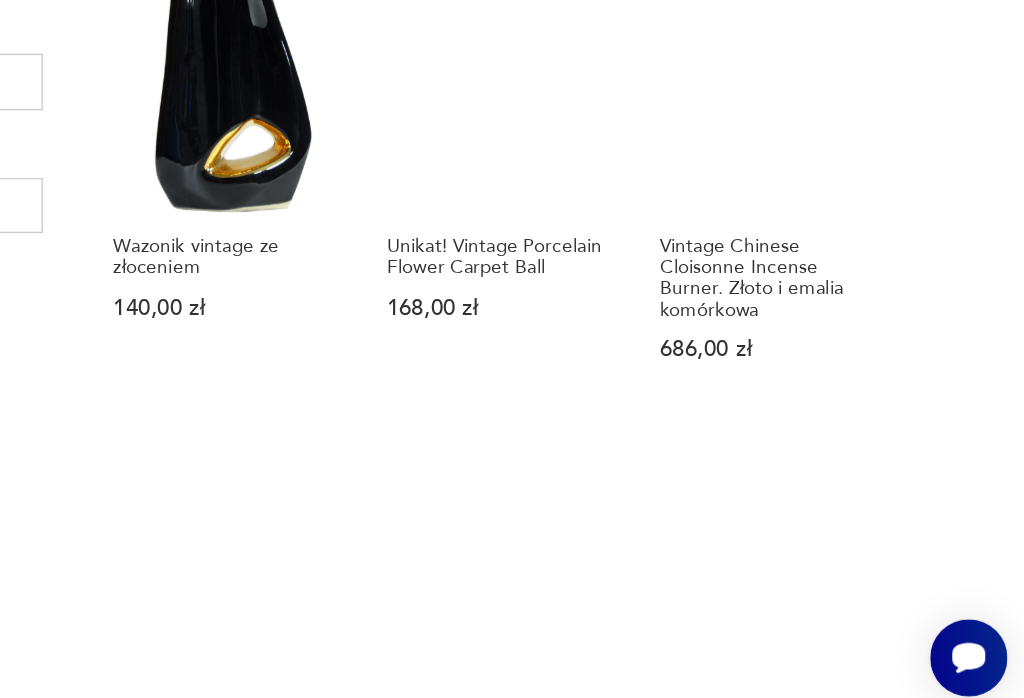 scroll, scrollTop: 926, scrollLeft: 0, axis: vertical 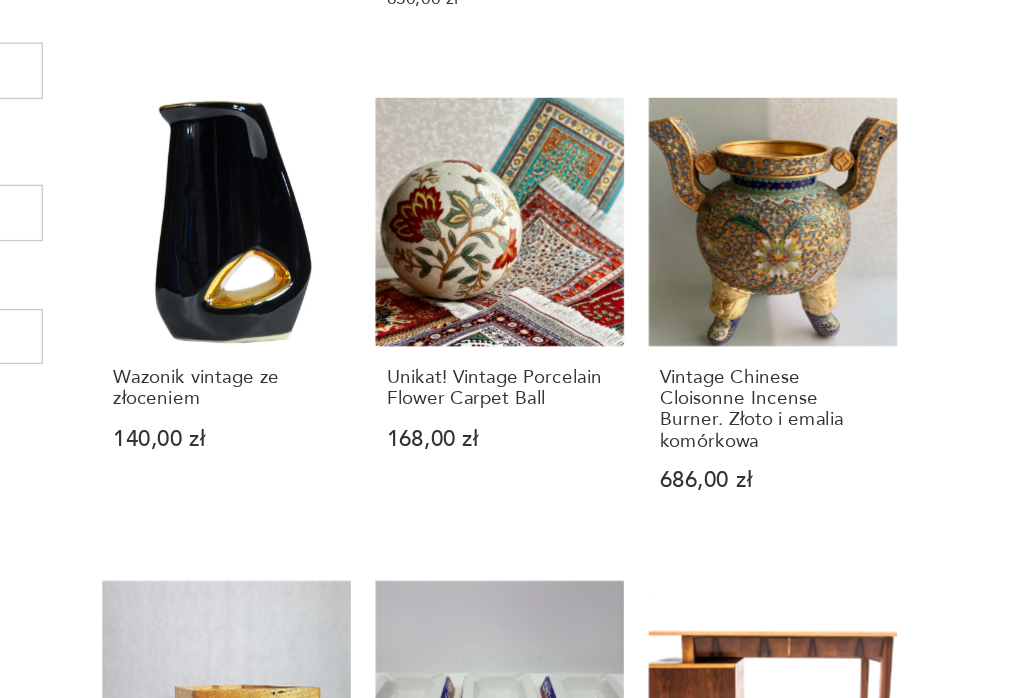click on "Vintage Chinese Cloisonne Incense Burner. Złoto i emalia komórkowa 686,00 zł" at bounding box center [842, 231] 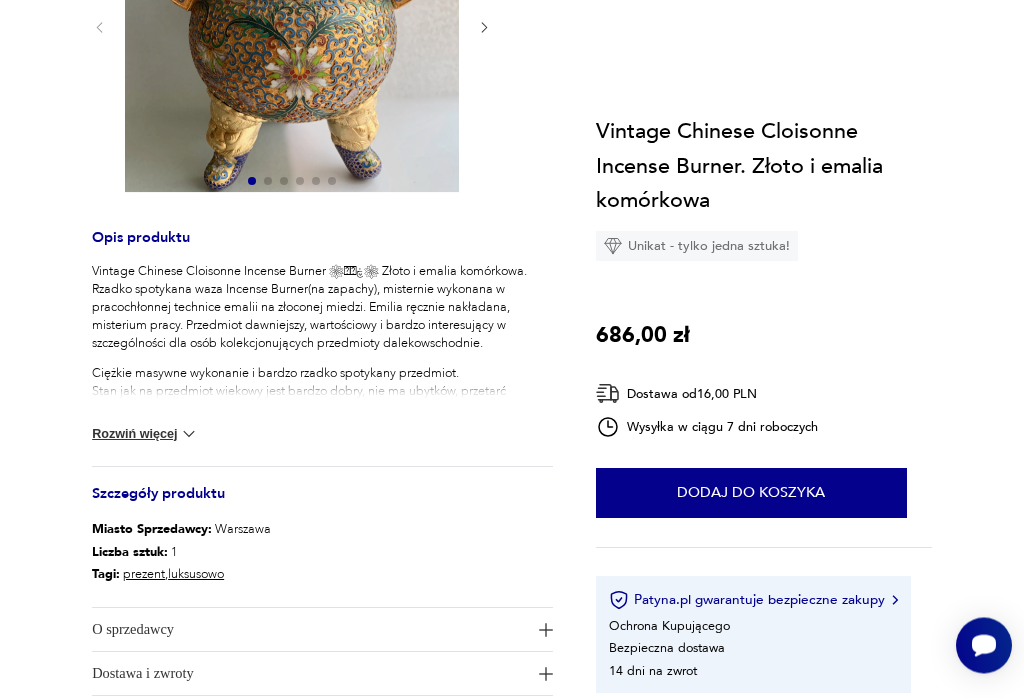 scroll, scrollTop: 411, scrollLeft: 0, axis: vertical 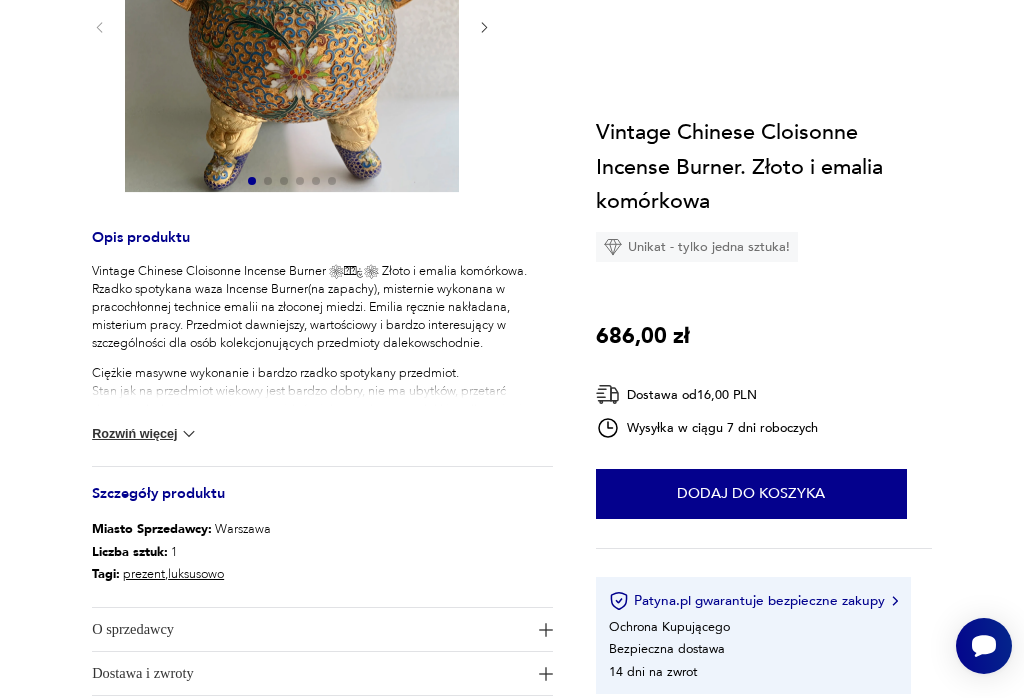 click at bounding box center (189, 434) 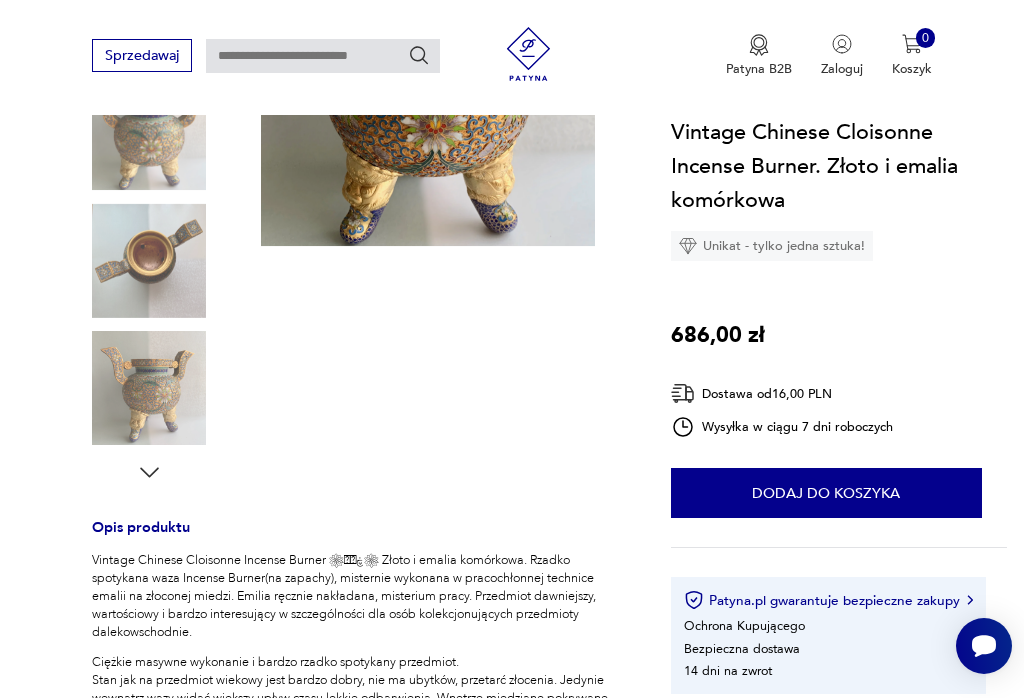 scroll, scrollTop: 156, scrollLeft: 0, axis: vertical 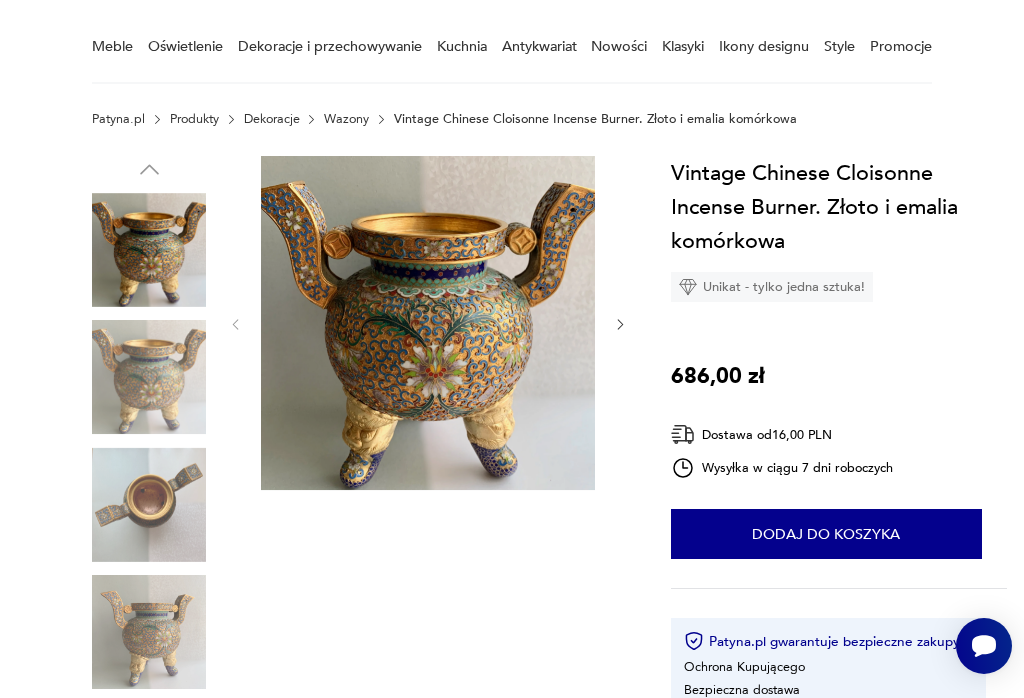 click 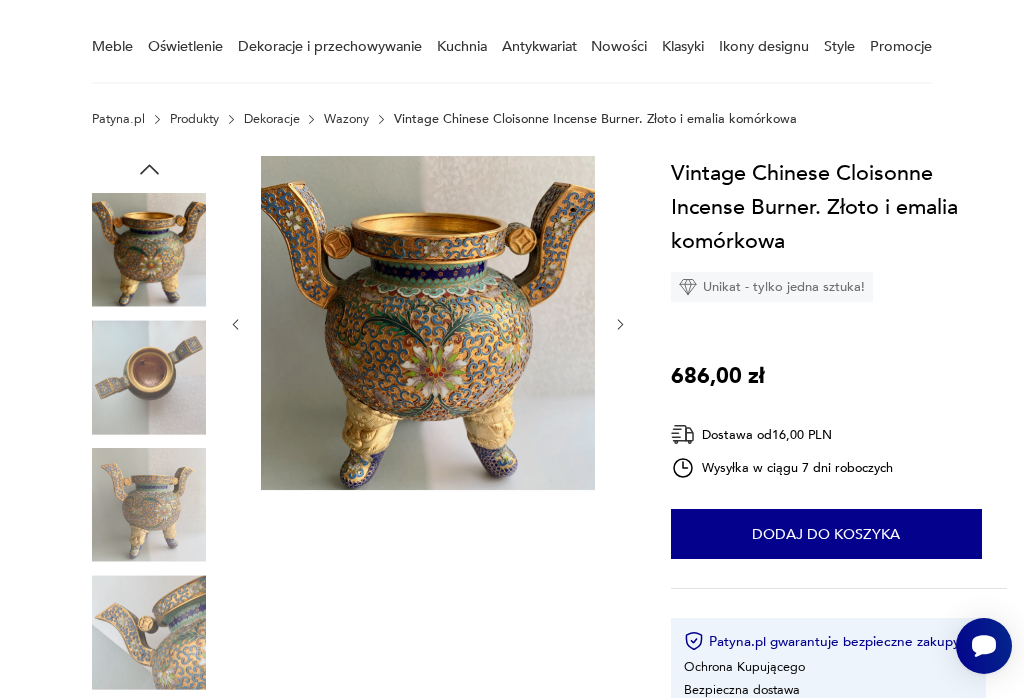 click on "Vintage Chinese Cloisonne Incense Burner. Złoto i emalia komórkowa Unikat - tylko jedna sztuka! 686,00 zł Dostawa od  16,00 PLN Wysyłka w ciągu 7 dni roboczych 1 Dodaj do koszyka Patyna.pl gwarantuje bezpieczne zakupy Ochrona Kupującego Bezpieczna dostawa 14 dni na zwrot Opis produktu Vintage Chinese Cloisonne Incense Burner ❀ڿڰۣ❀ Złoto i emalia komórkowa. Rzadko spotykana waza Incense Burner(na zapachy), misternie wykonana w pracochłonnej technice emalii na złoconej miedzi. Emilia ręcznie nakładana, misterium pracy. Przedmiot dawniejszy, wartościowy i bardzo interesujący w szczególności dla osób kolekcjonujących przedmioty dalekowschodnie.
Ciężkie masywne wykonanie i bardzo rzadko spotykany przedmiot.
Stan jak na przedmiot wiekowy jest bardzo dobry, nie ma ubytków, przetarć złocenia. Jedynie wewnątrz wazy widać większy upływ czasu lekkie odbarwienia. Wnętrze miedziane pokrywane jest impregnatem w typie lakieru i na nim widać upływ czasu.
Rozwiń więcej :     1" at bounding box center (839, 445) 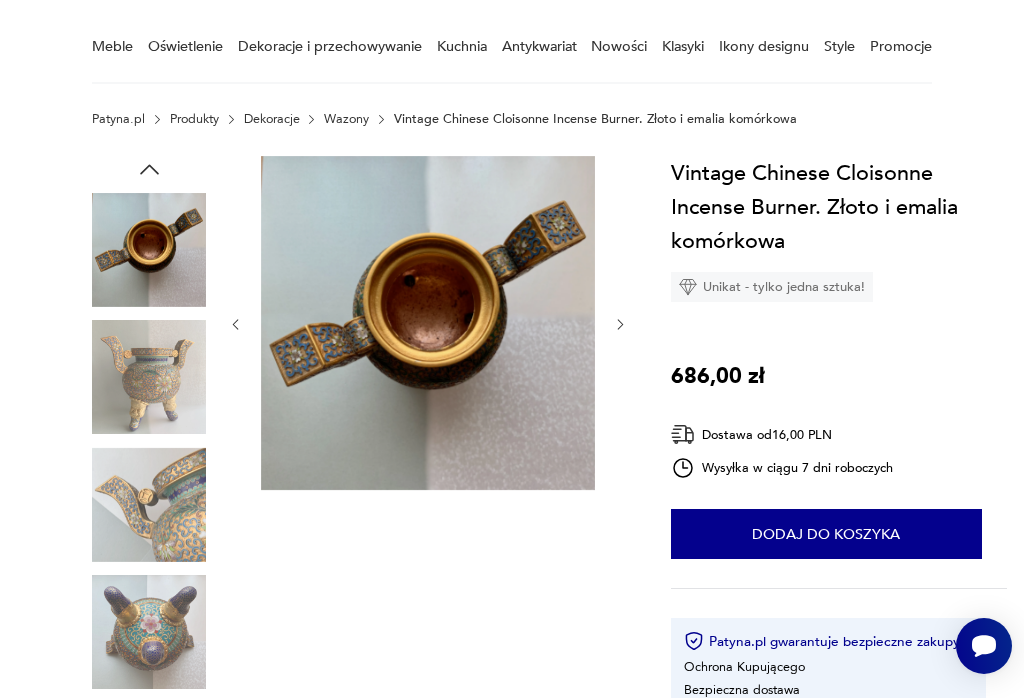 click 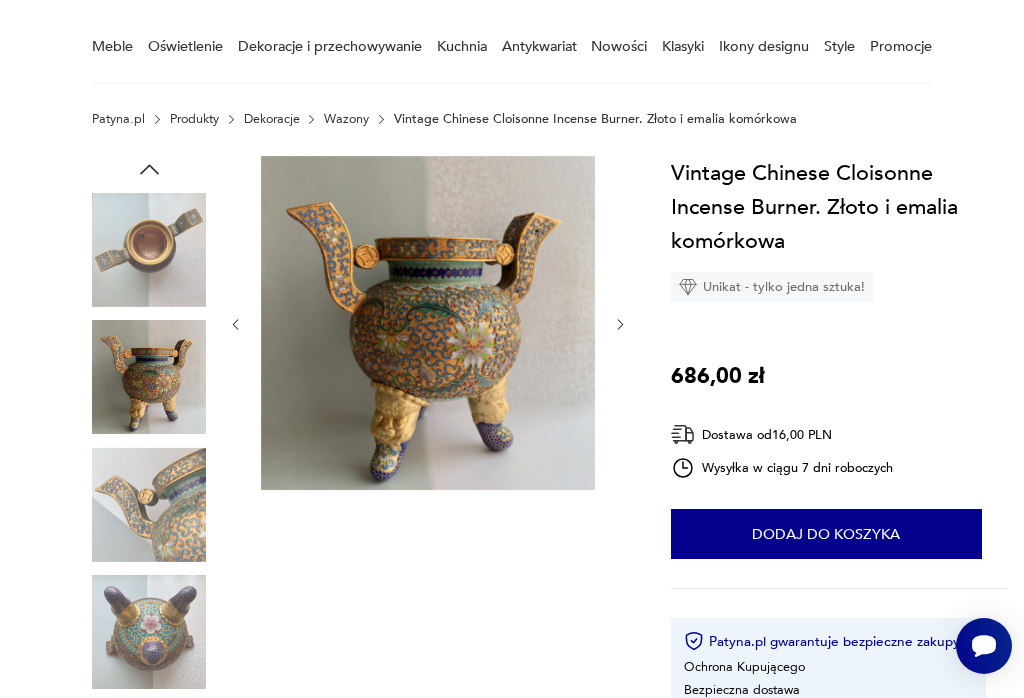 click 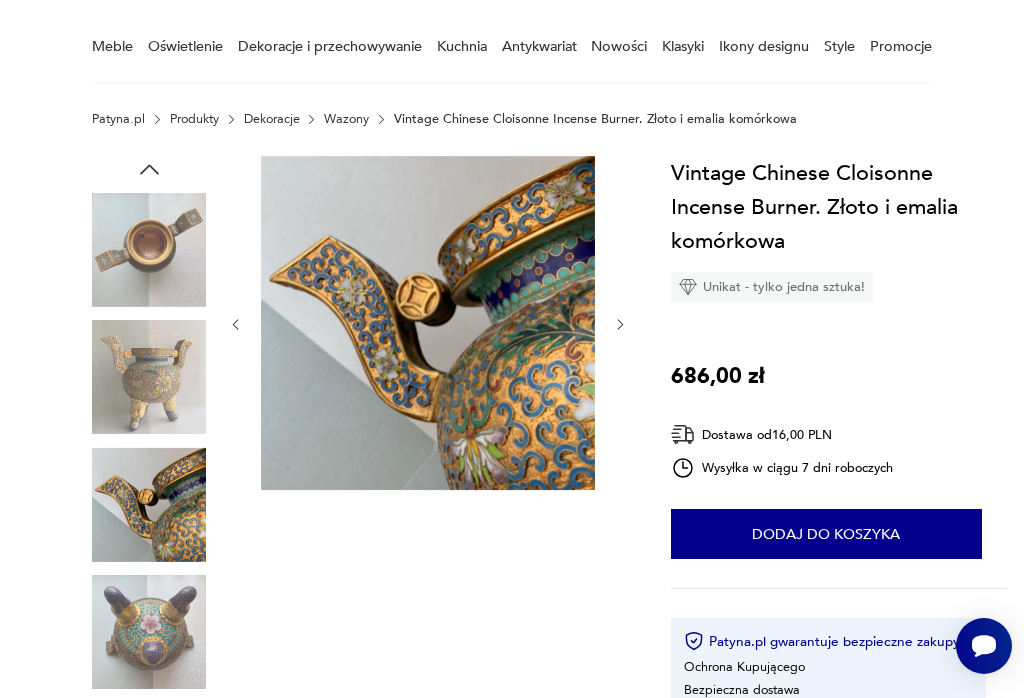 click on "Opis produktu Vintage Chinese Cloisonne Incense Burner ❀ڿڰۣ❀ Złoto i emalia komórkowa. Rzadko spotykana waza Incense Burner(na zapachy), misternie wykonana w pracochłonnej technice emalii na złoconej miedzi. Emilia ręcznie nakładana, misterium pracy. Przedmiot dawniejszy, wartościowy i bardzo interesujący w szczególności dla osób kolekcjonujących przedmioty dalekowschodnie.
Ciężkie masywne wykonanie i bardzo rzadko spotykany przedmiot.
Stan jak na przedmiot wiekowy jest bardzo dobry, nie ma ubytków, przetarć złocenia. Jedynie wewnątrz wazy widać większy upływ czasu lekkie odbarwienia. Wnętrze miedziane pokrywane jest impregnatem w typie lakieru i na nim widać upływ czasu.
Przedmioty wykonane techniką cloisonne są bardzo poszukiwane.
Przedmioty starszej daty, emalia ładna błyszcząca i obfite złocenia. Wymiary; wysokość 19,3cm. Średnica z uchwytami 22cm. Średnica środka 14cm. Średnica otworu 9,5cm. Zwiń Szczegóły produktu Miasto Sprzedawcy :   Warszawa   1" at bounding box center [512, 761] 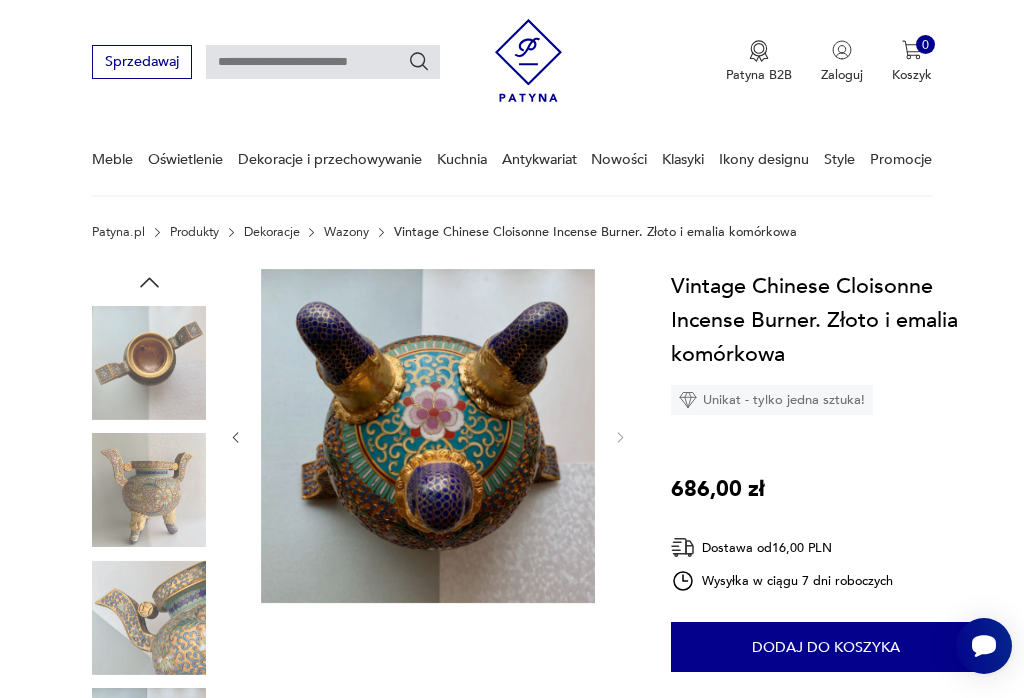 scroll, scrollTop: 0, scrollLeft: 0, axis: both 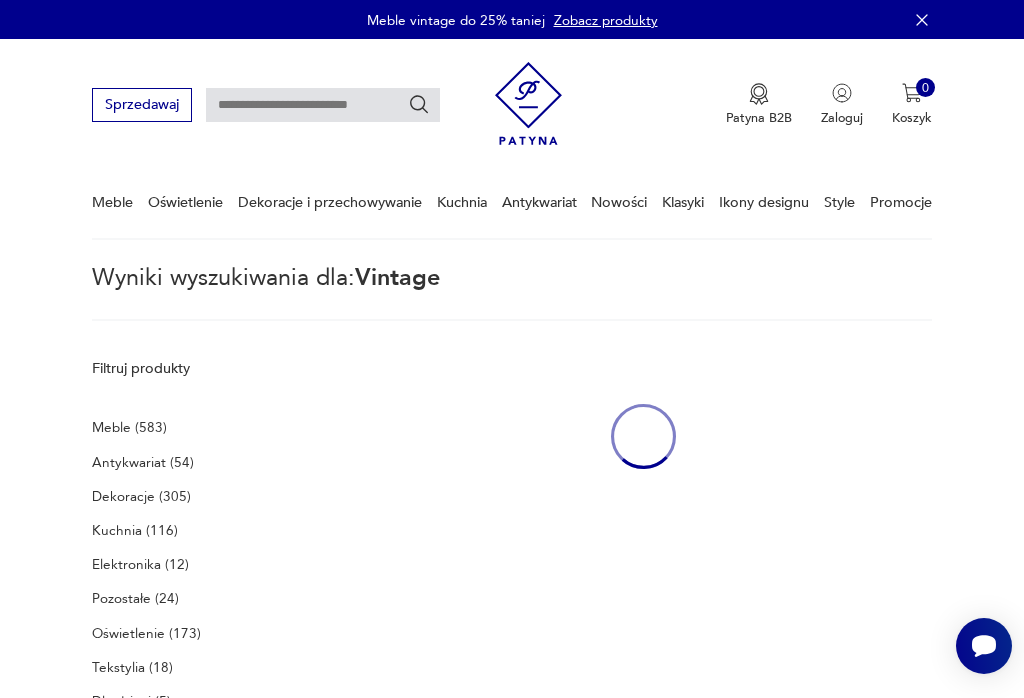 type on "*******" 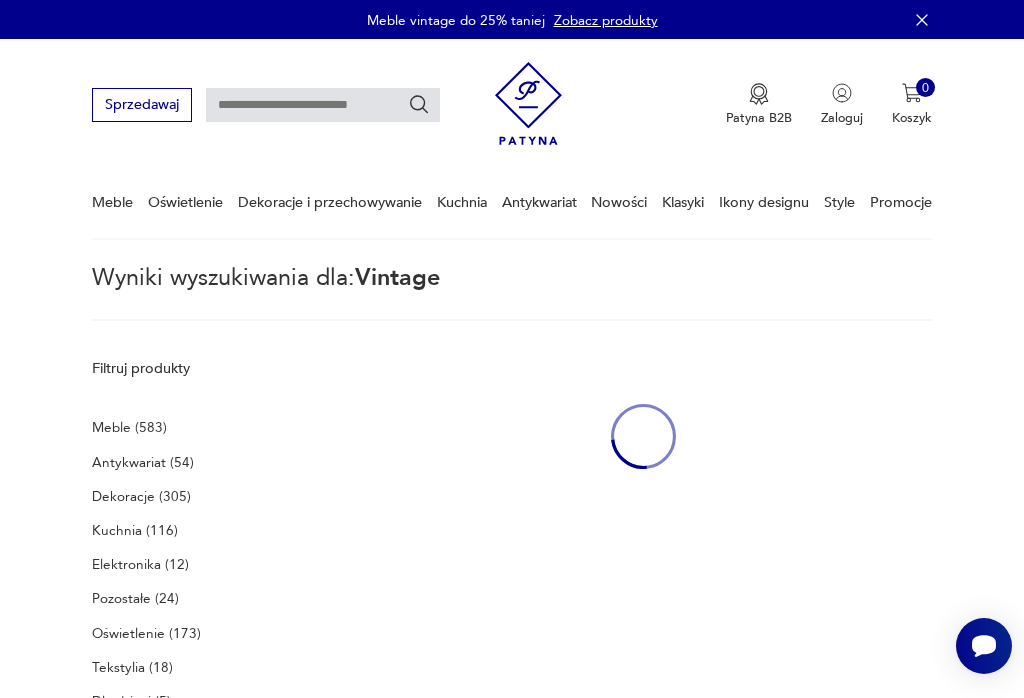 type on "*******" 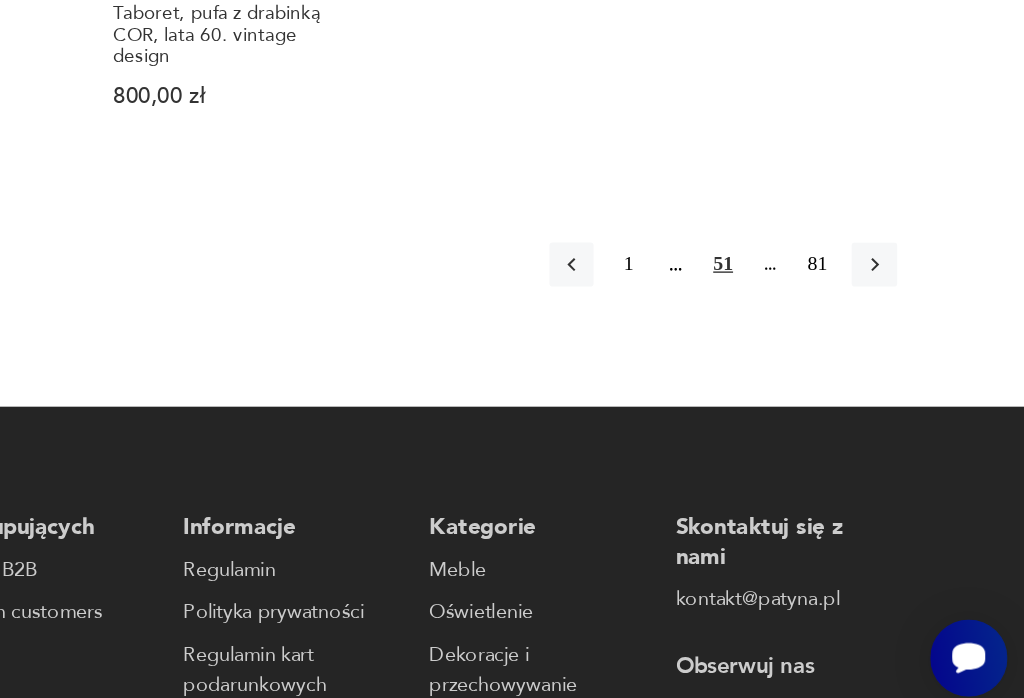 scroll, scrollTop: 2076, scrollLeft: 0, axis: vertical 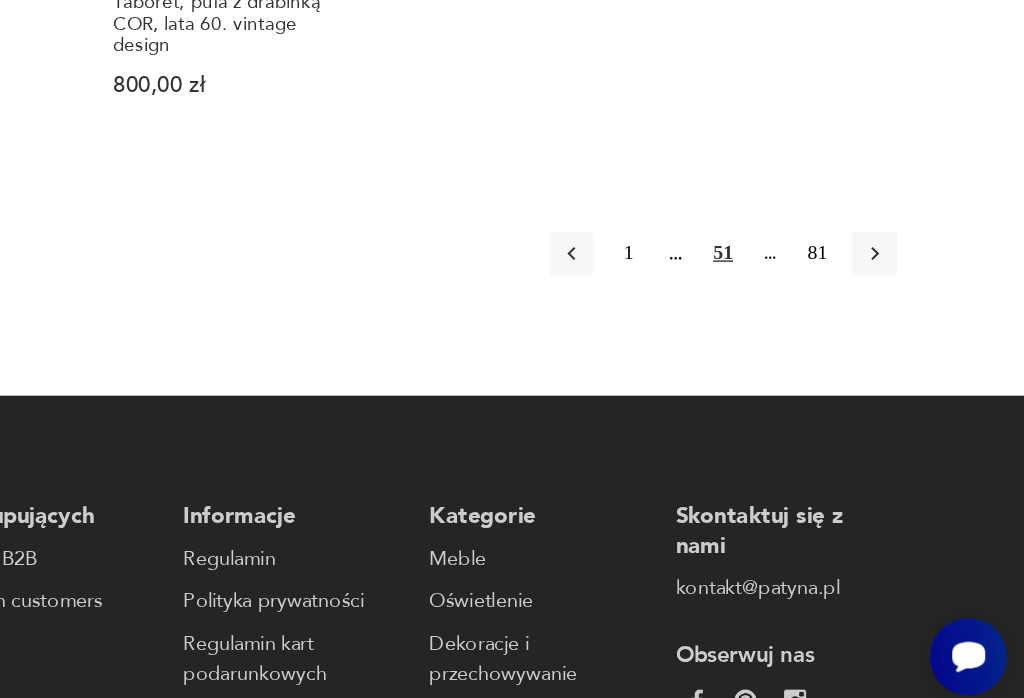 click 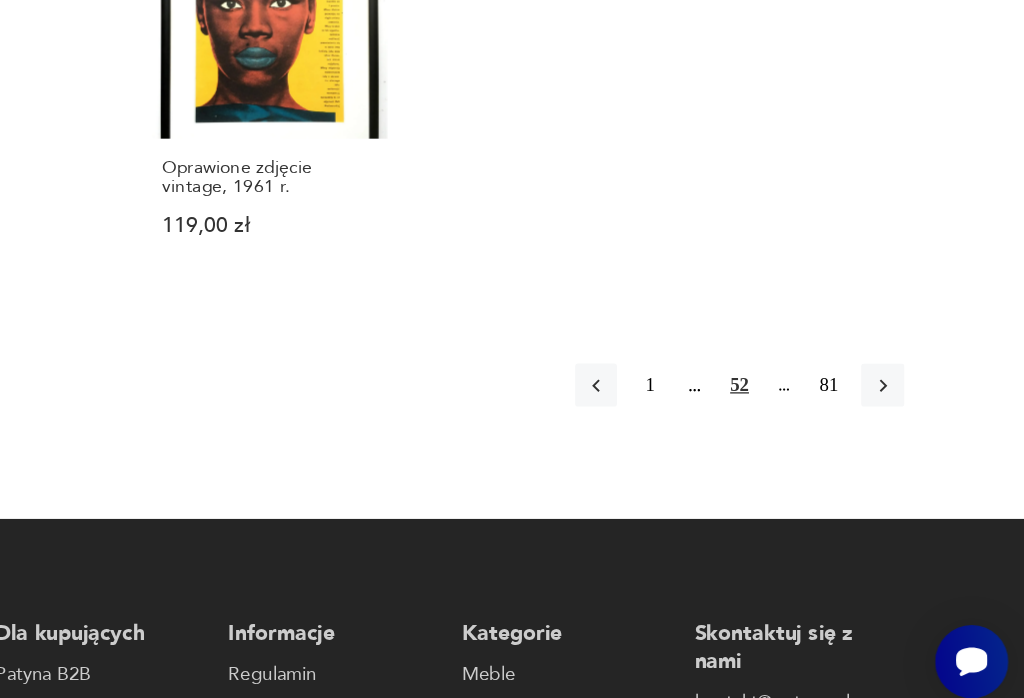 scroll, scrollTop: 2005, scrollLeft: 0, axis: vertical 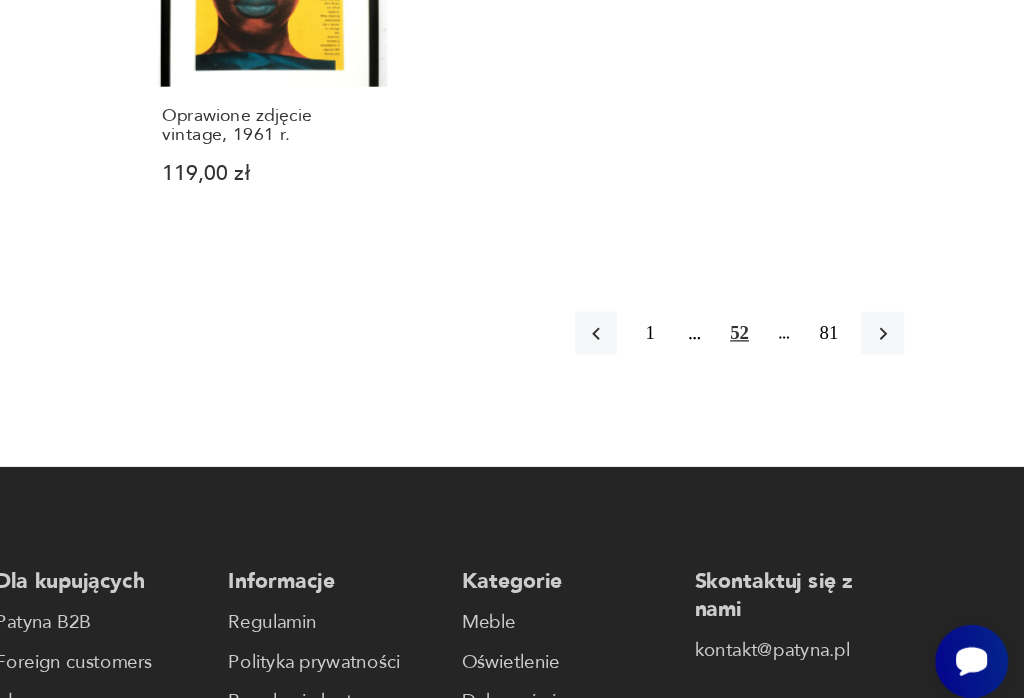 click 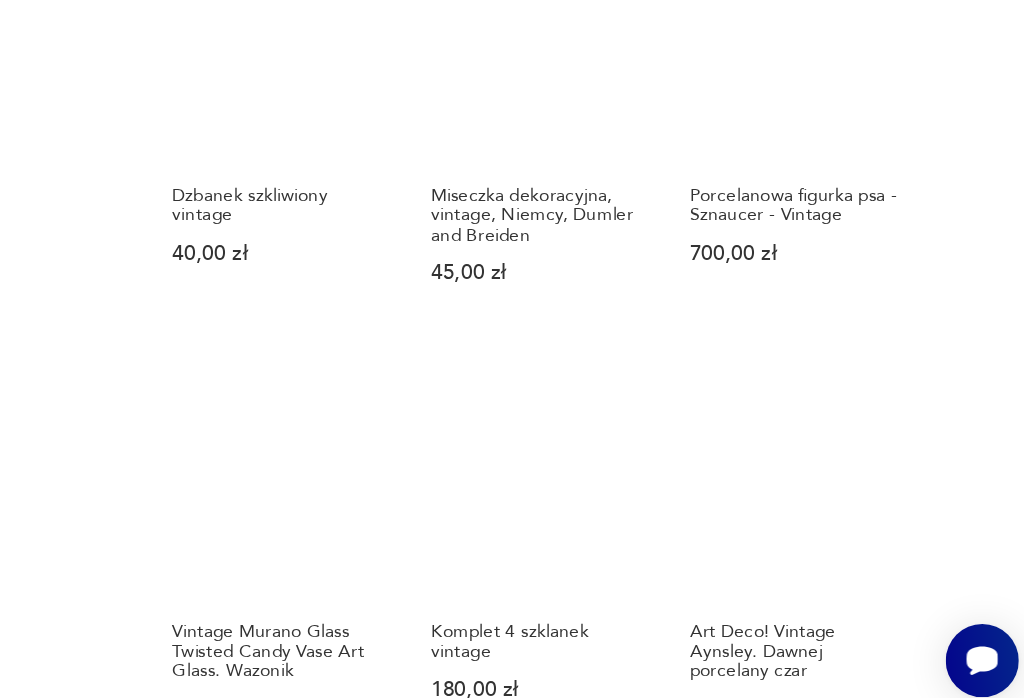 scroll, scrollTop: 1333, scrollLeft: 0, axis: vertical 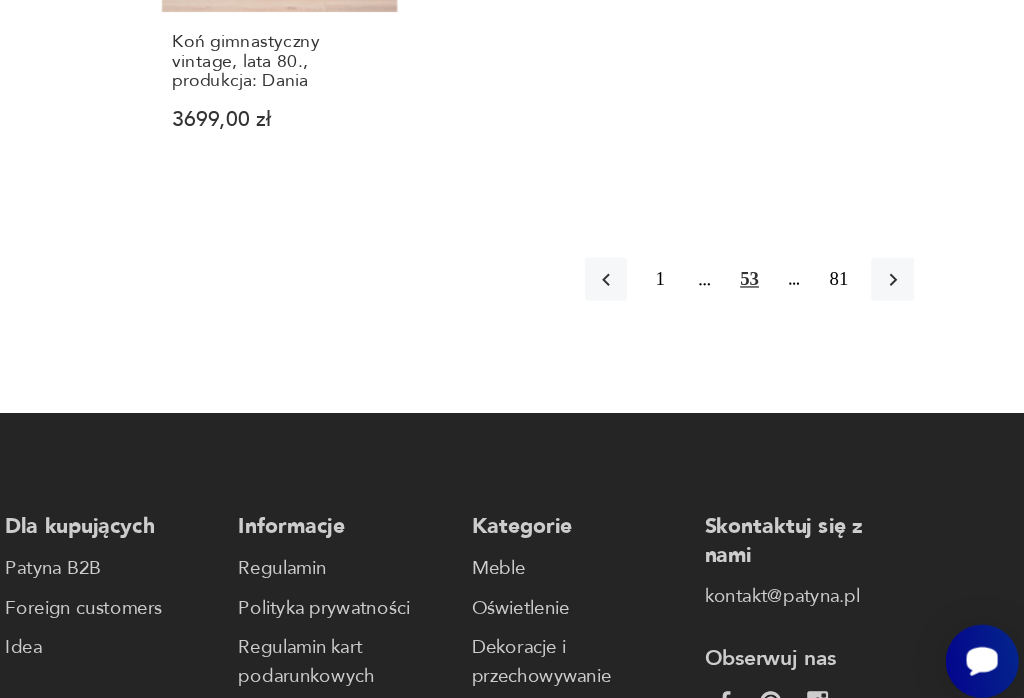 click at bounding box center (915, 353) 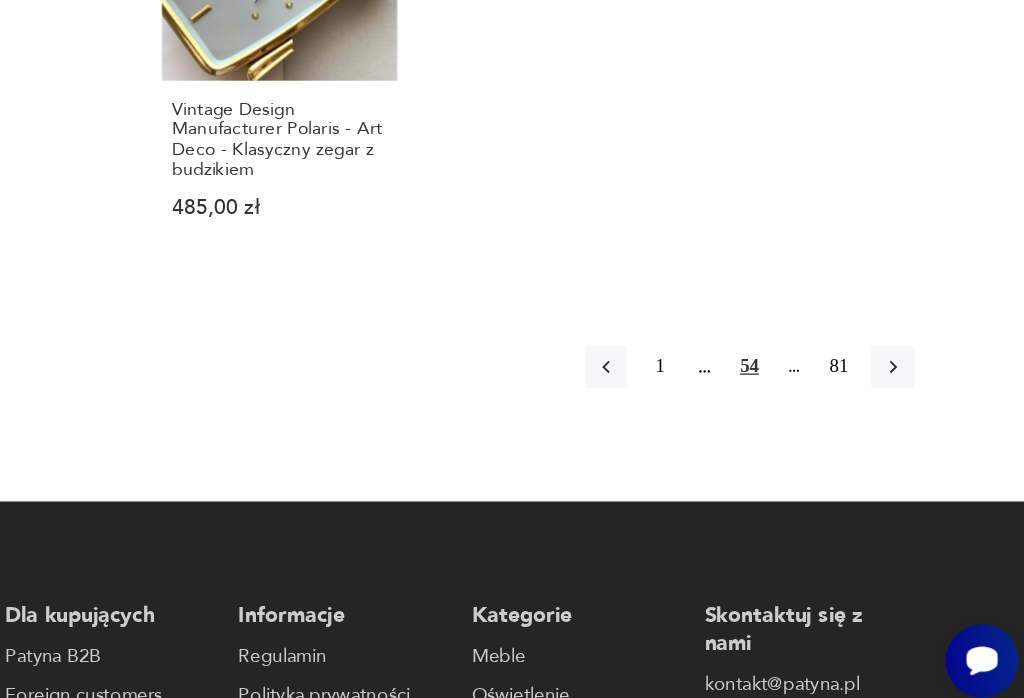 scroll, scrollTop: 2046, scrollLeft: 0, axis: vertical 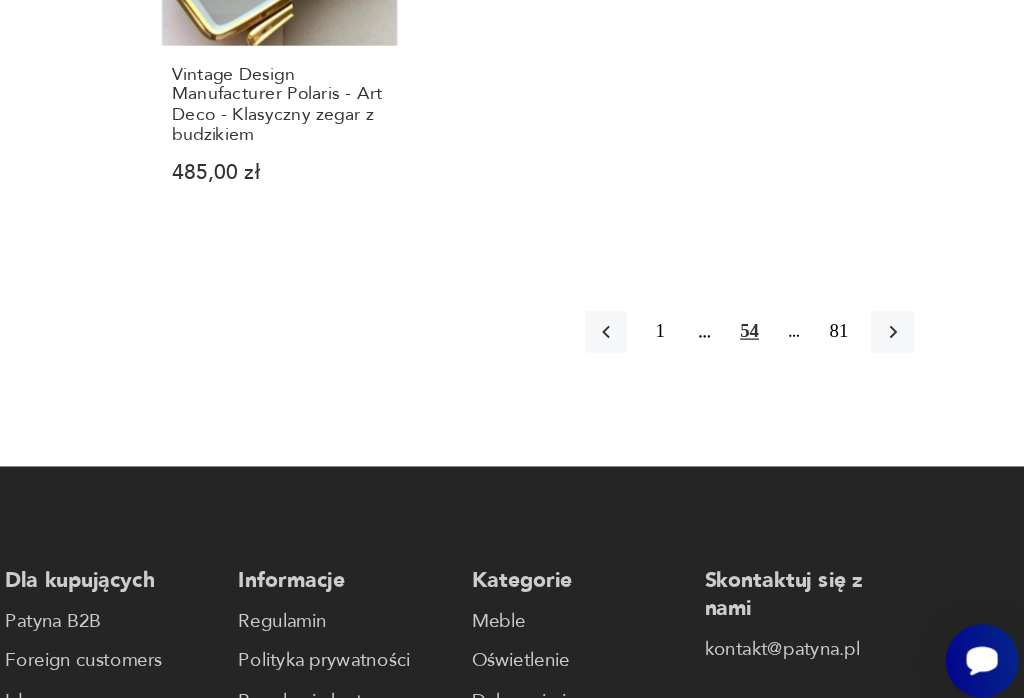 click 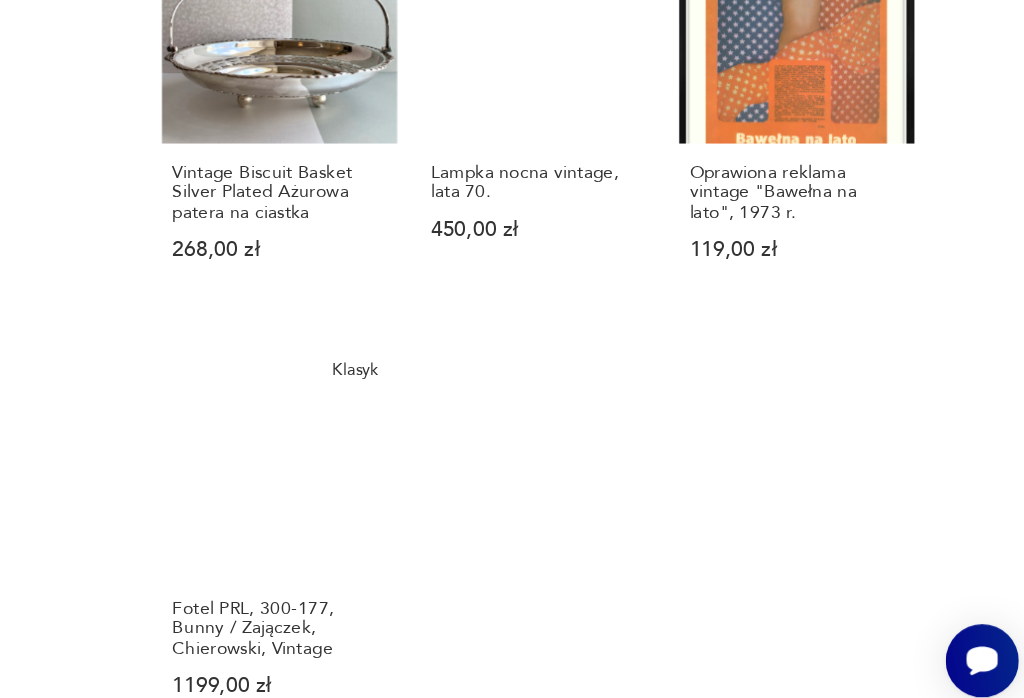 scroll, scrollTop: 1660, scrollLeft: 0, axis: vertical 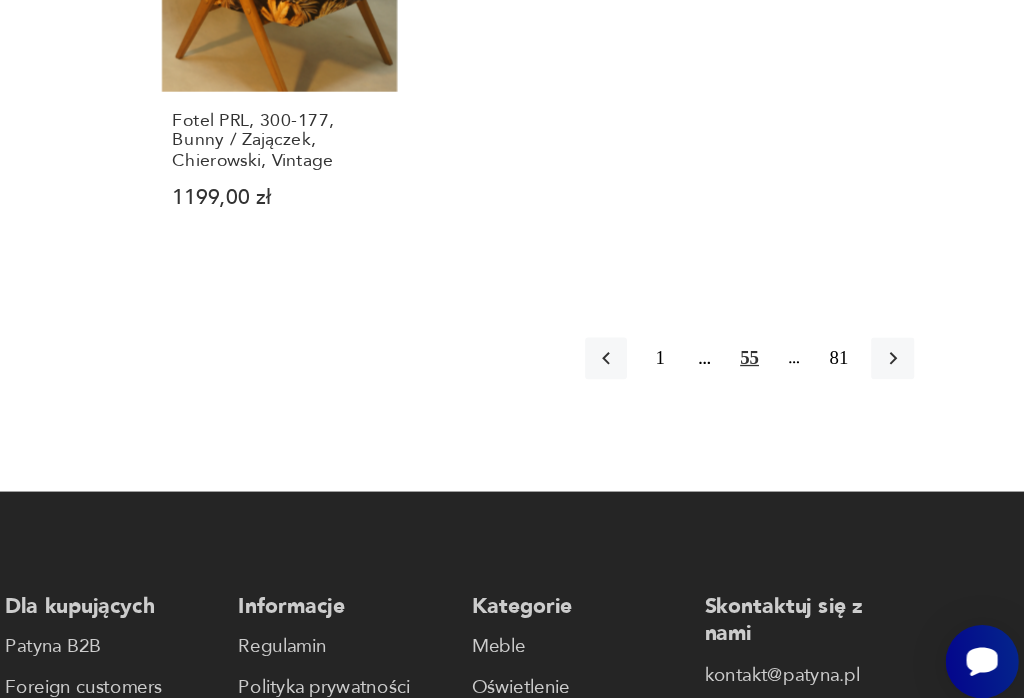 click 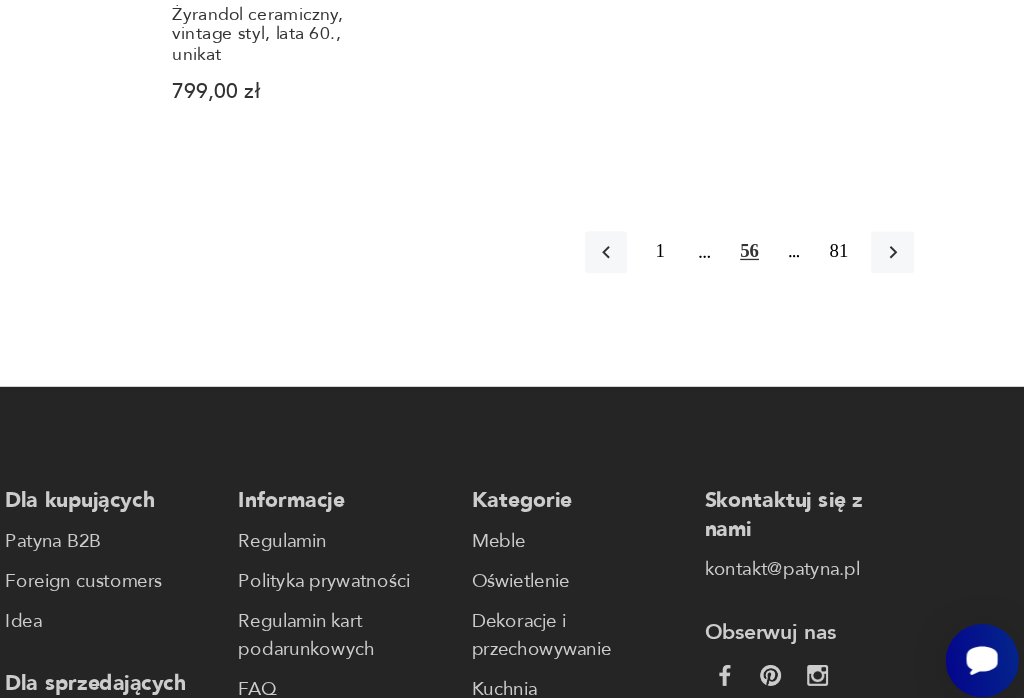 scroll, scrollTop: 2047, scrollLeft: 0, axis: vertical 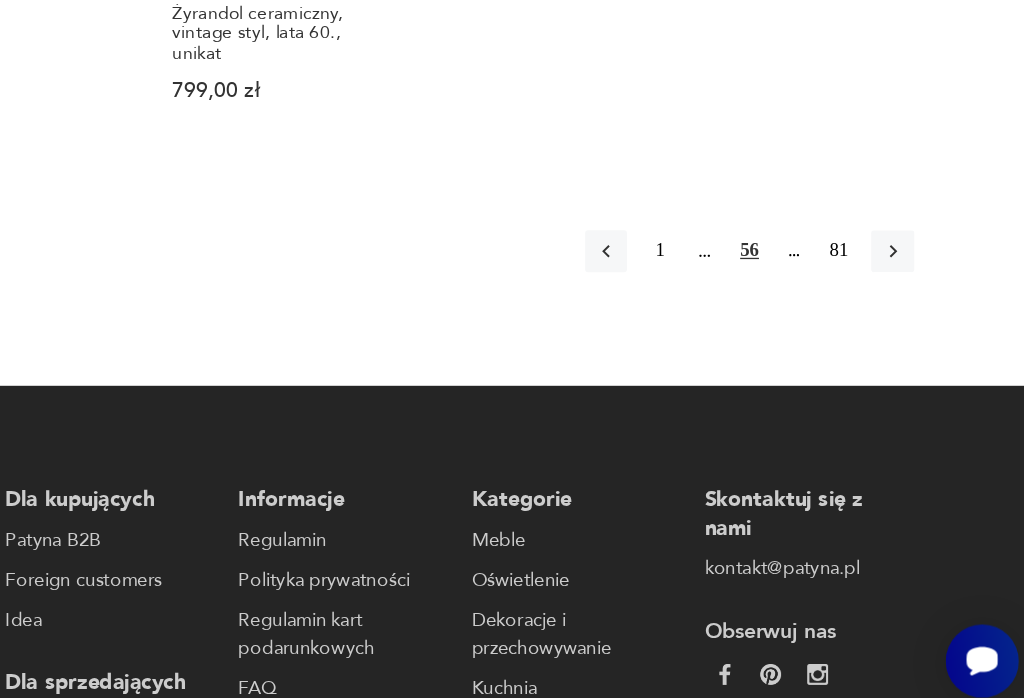 click 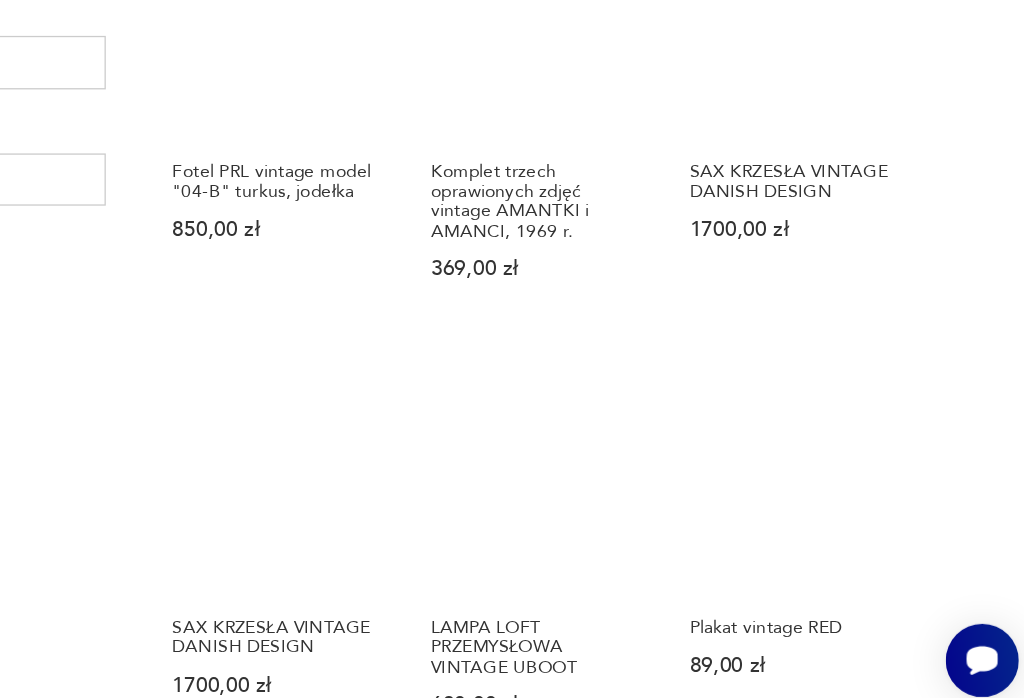 scroll, scrollTop: 940, scrollLeft: 0, axis: vertical 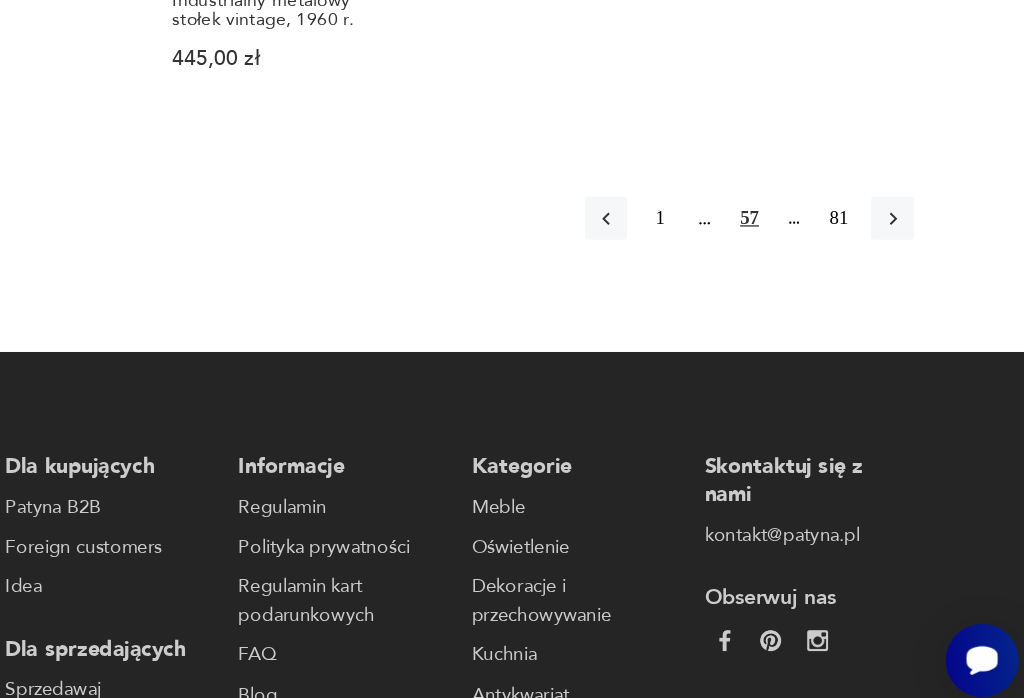 click 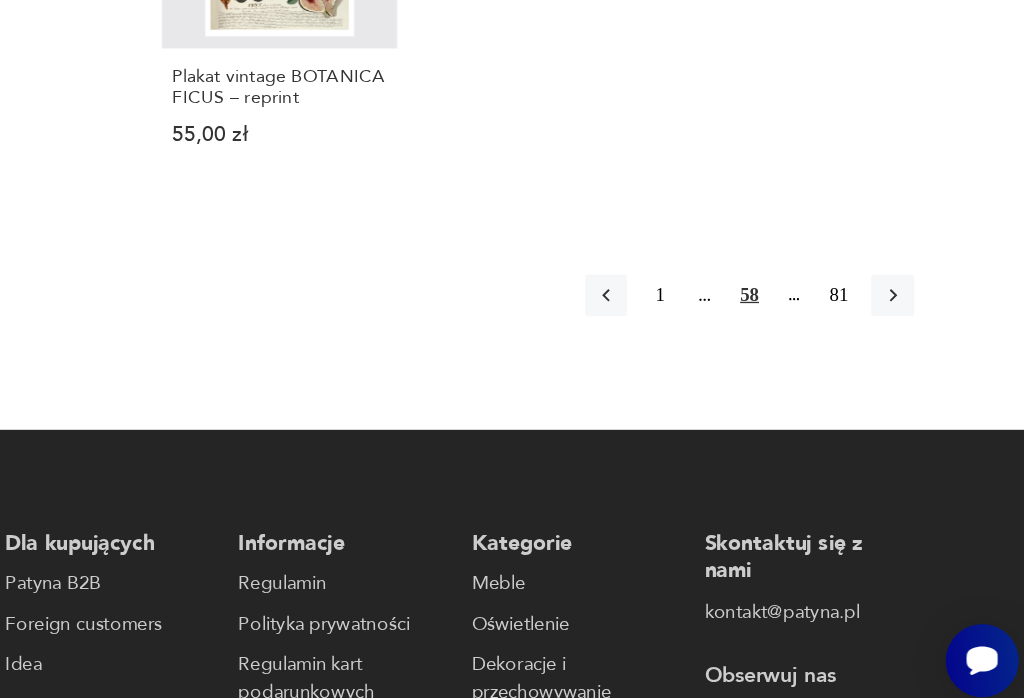 scroll, scrollTop: 2053, scrollLeft: 0, axis: vertical 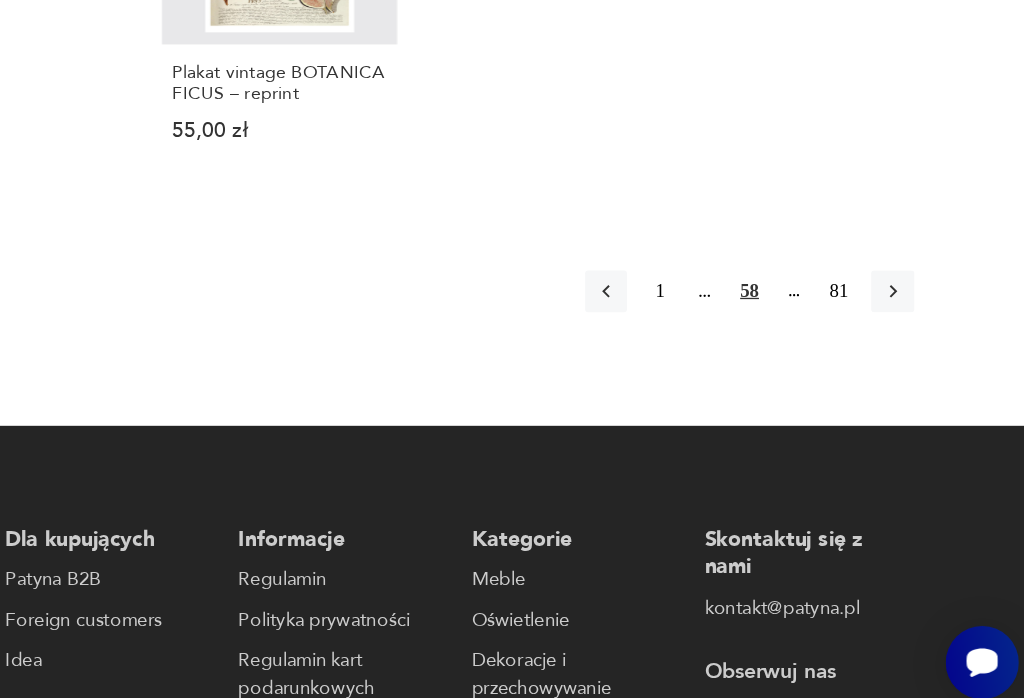 click 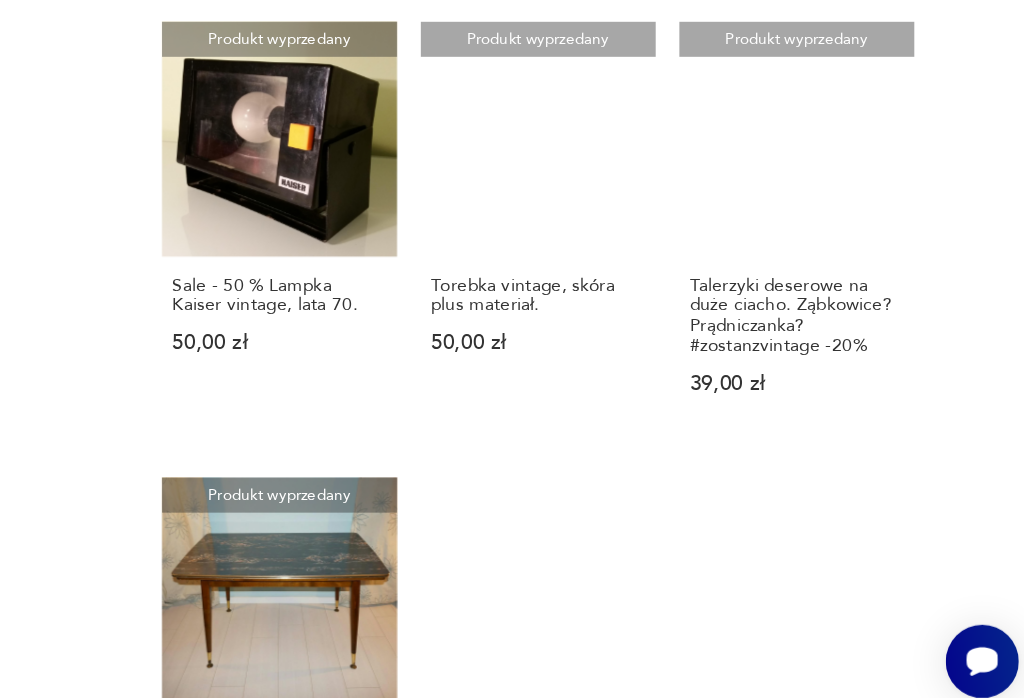 scroll, scrollTop: 1576, scrollLeft: 0, axis: vertical 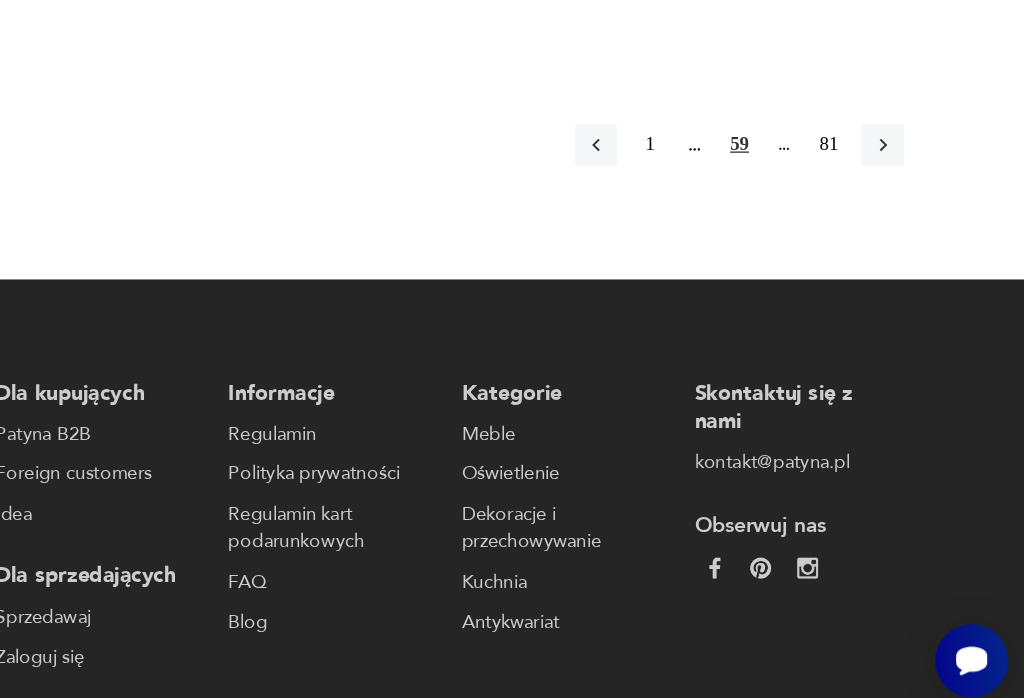 click 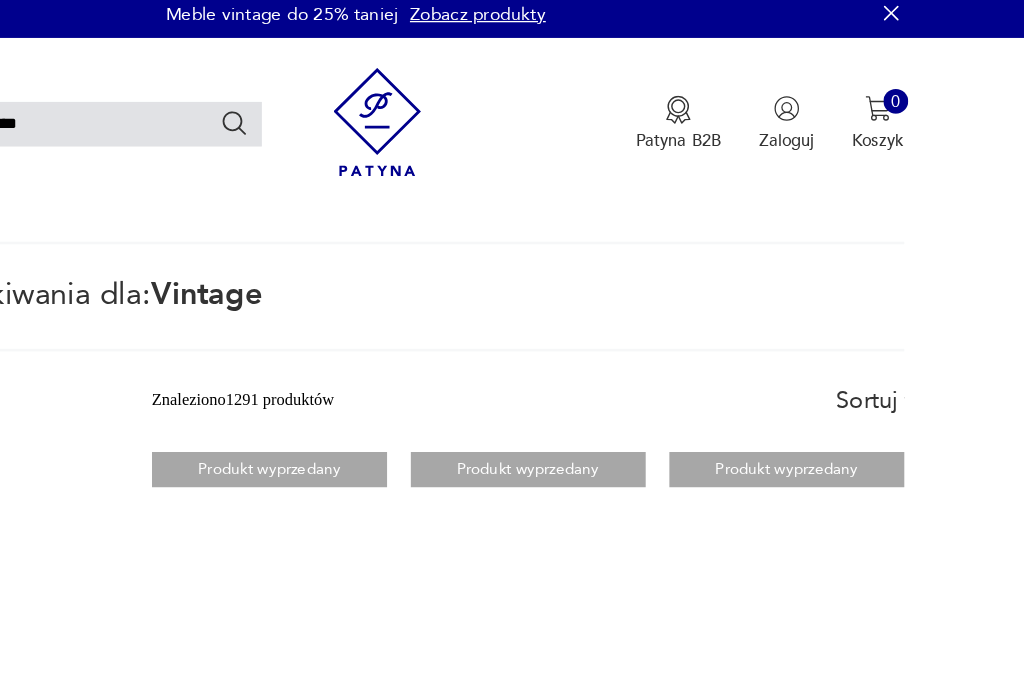 scroll, scrollTop: 8, scrollLeft: 0, axis: vertical 